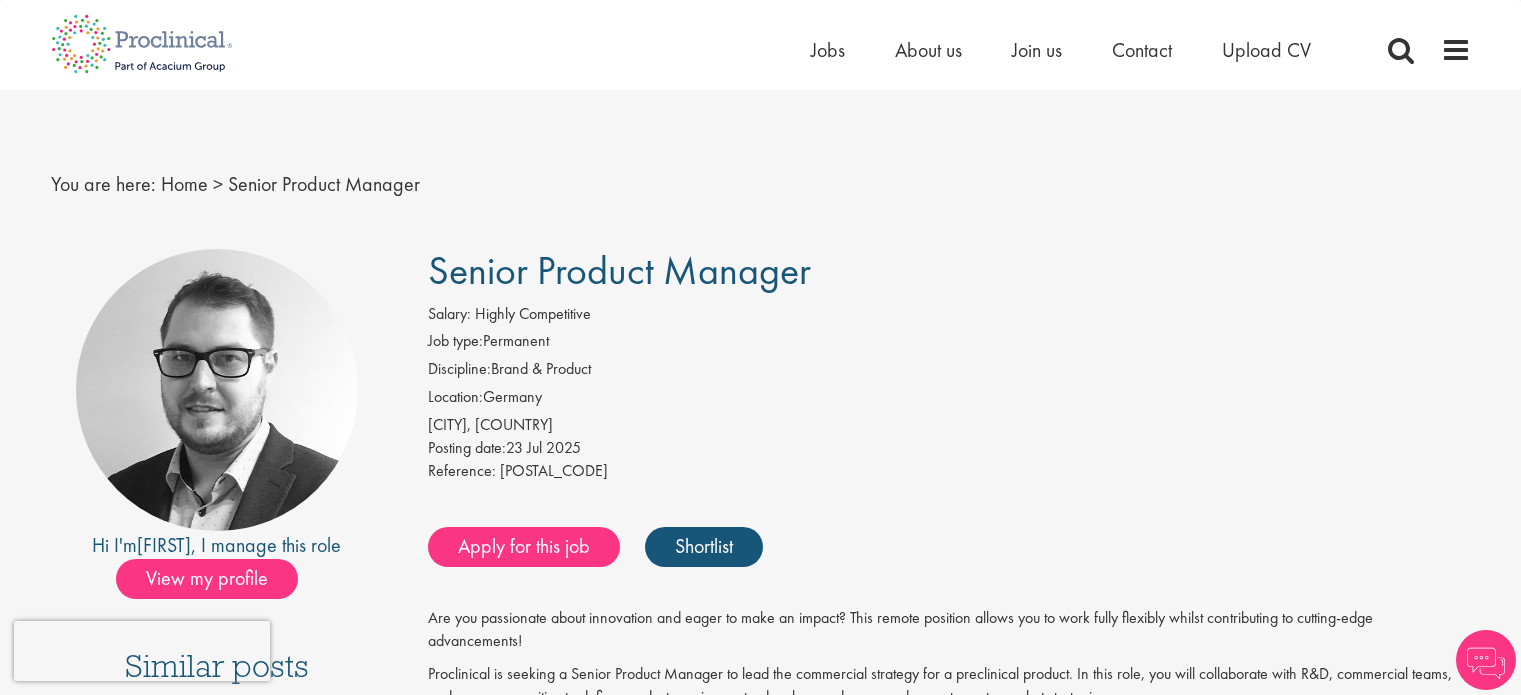 scroll, scrollTop: 0, scrollLeft: 0, axis: both 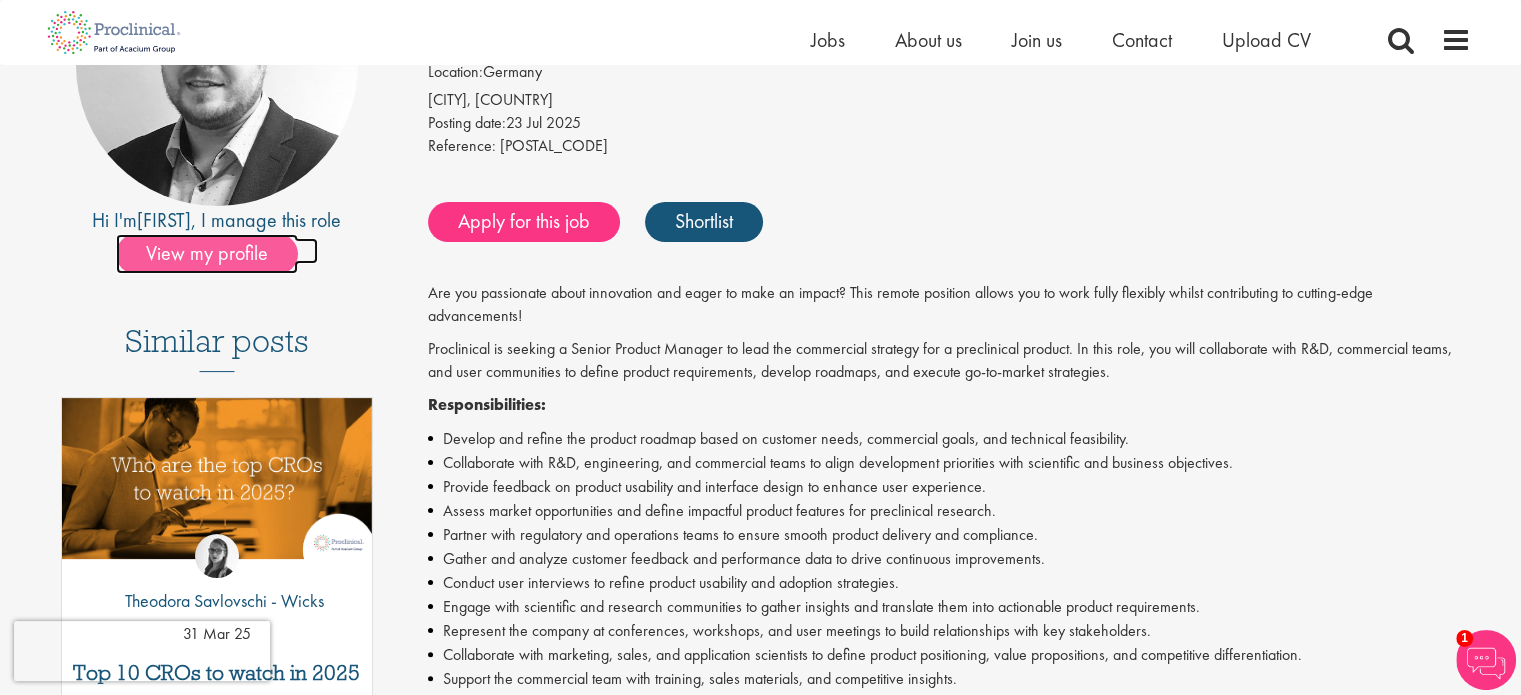 click on "View my profile" at bounding box center (207, 254) 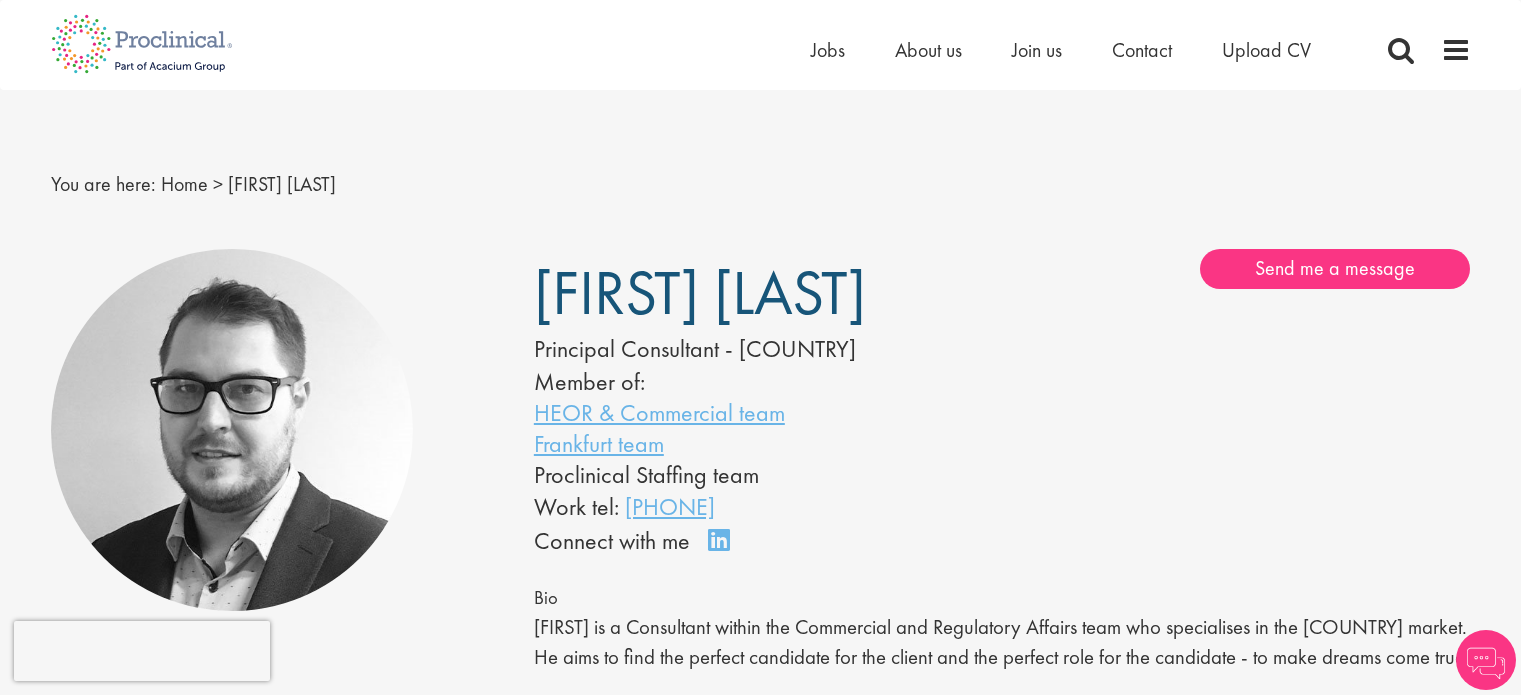 scroll, scrollTop: 0, scrollLeft: 0, axis: both 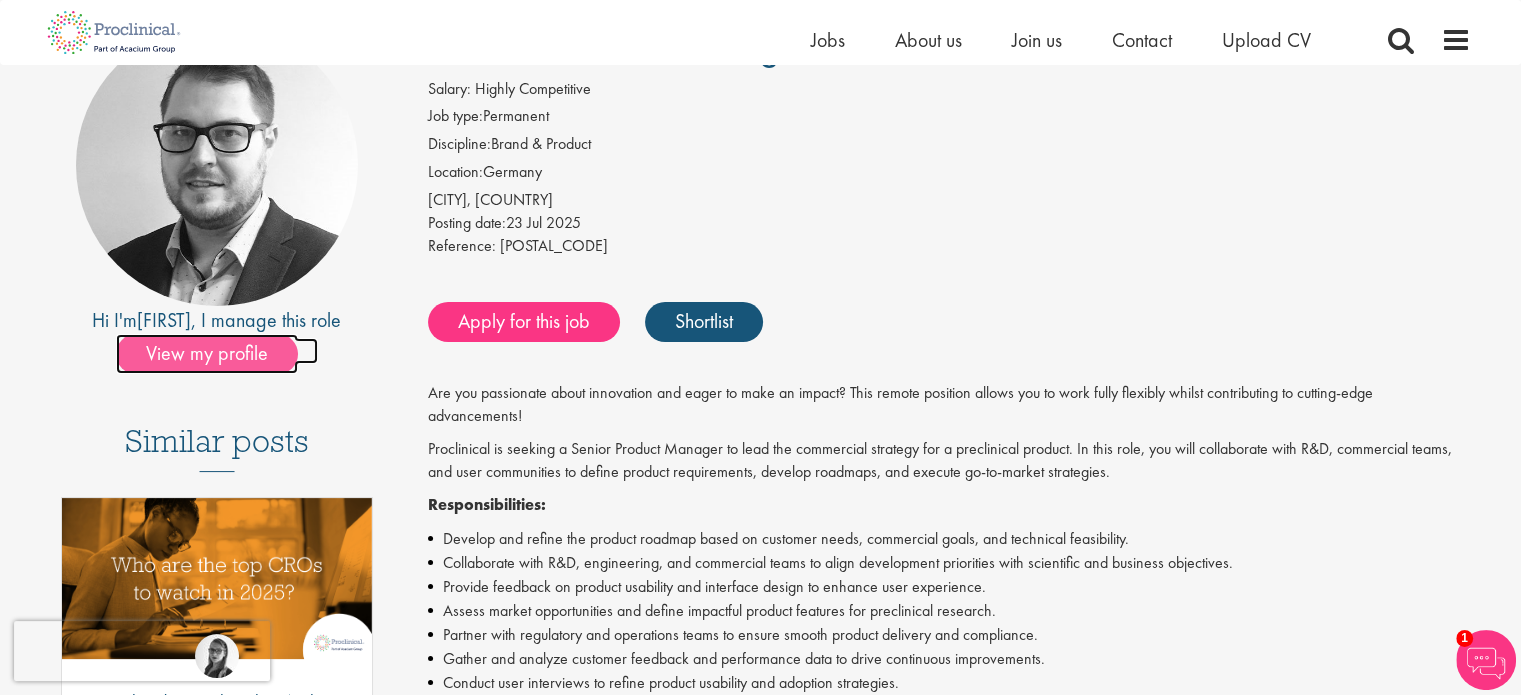click on "View my profile" at bounding box center (207, 354) 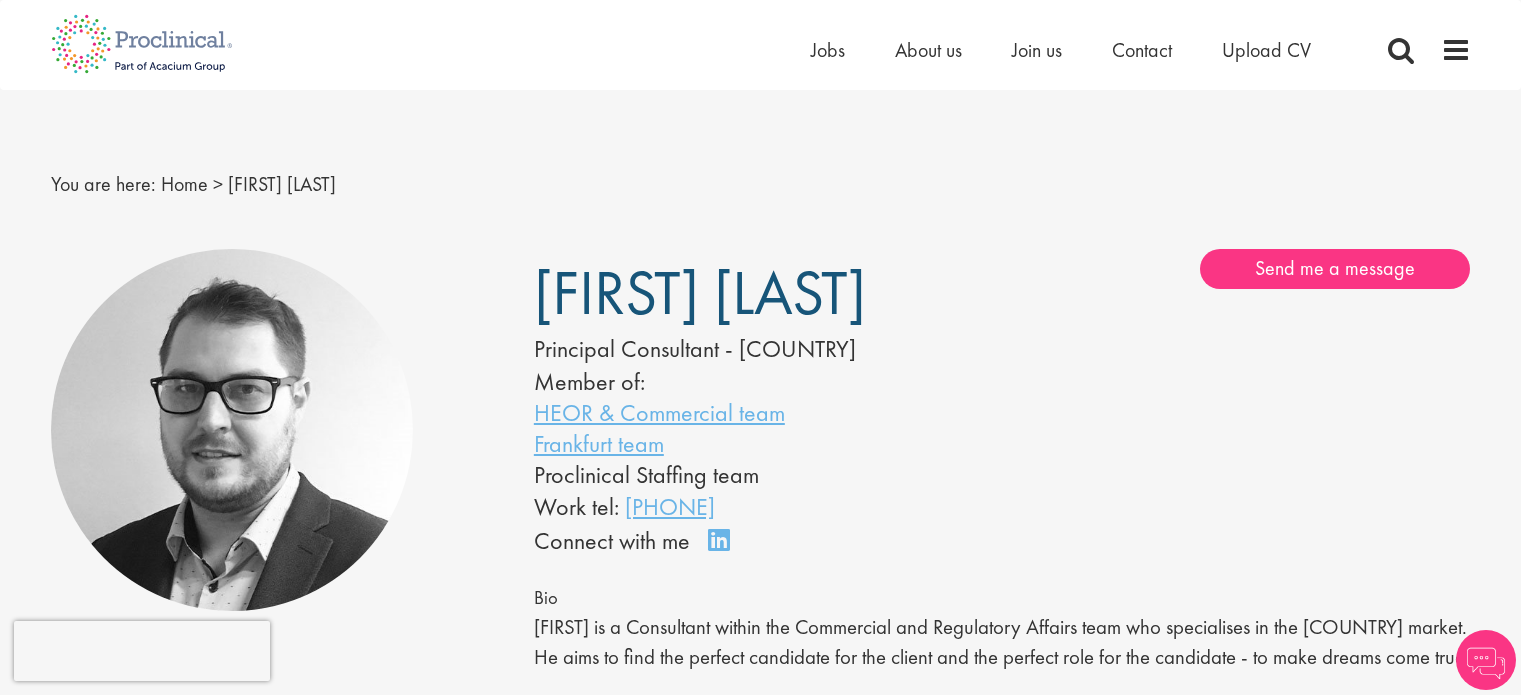 scroll, scrollTop: 0, scrollLeft: 0, axis: both 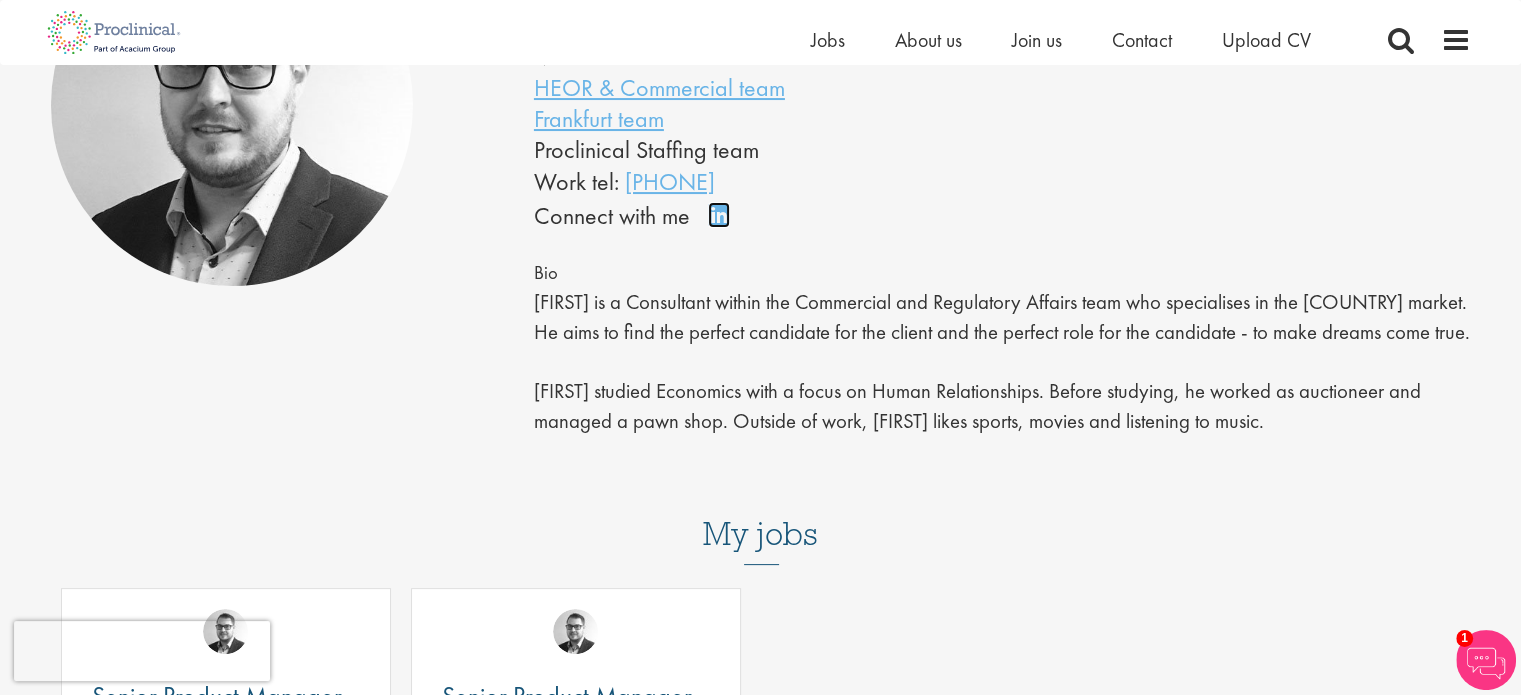 click on "Connect on  LinkedIn" at bounding box center [725, 224] 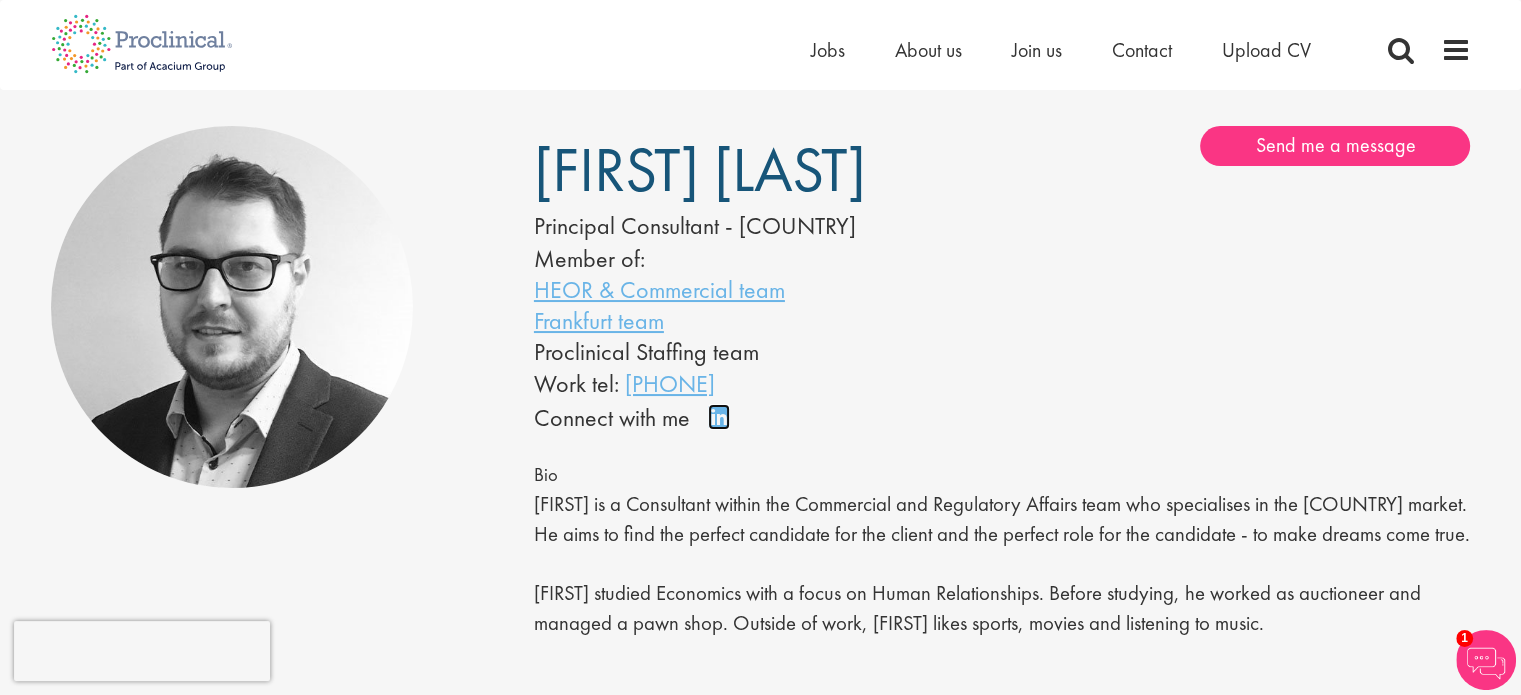 scroll, scrollTop: 0, scrollLeft: 0, axis: both 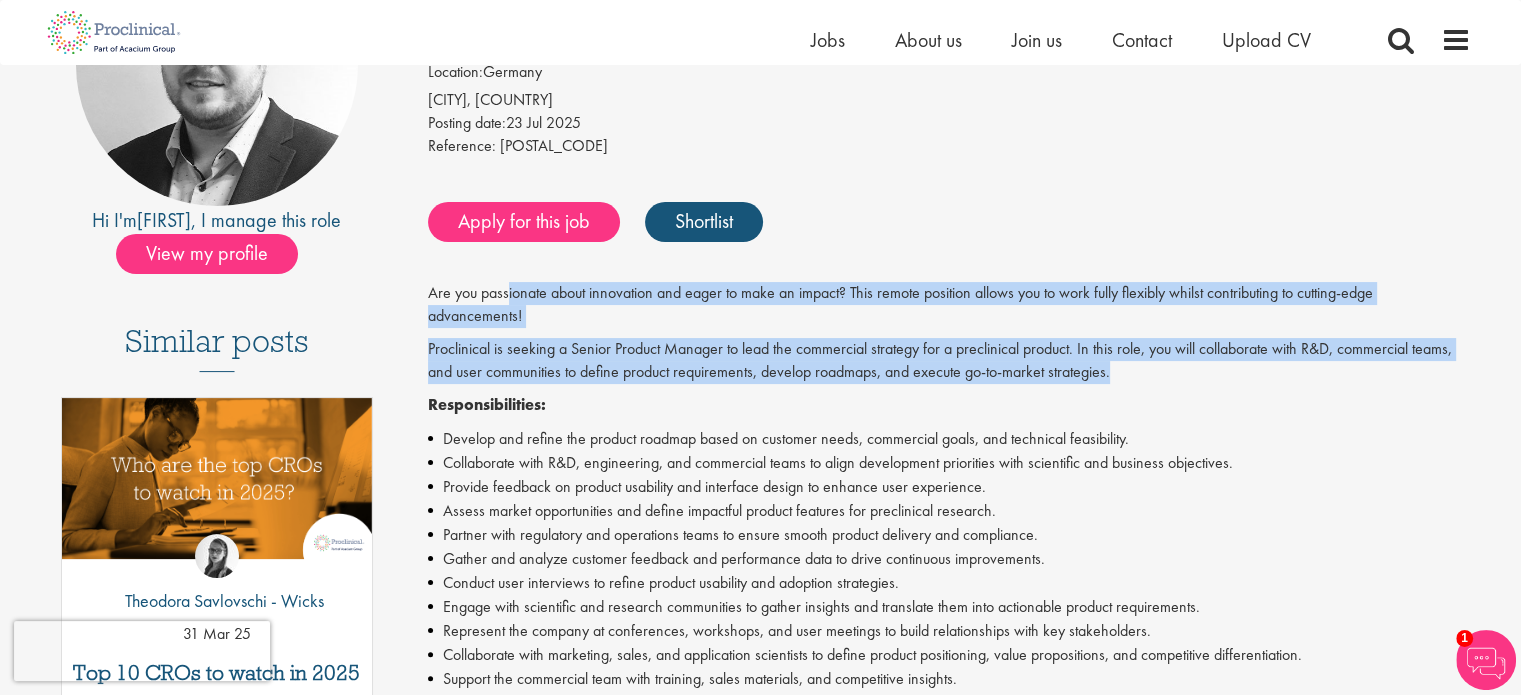 drag, startPoint x: 507, startPoint y: 302, endPoint x: 1282, endPoint y: 372, distance: 778.15485 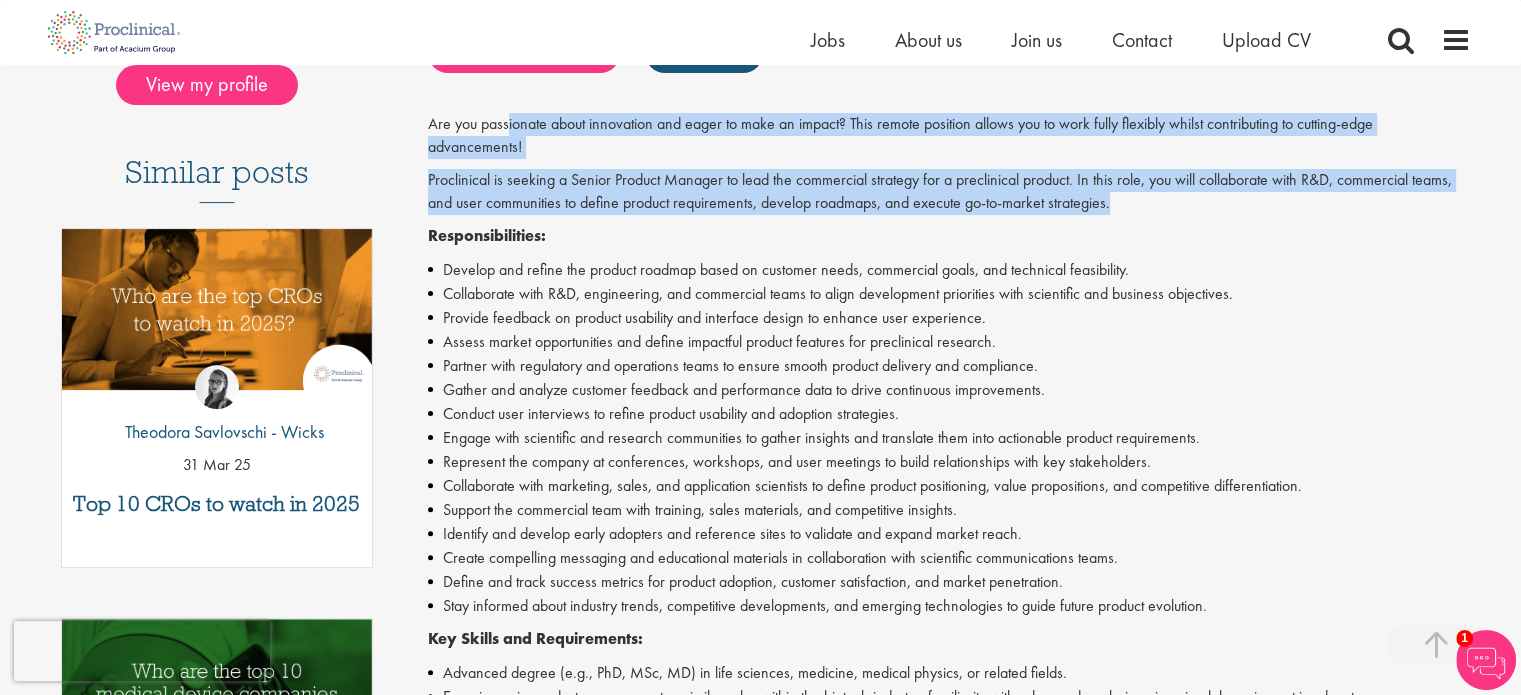 scroll, scrollTop: 500, scrollLeft: 0, axis: vertical 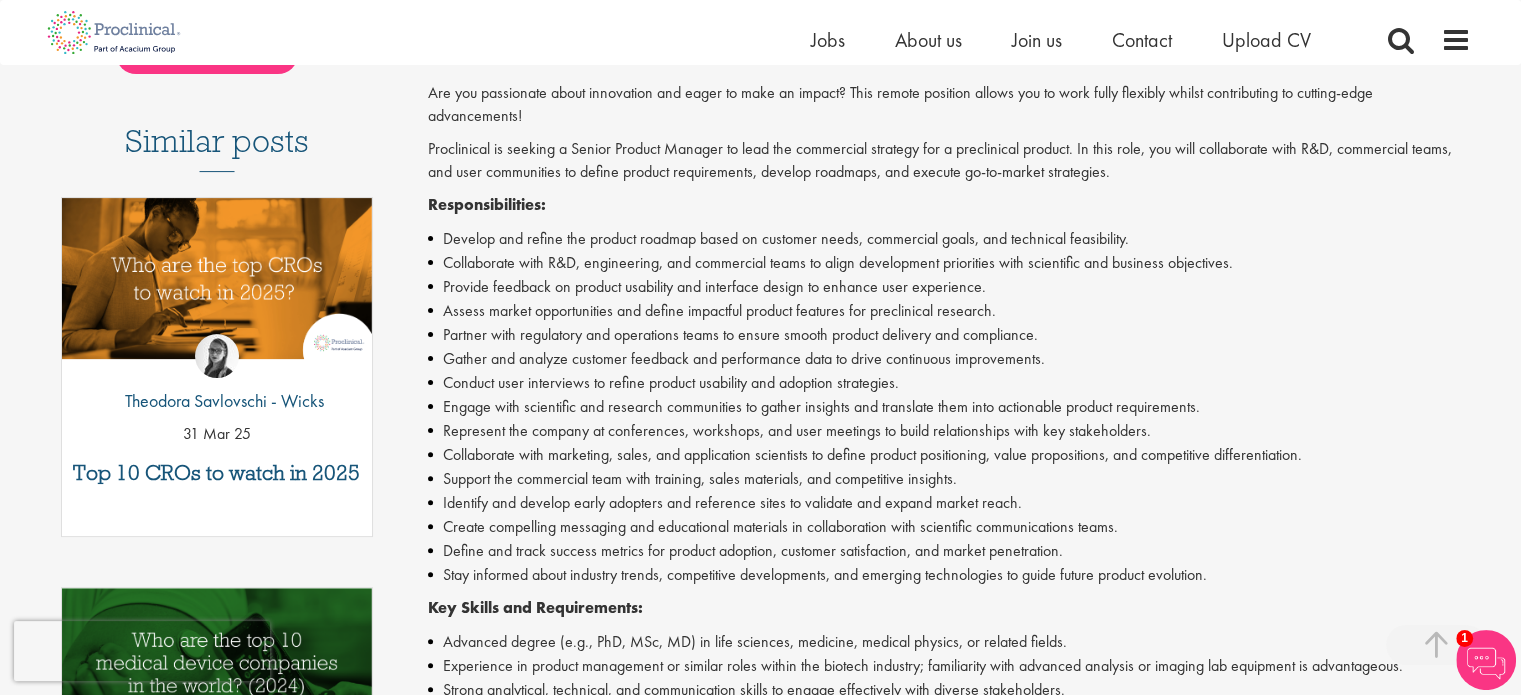 click on "Develop and refine the product roadmap based on customer needs, commercial goals, and technical feasibility." at bounding box center [949, 239] 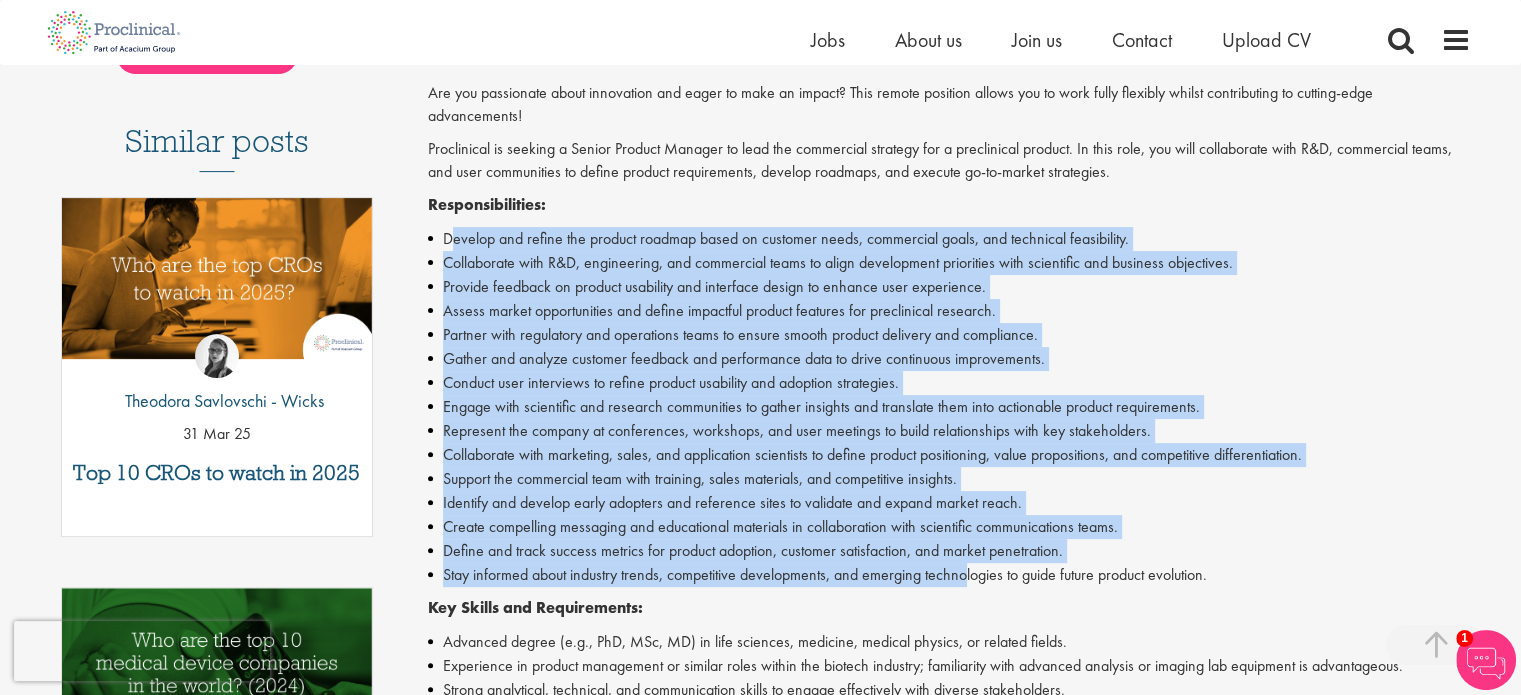 drag, startPoint x: 449, startPoint y: 234, endPoint x: 969, endPoint y: 578, distance: 623.48694 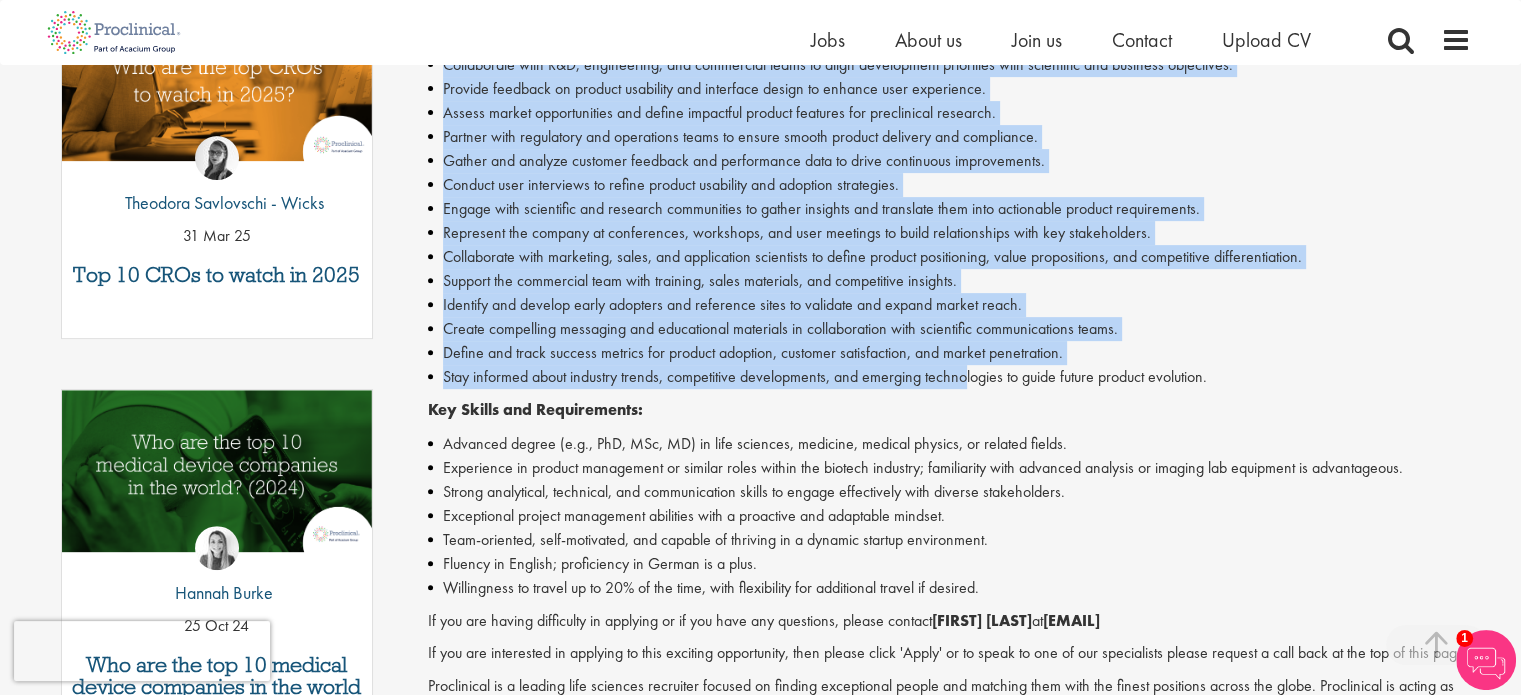 scroll, scrollTop: 700, scrollLeft: 0, axis: vertical 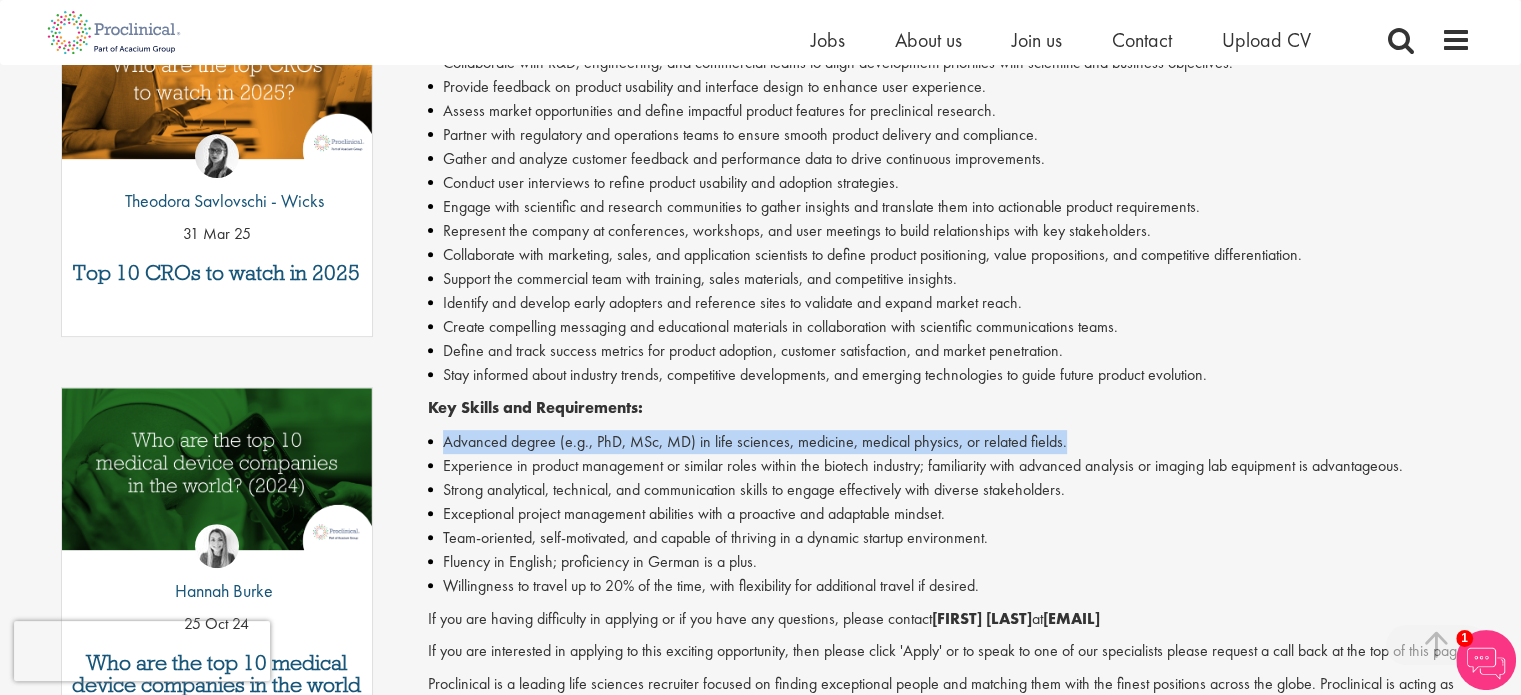 drag, startPoint x: 436, startPoint y: 449, endPoint x: 1292, endPoint y: 442, distance: 856.0286 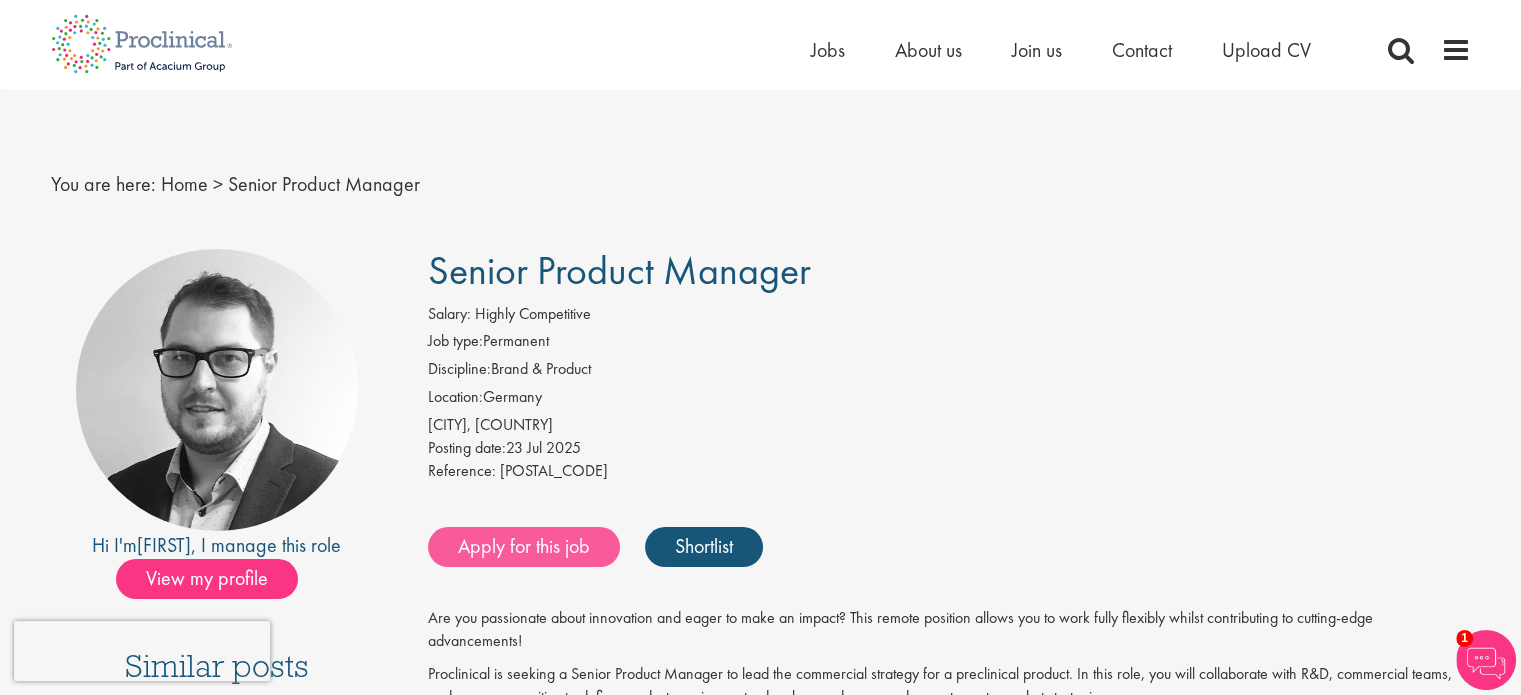 scroll, scrollTop: 100, scrollLeft: 0, axis: vertical 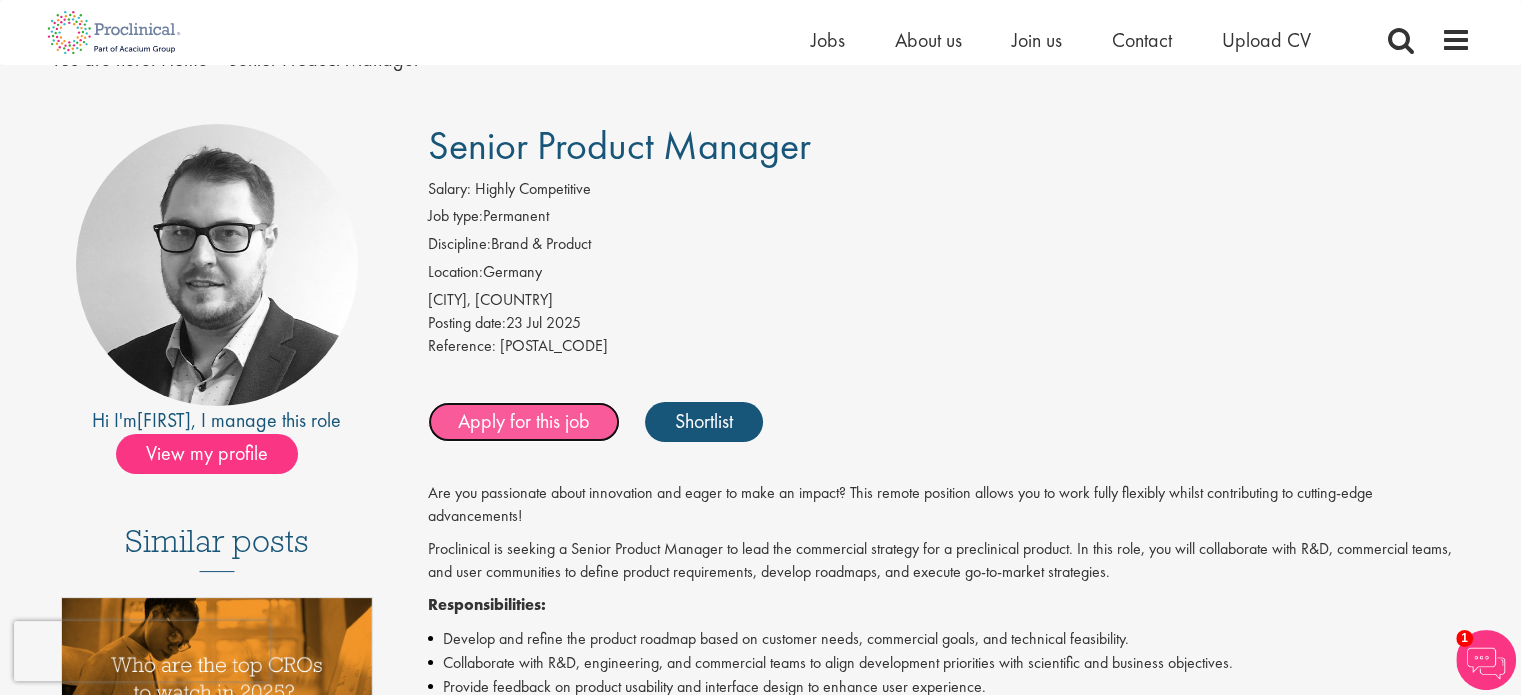 click on "Apply for this job" at bounding box center [524, 422] 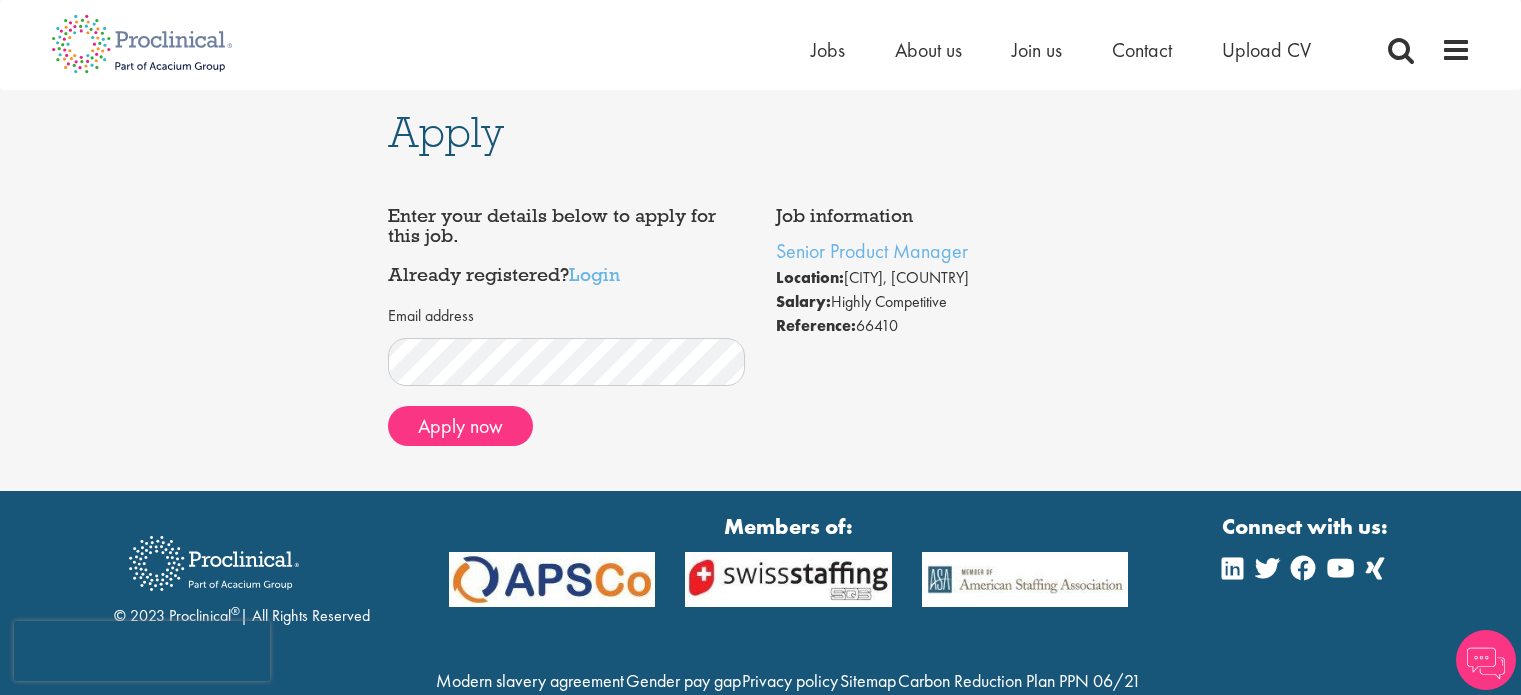 scroll, scrollTop: 0, scrollLeft: 0, axis: both 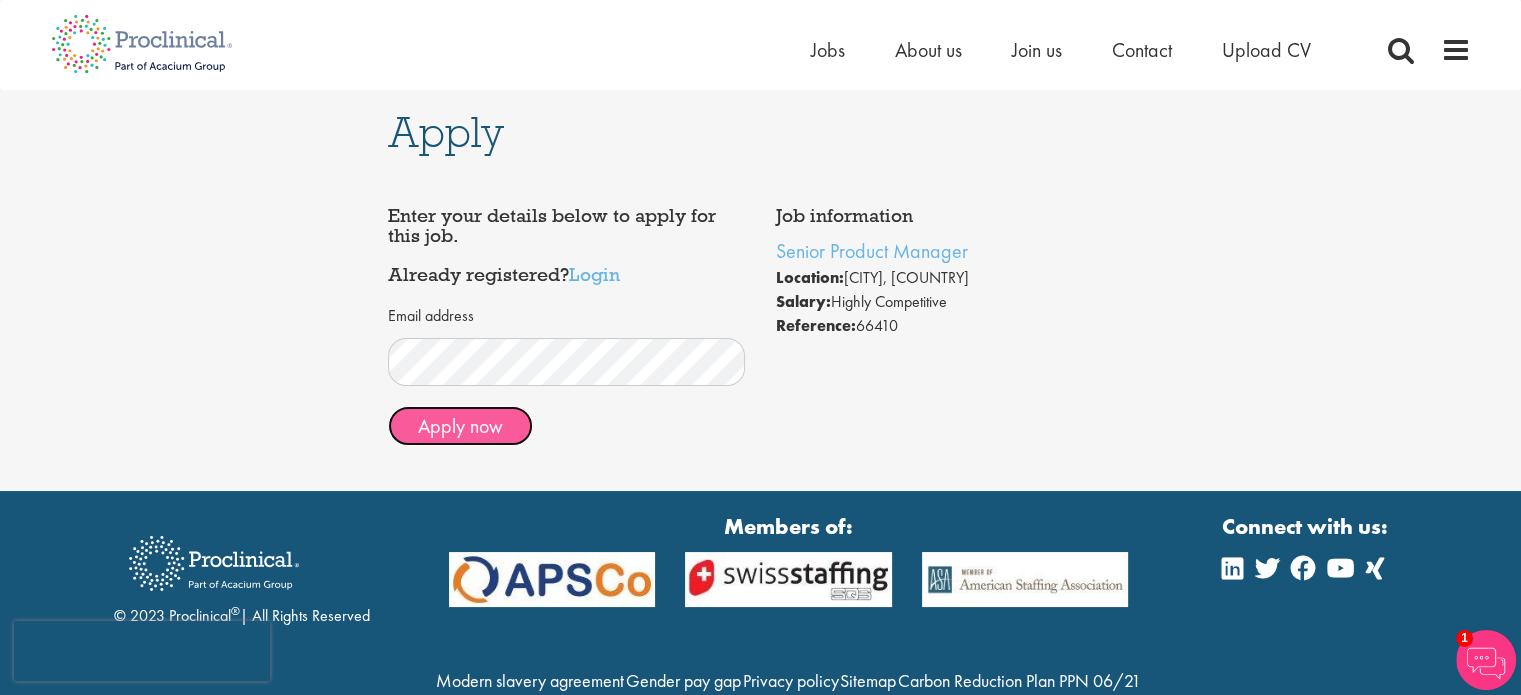click on "Apply now" at bounding box center (460, 426) 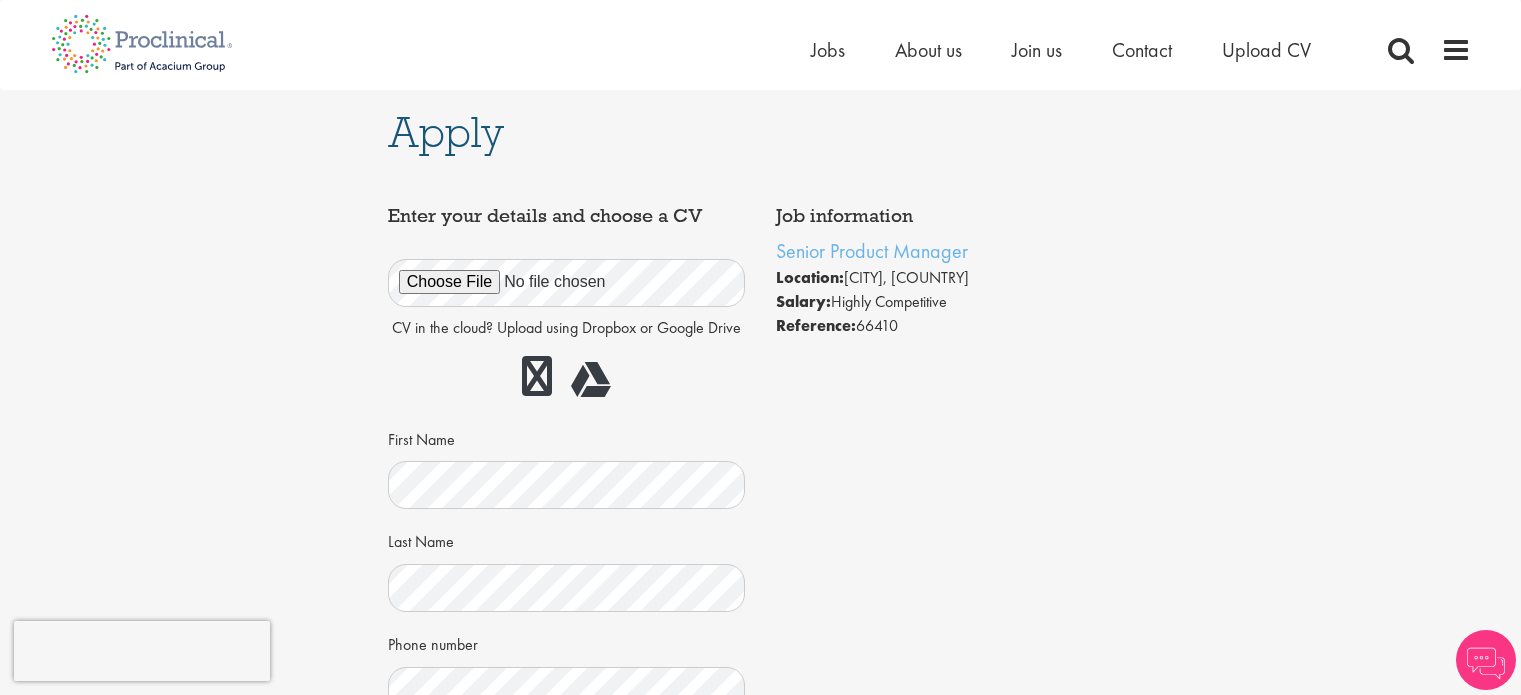 scroll, scrollTop: 0, scrollLeft: 0, axis: both 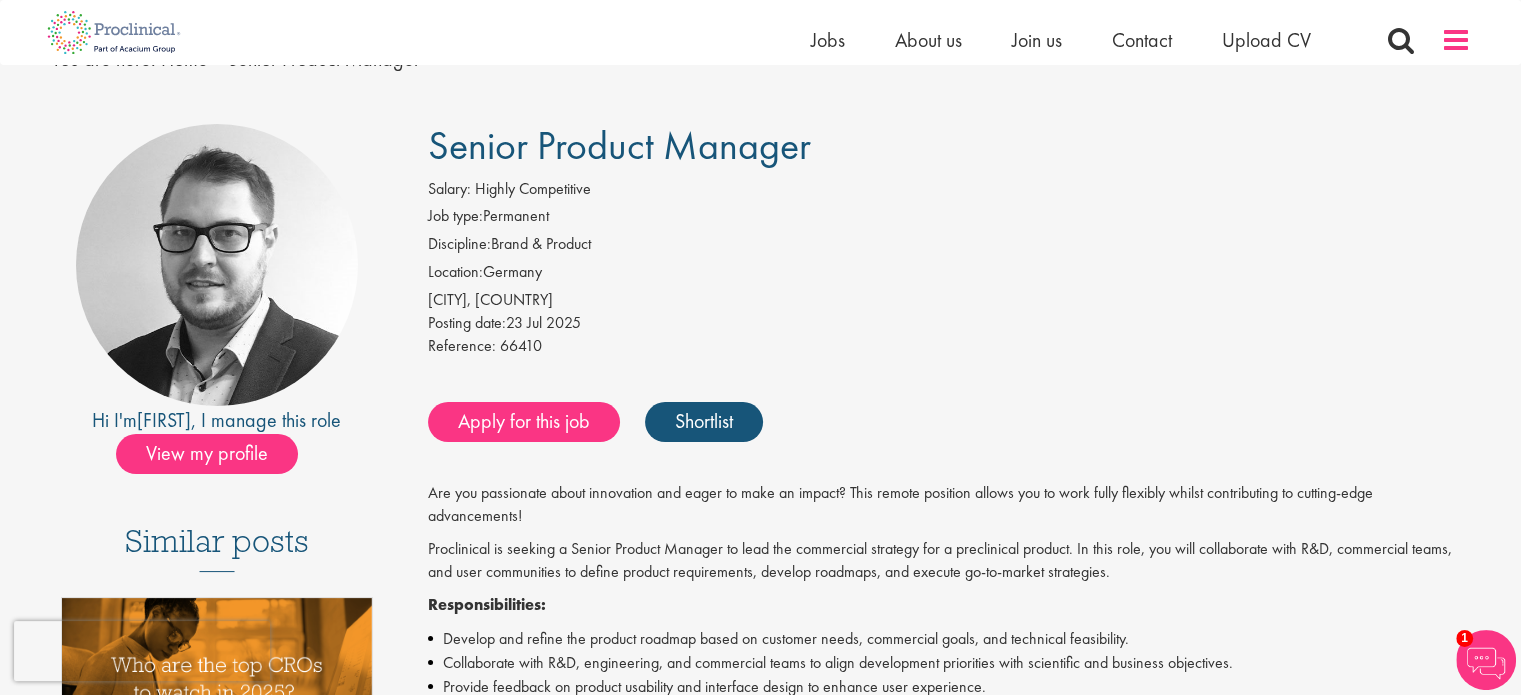 click at bounding box center [1456, 40] 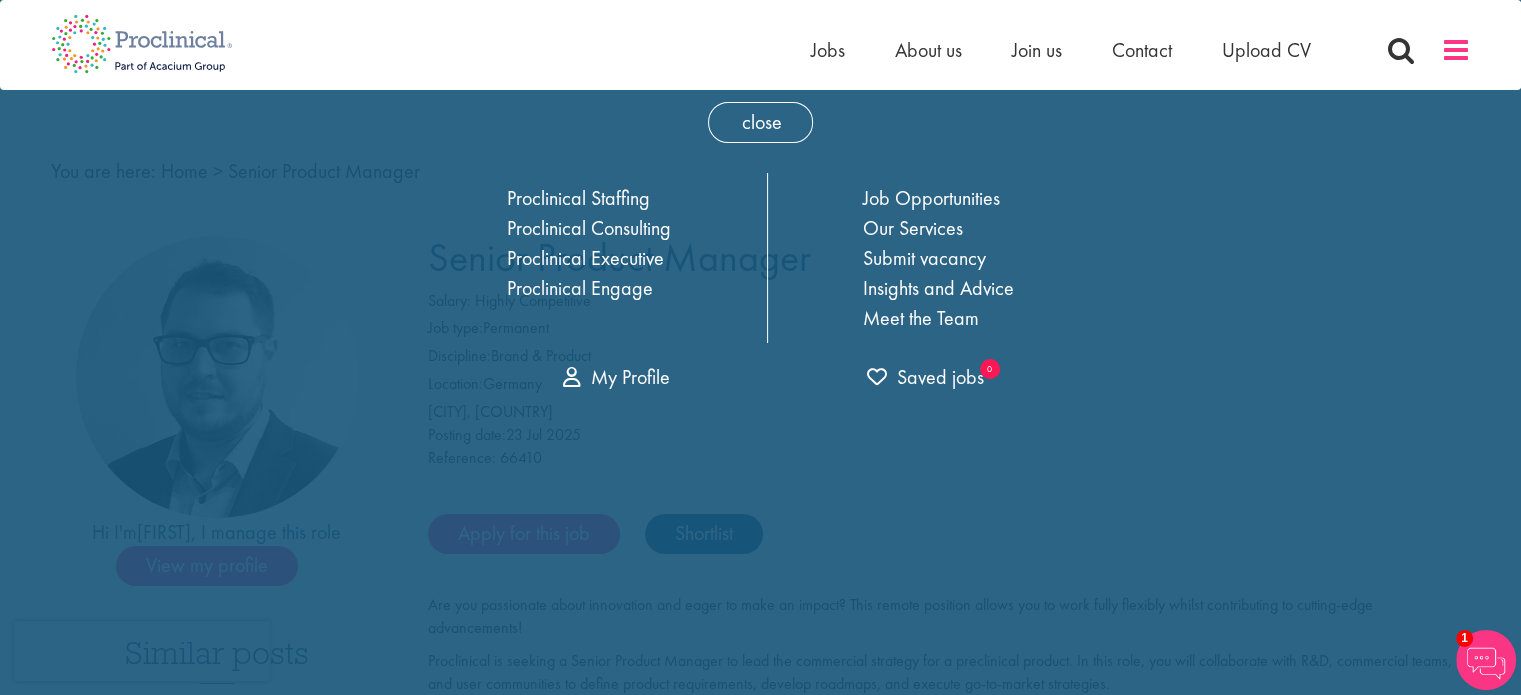 scroll, scrollTop: 0, scrollLeft: 0, axis: both 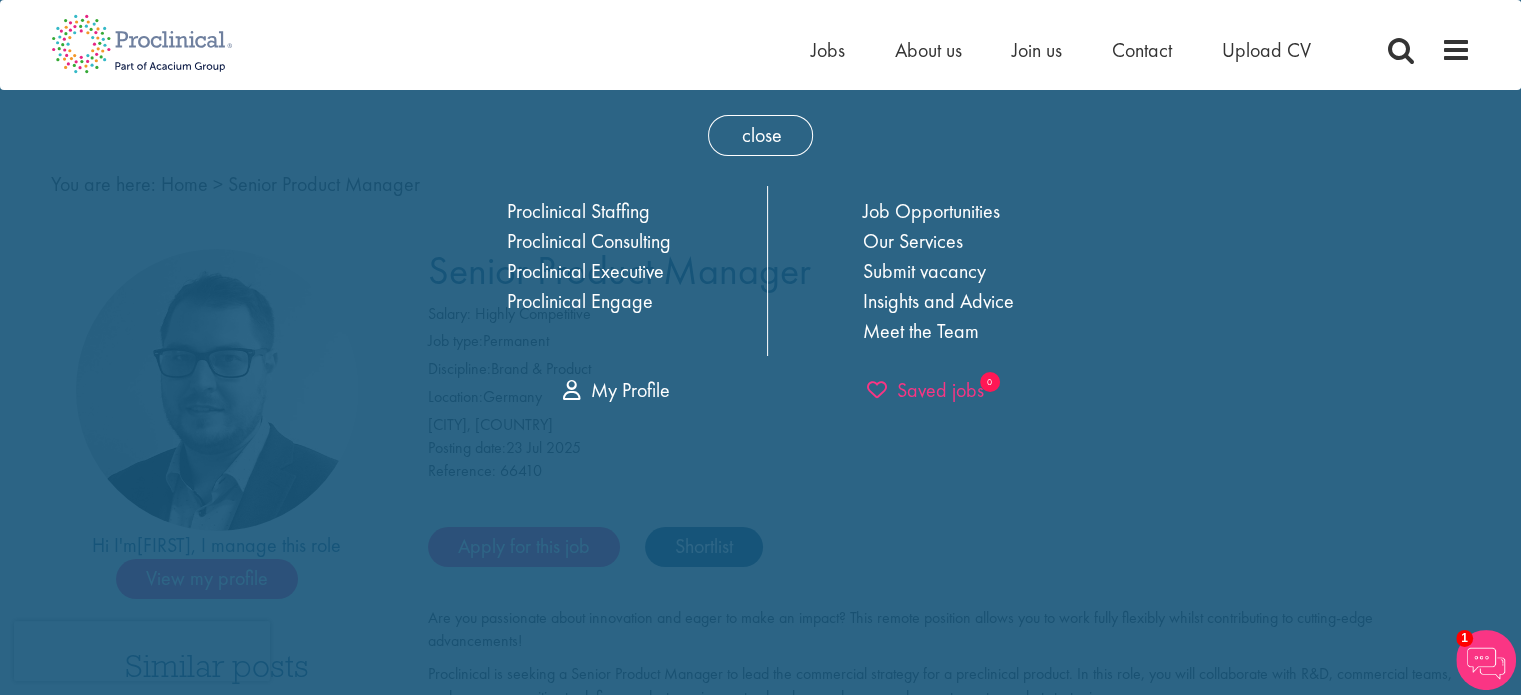 click on "Saved jobs" at bounding box center (925, 390) 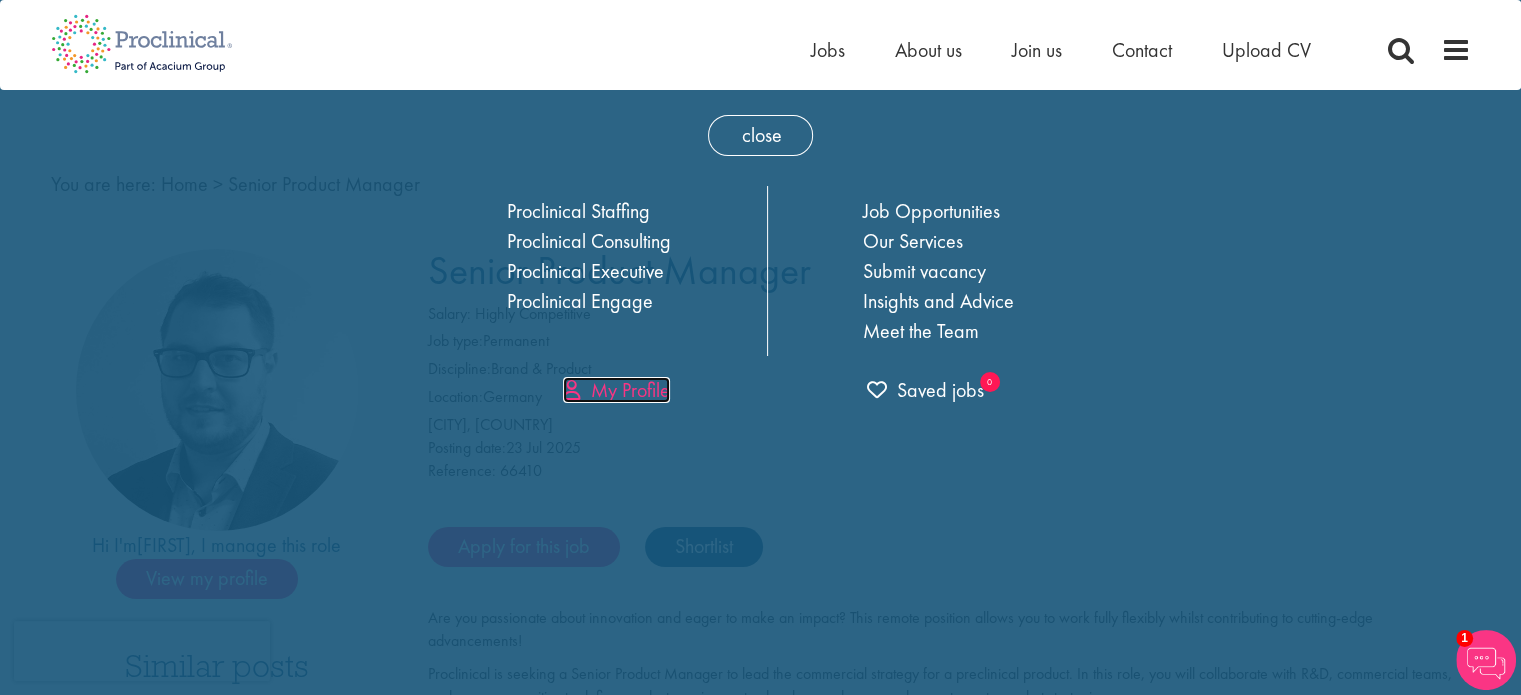 click on "My Profile" at bounding box center [616, 390] 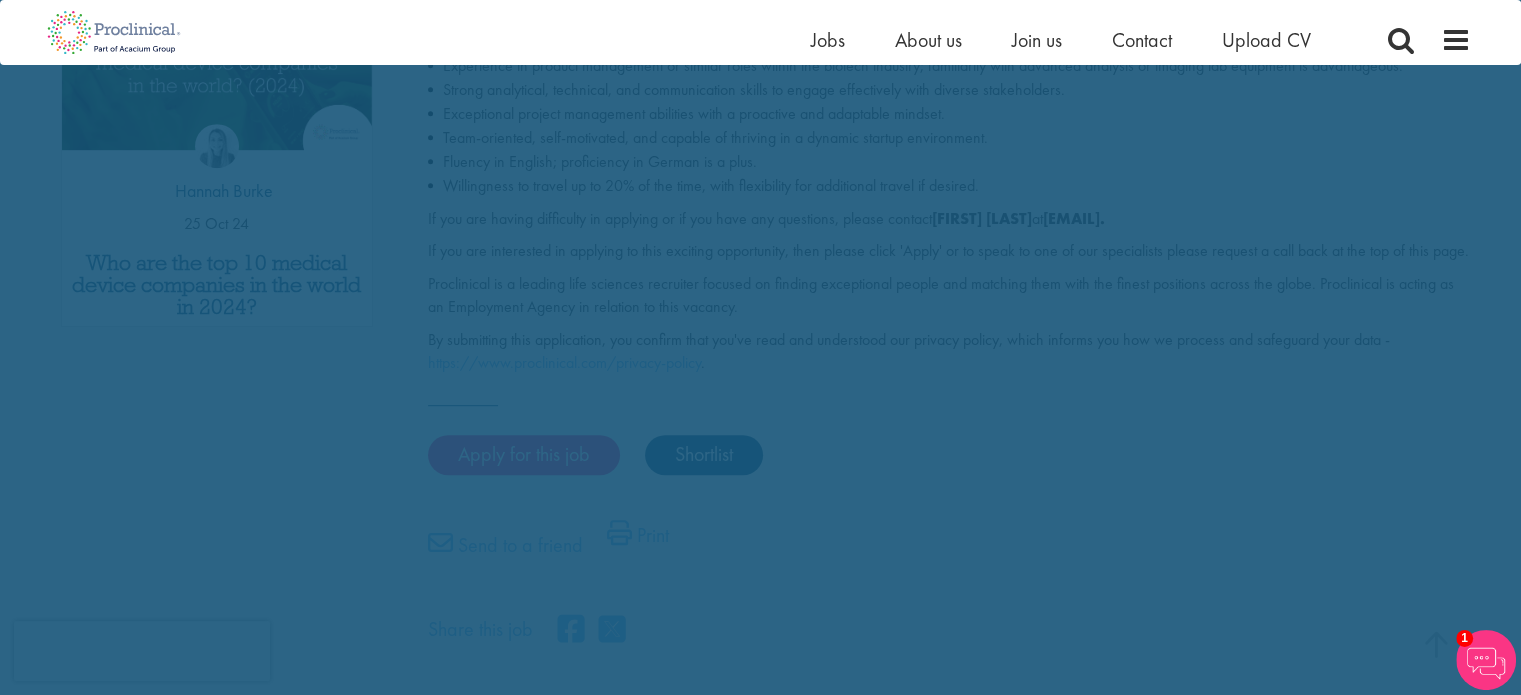scroll, scrollTop: 792, scrollLeft: 0, axis: vertical 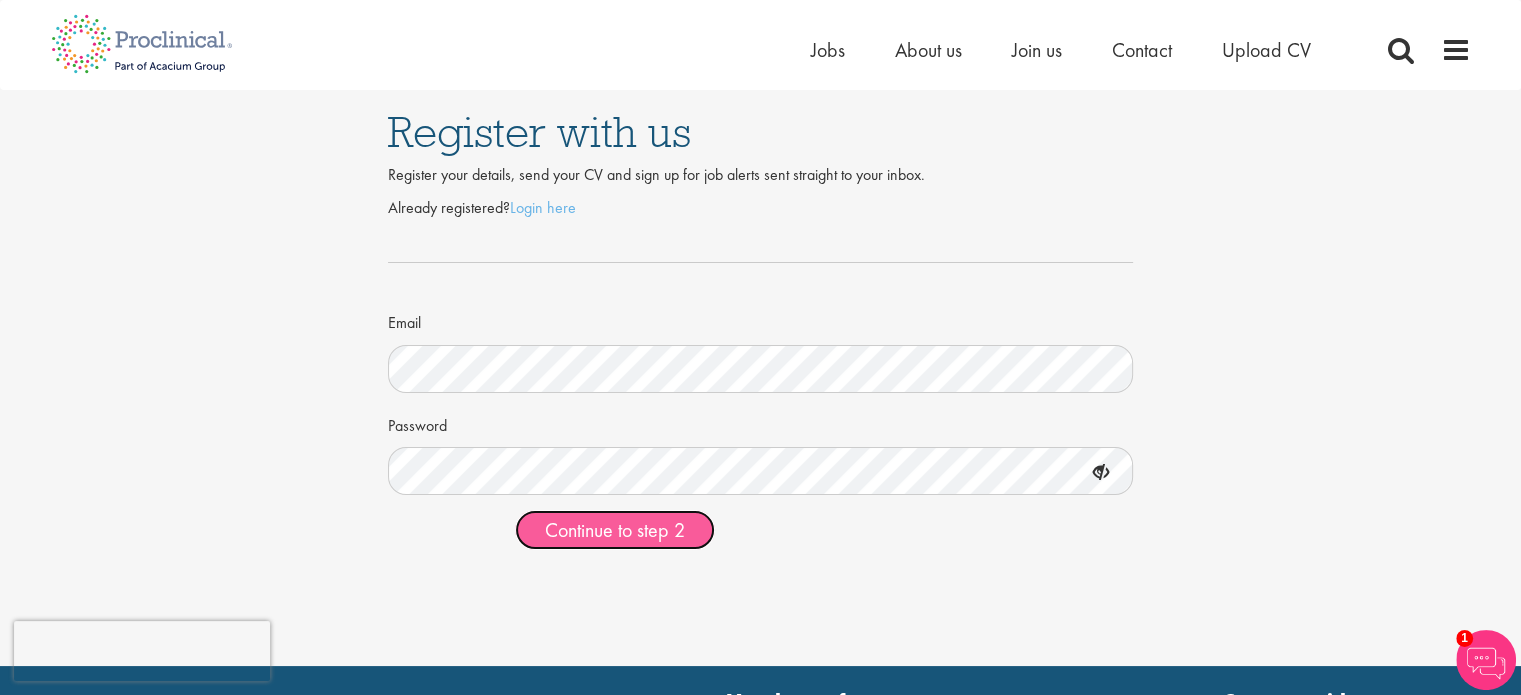 click on "Continue to step 2" at bounding box center [615, 530] 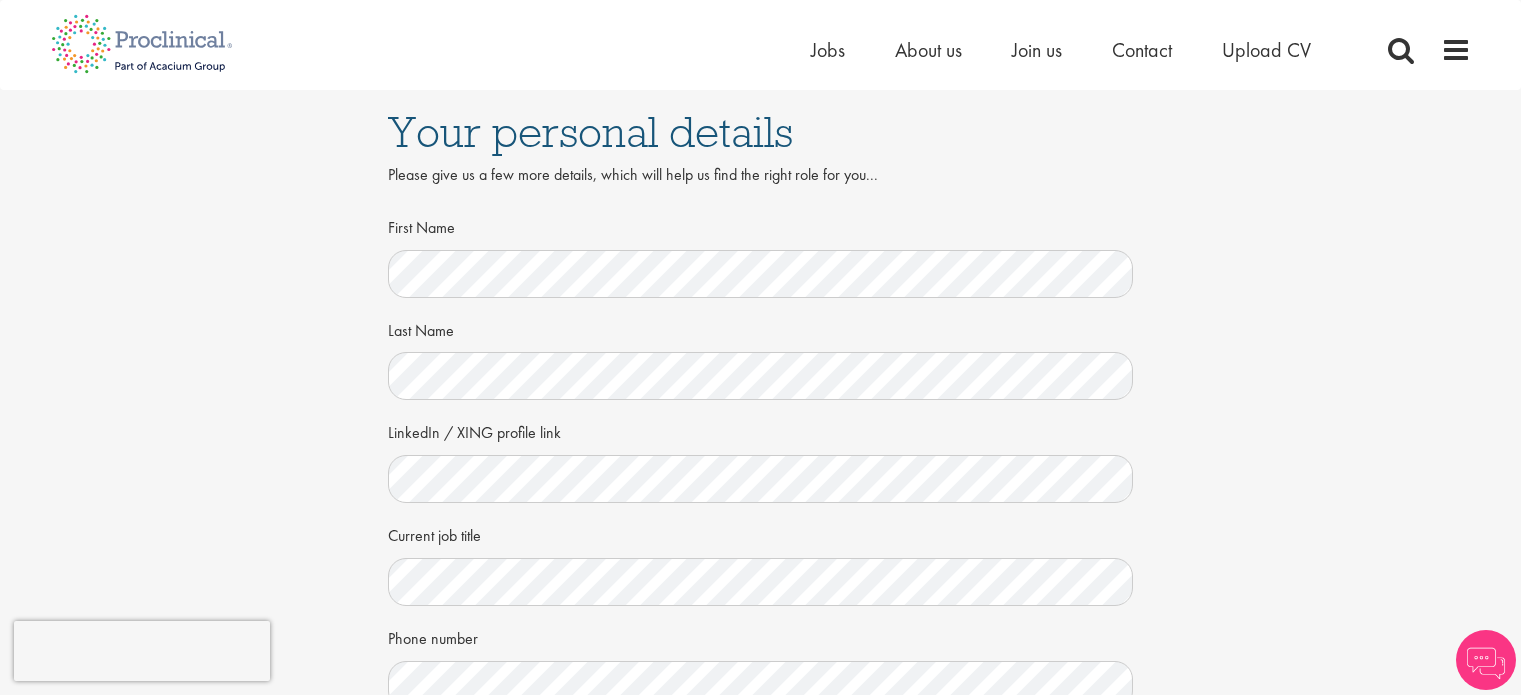 scroll, scrollTop: 0, scrollLeft: 0, axis: both 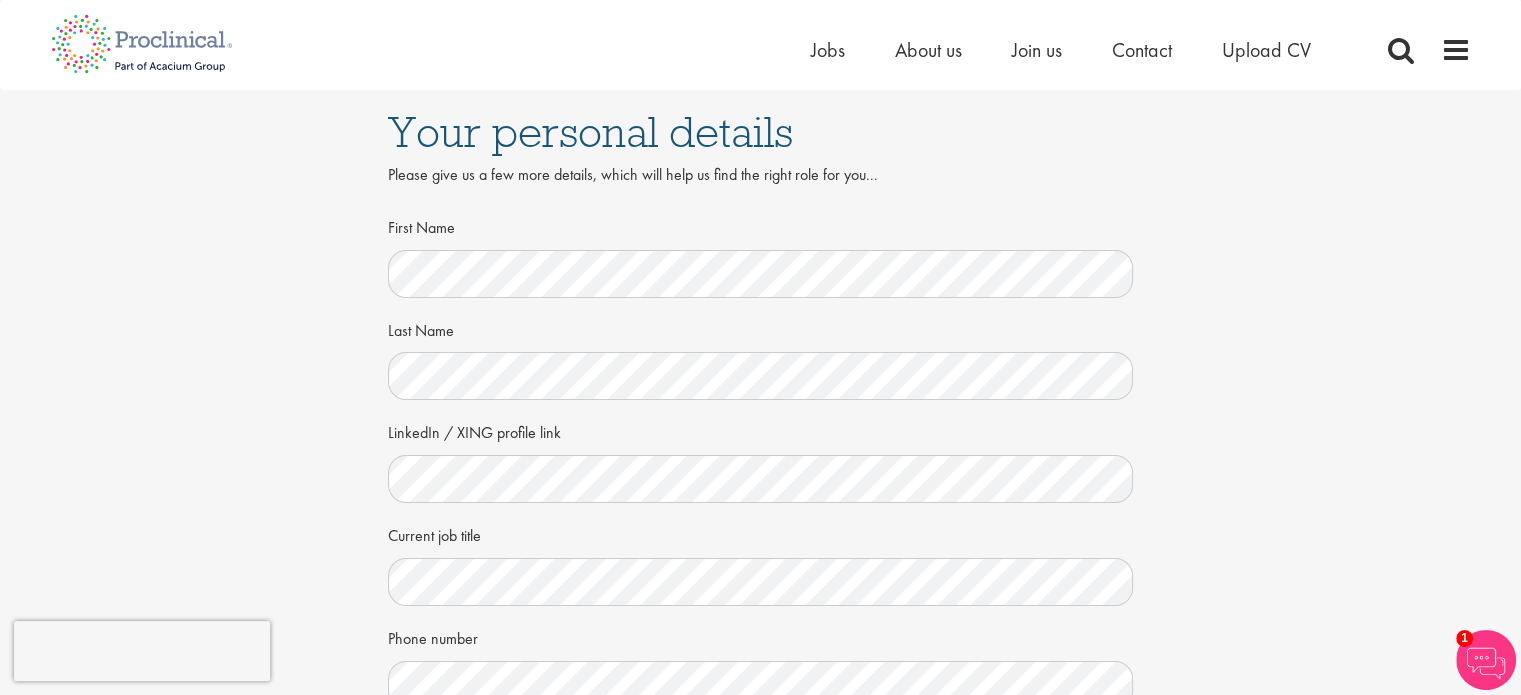 click on "First Name" at bounding box center (761, 254) 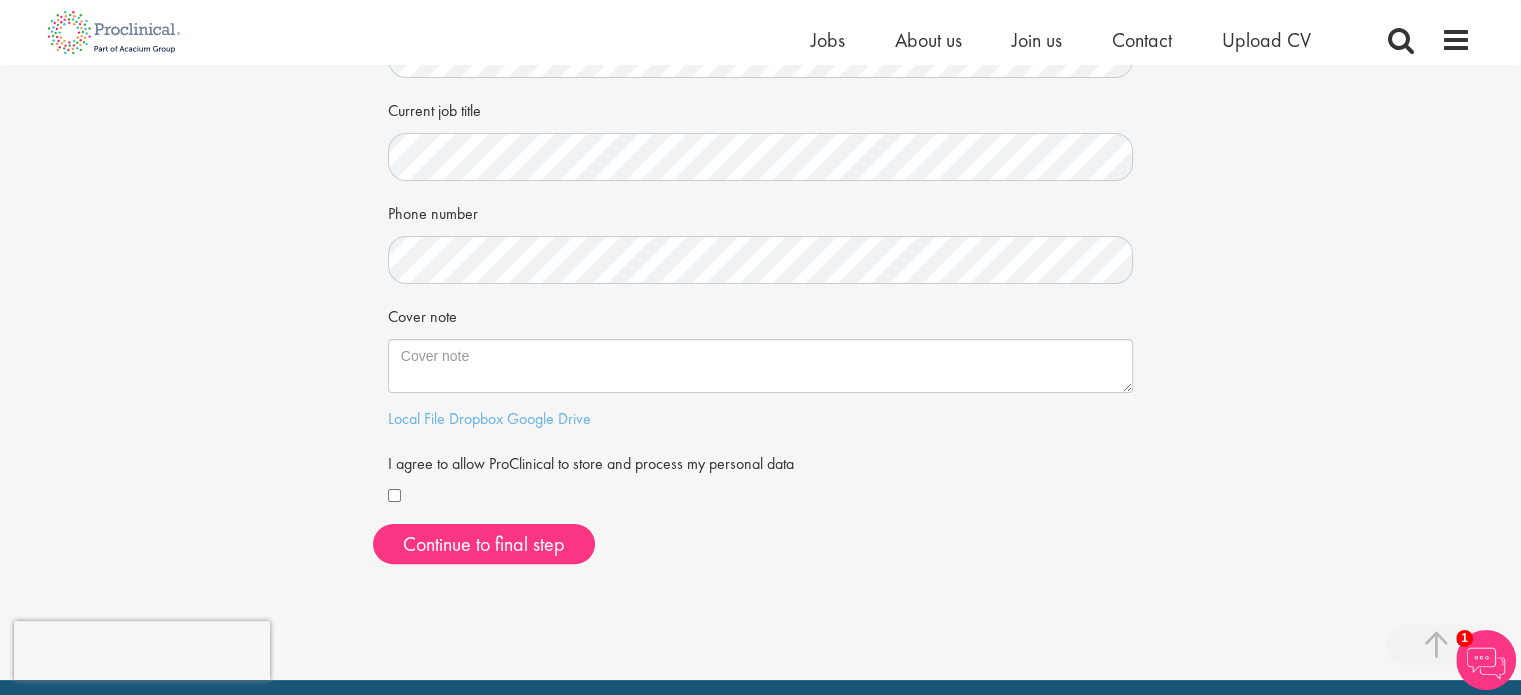 scroll, scrollTop: 300, scrollLeft: 0, axis: vertical 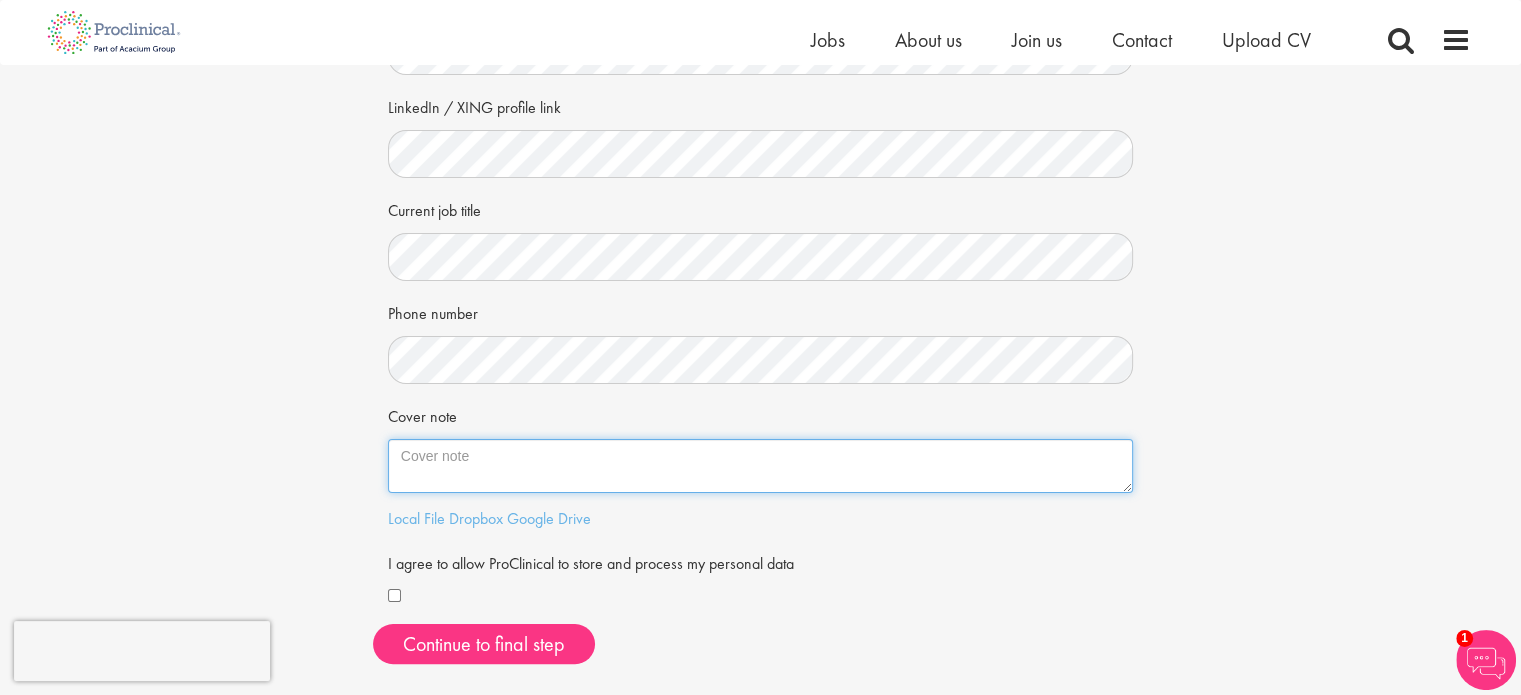 click on "Cover note" at bounding box center (761, 466) 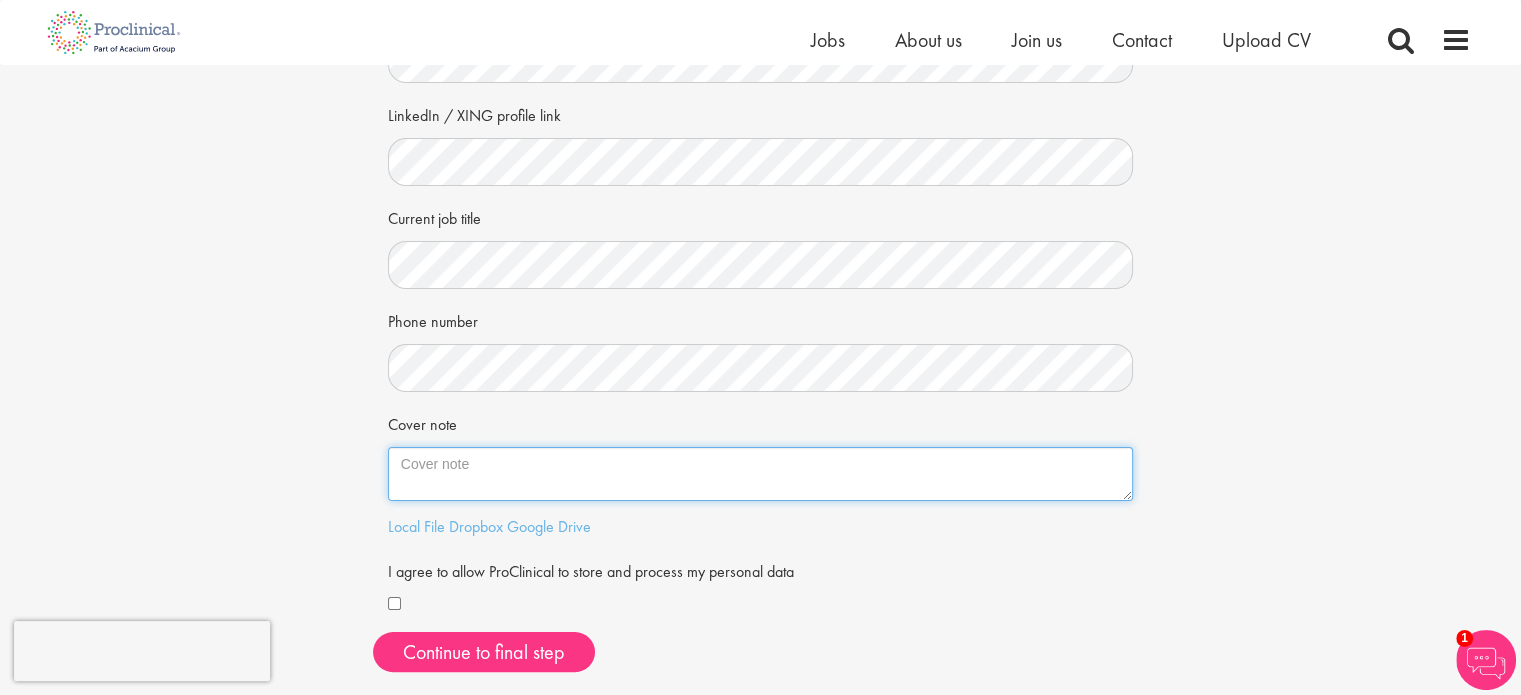 scroll, scrollTop: 300, scrollLeft: 0, axis: vertical 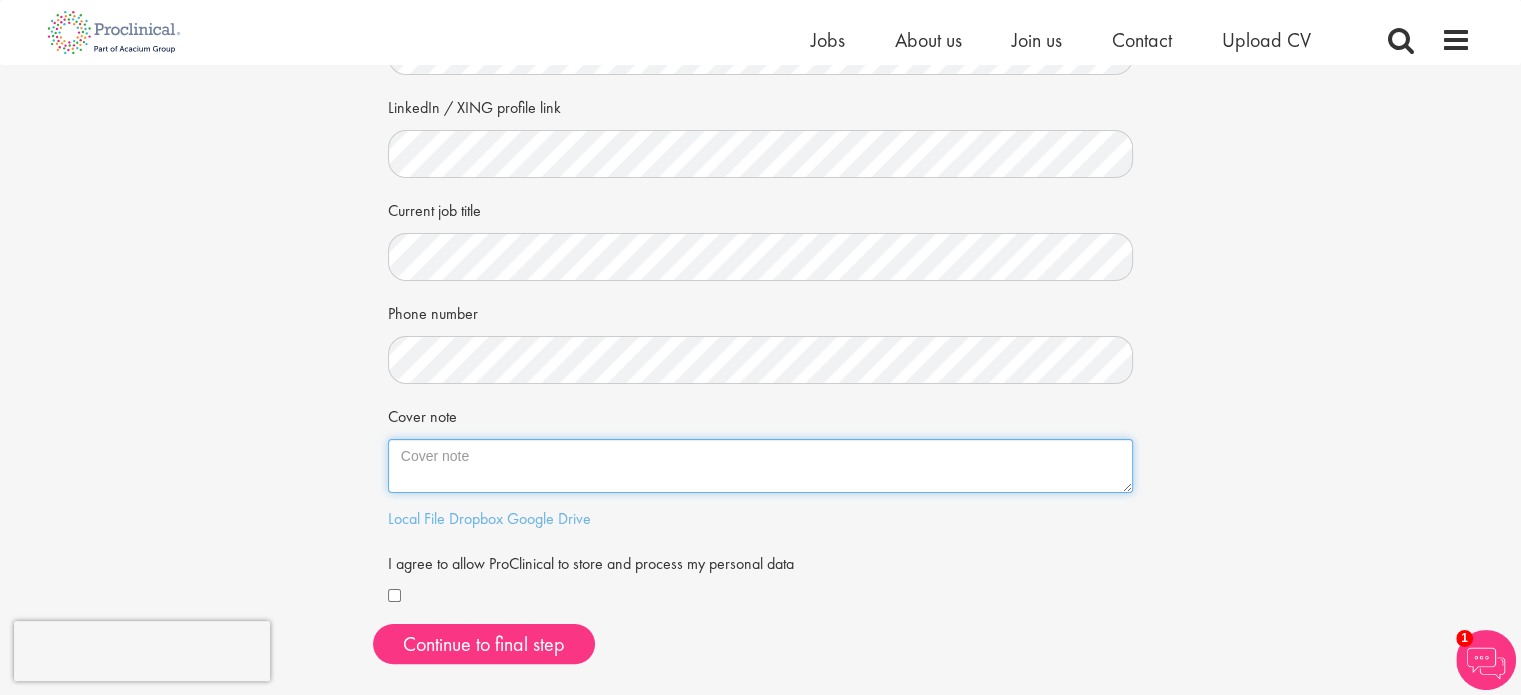 paste on "Marketing professional in the healthcare industry with over 15 years of experience in strategic marketing, project management, marketing and commercial excellence, portfolio and product management, digital transformation. Proven track record in leading multi-channel marketing initiatives, launching innovative products and delivering results in multi-stakeholder projects." 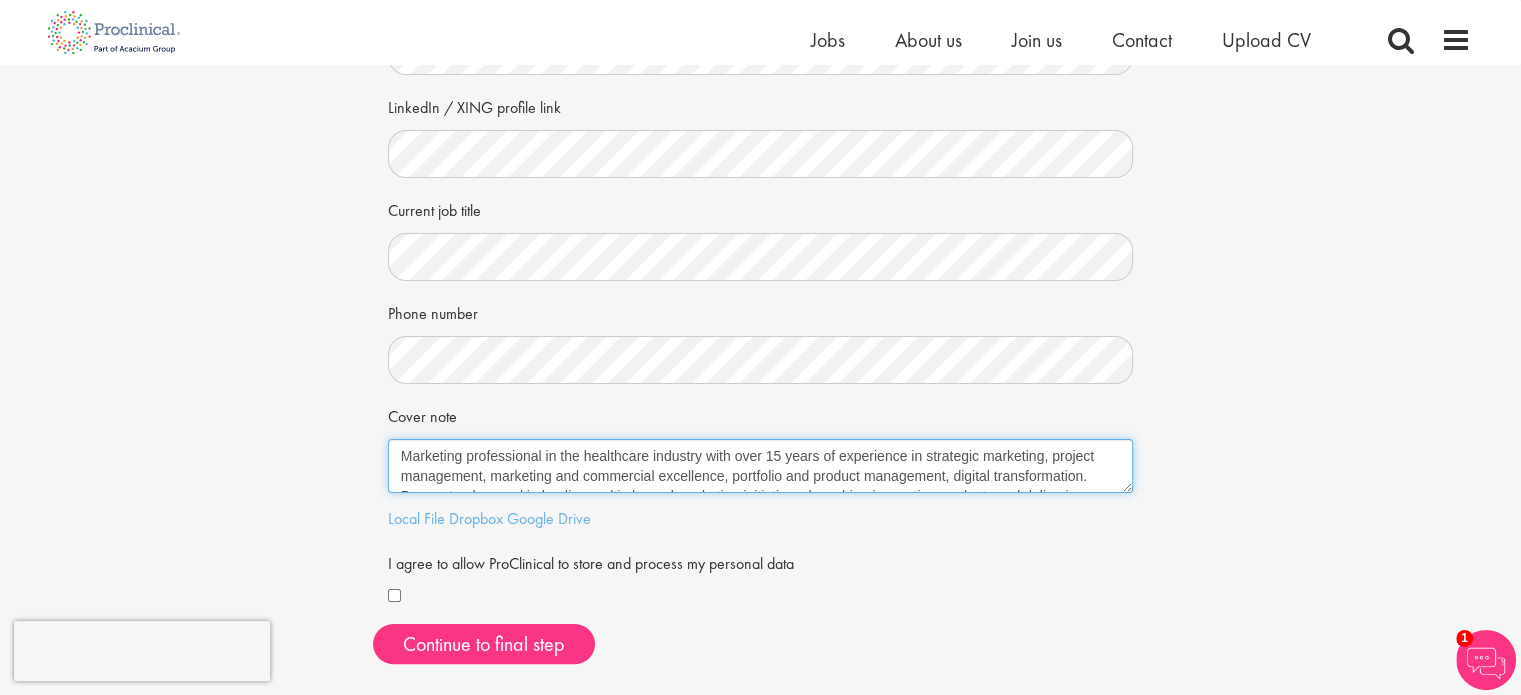 scroll, scrollTop: 32, scrollLeft: 0, axis: vertical 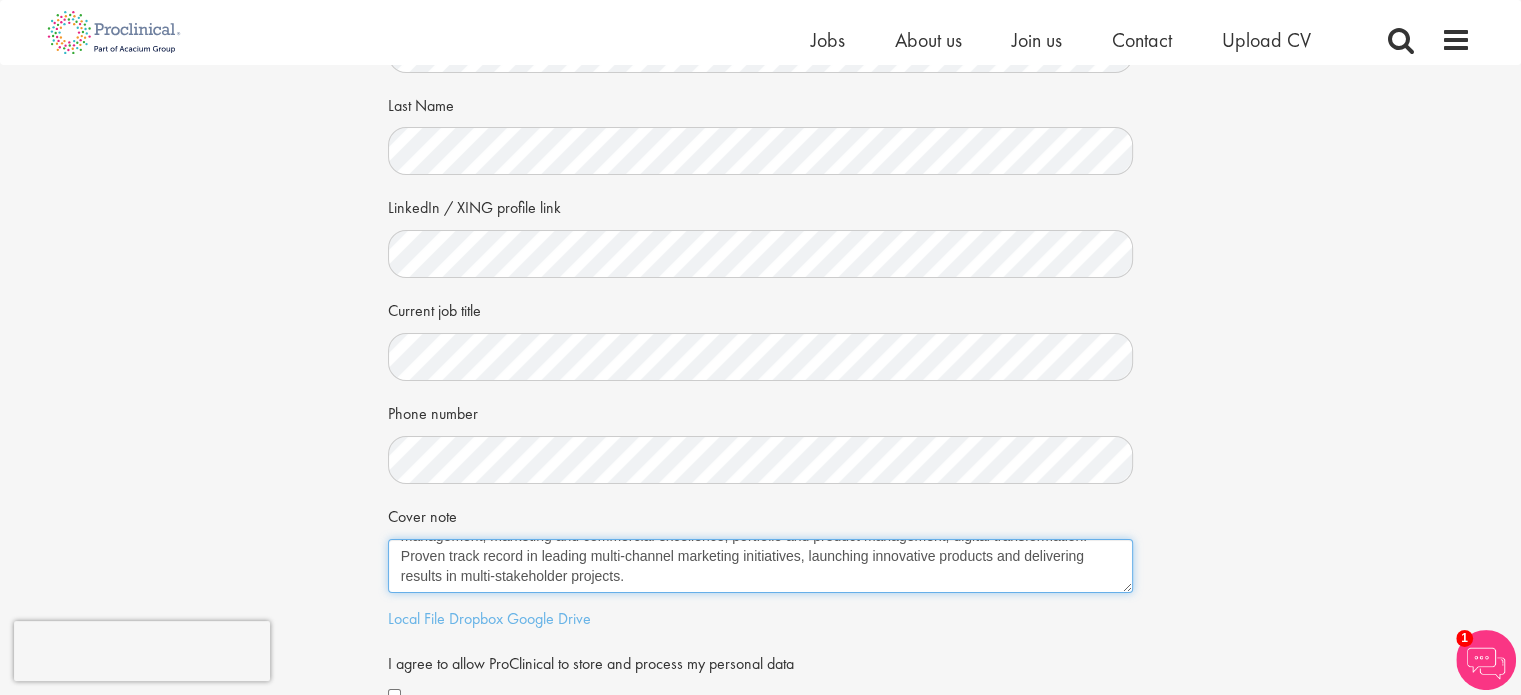 type on "Marketing professional in the healthcare industry with over 15 years of experience in strategic marketing, project management, marketing and commercial excellence, portfolio and product management, digital transformation. Proven track record in leading multi-channel marketing initiatives, launching innovative products and delivering results in multi-stakeholder projects." 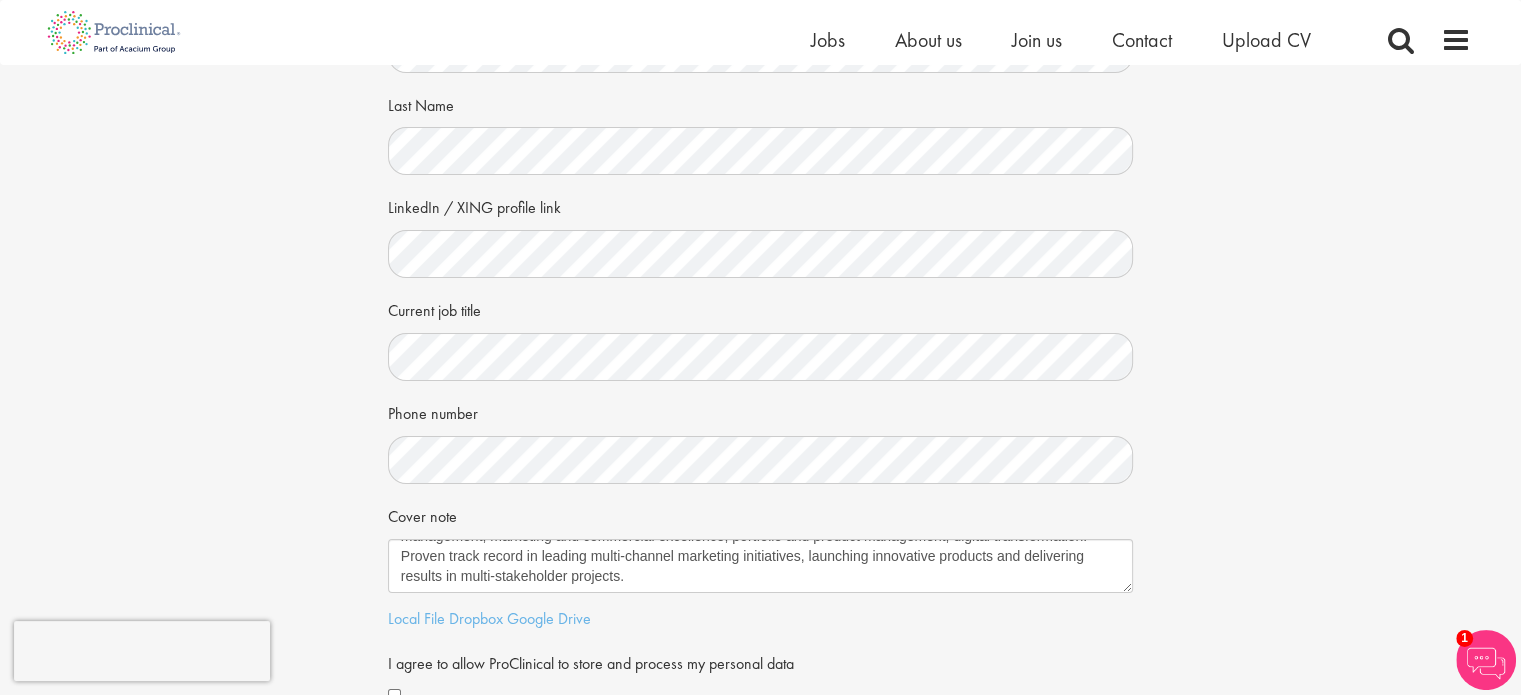 click on "I agree to allow ProClinical to store and process my personal data" at bounding box center (761, 678) 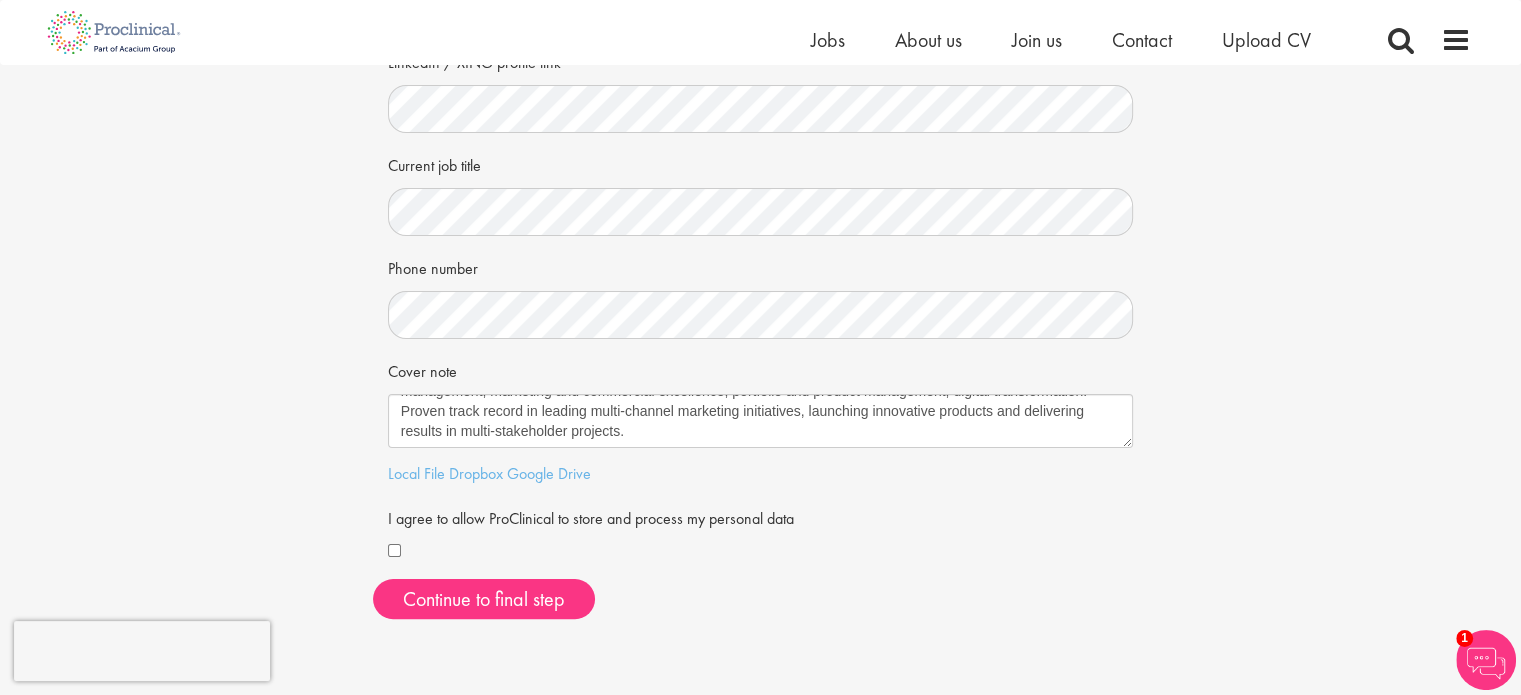 scroll, scrollTop: 400, scrollLeft: 0, axis: vertical 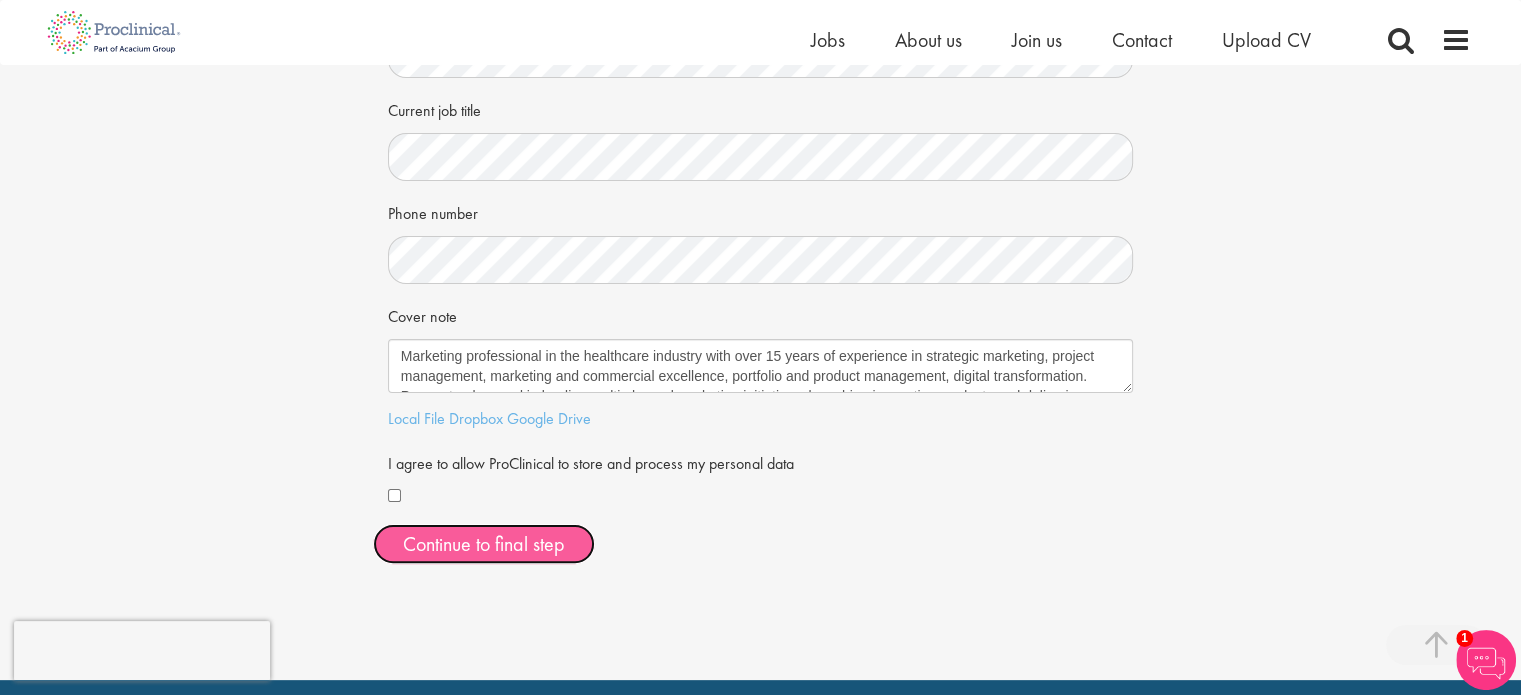 click on "Continue to final step" at bounding box center (484, 544) 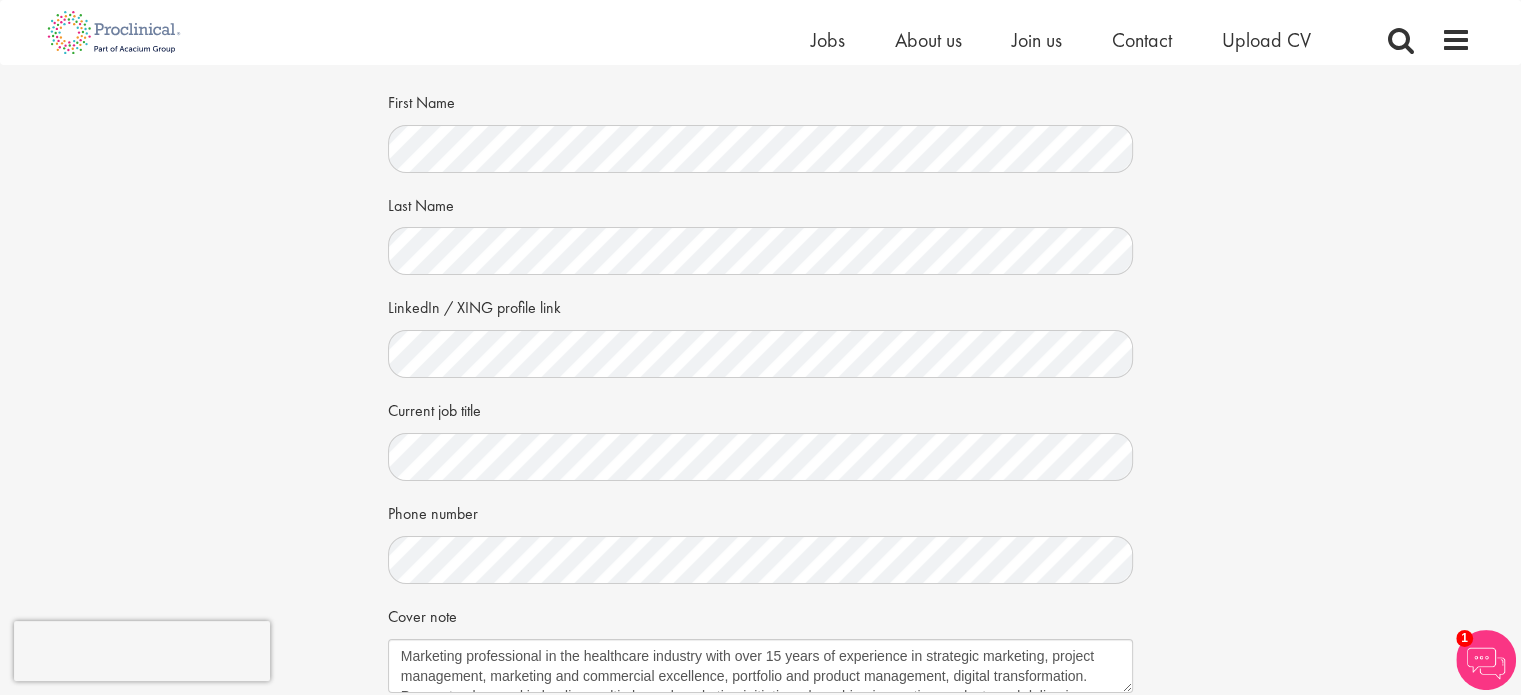 scroll, scrollTop: 0, scrollLeft: 0, axis: both 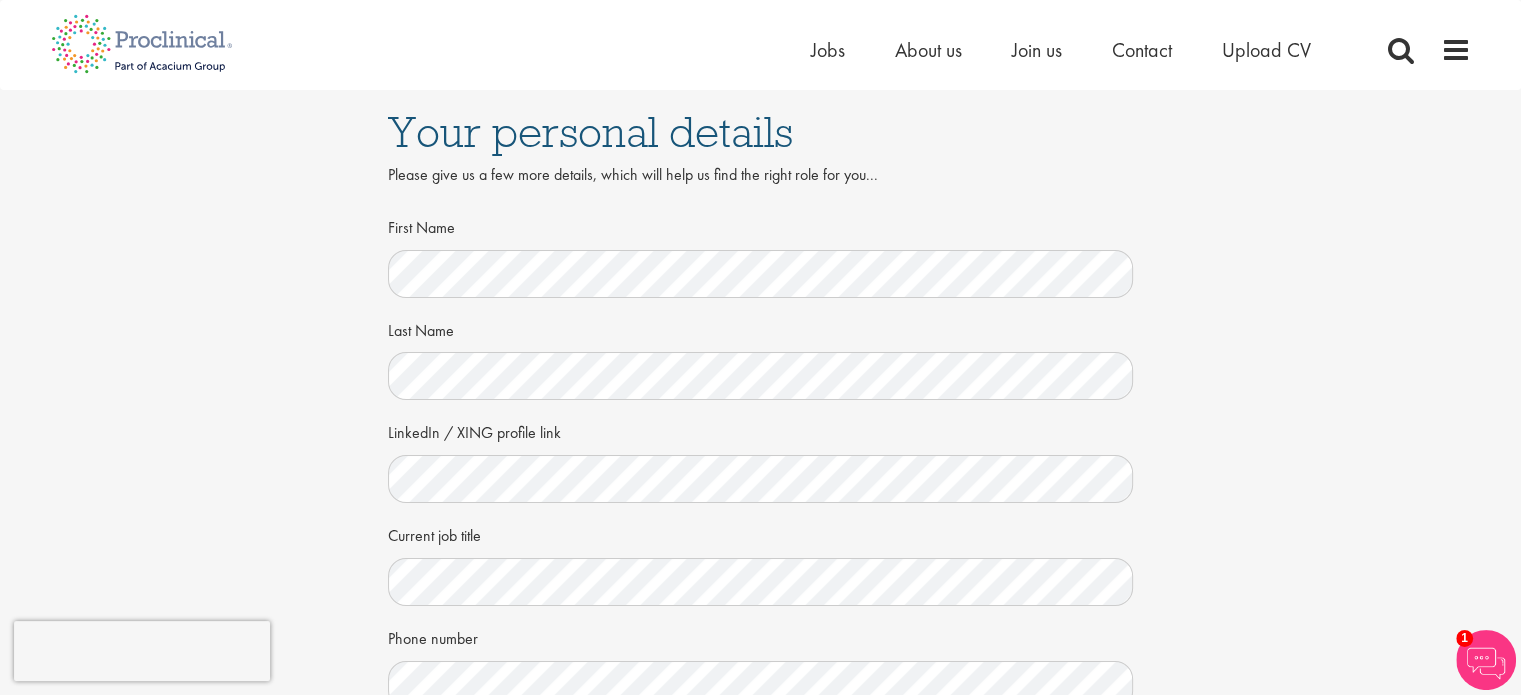 click on "Your personal details
Please give us a few more details, which will help us find the right role for you...
First Name
Last Name
LinkedIn / XING profile link
Current job title
Phone number
Hidden visitor type
Cover note
Local File
Dropbox
Google Drive" at bounding box center (760, 559) 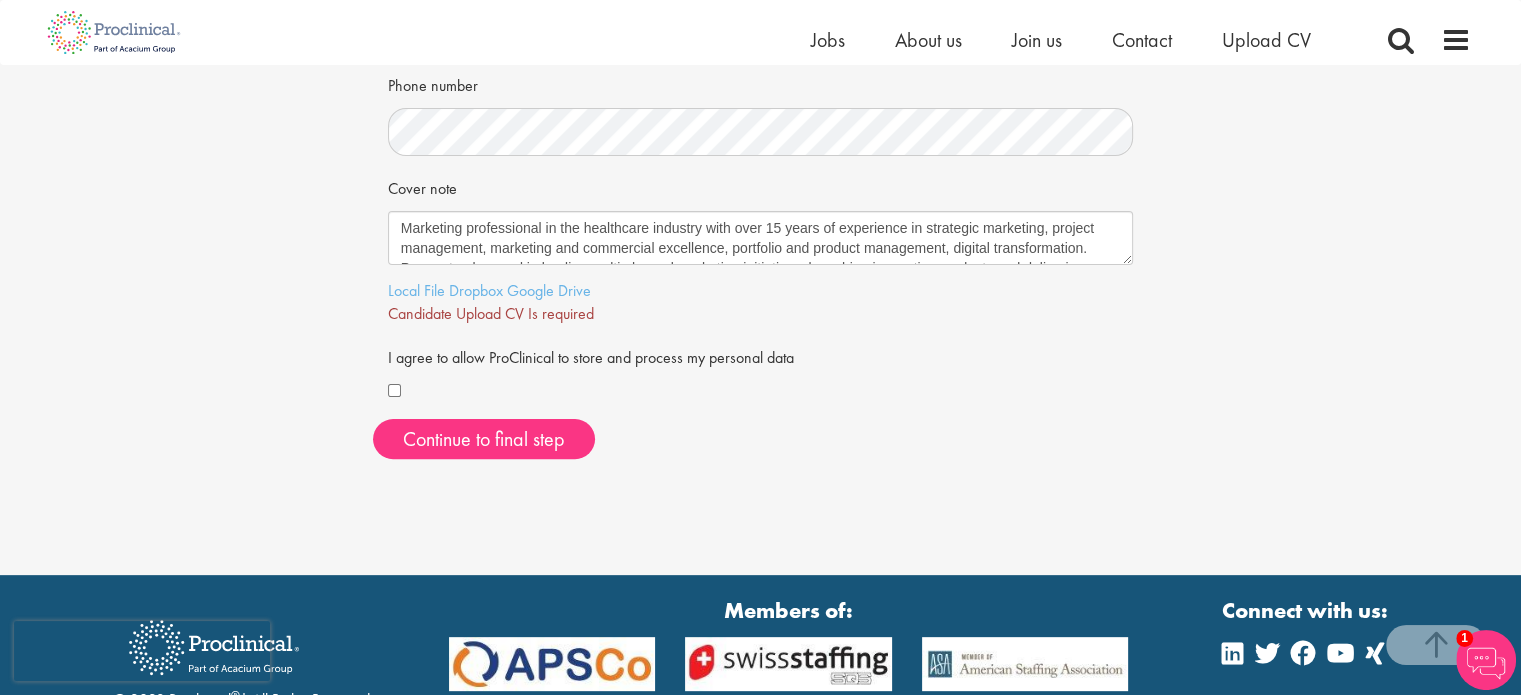 scroll, scrollTop: 500, scrollLeft: 0, axis: vertical 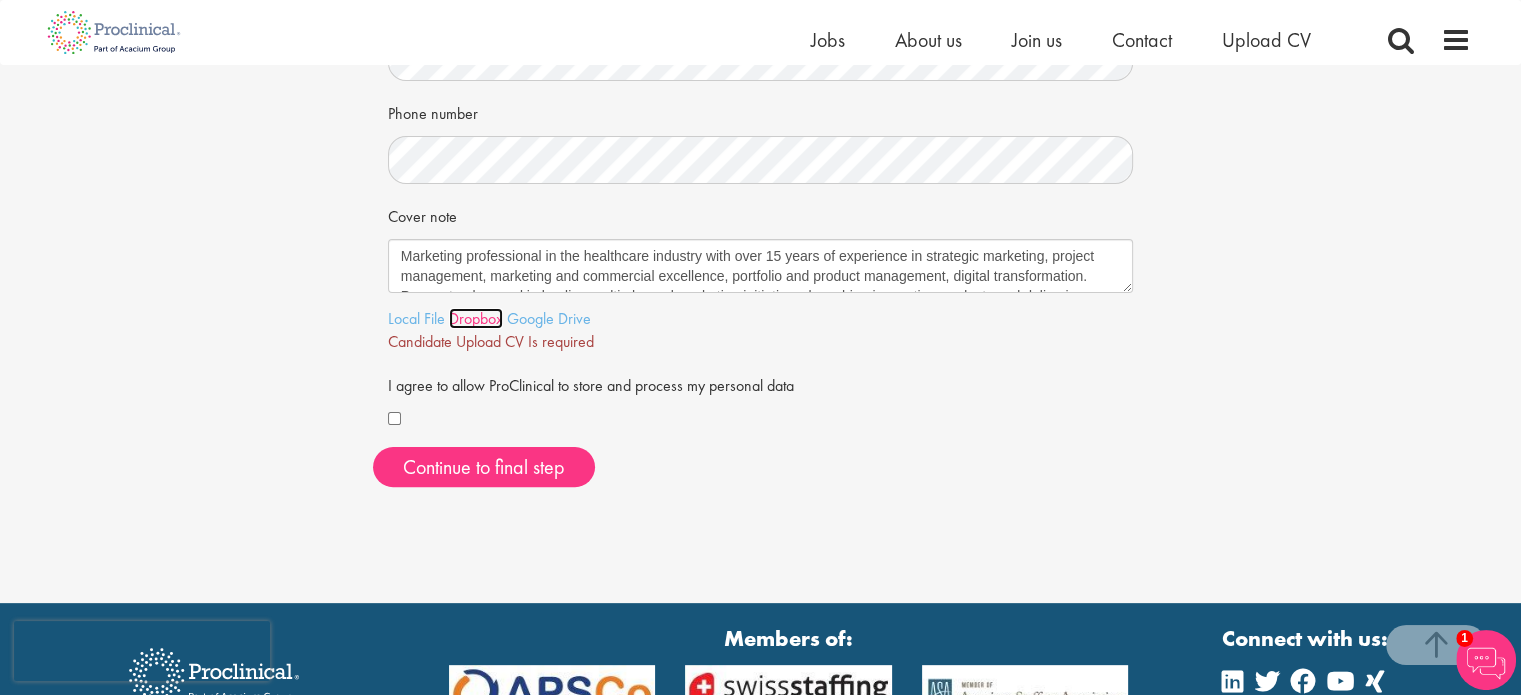 click on "Dropbox" at bounding box center [476, 318] 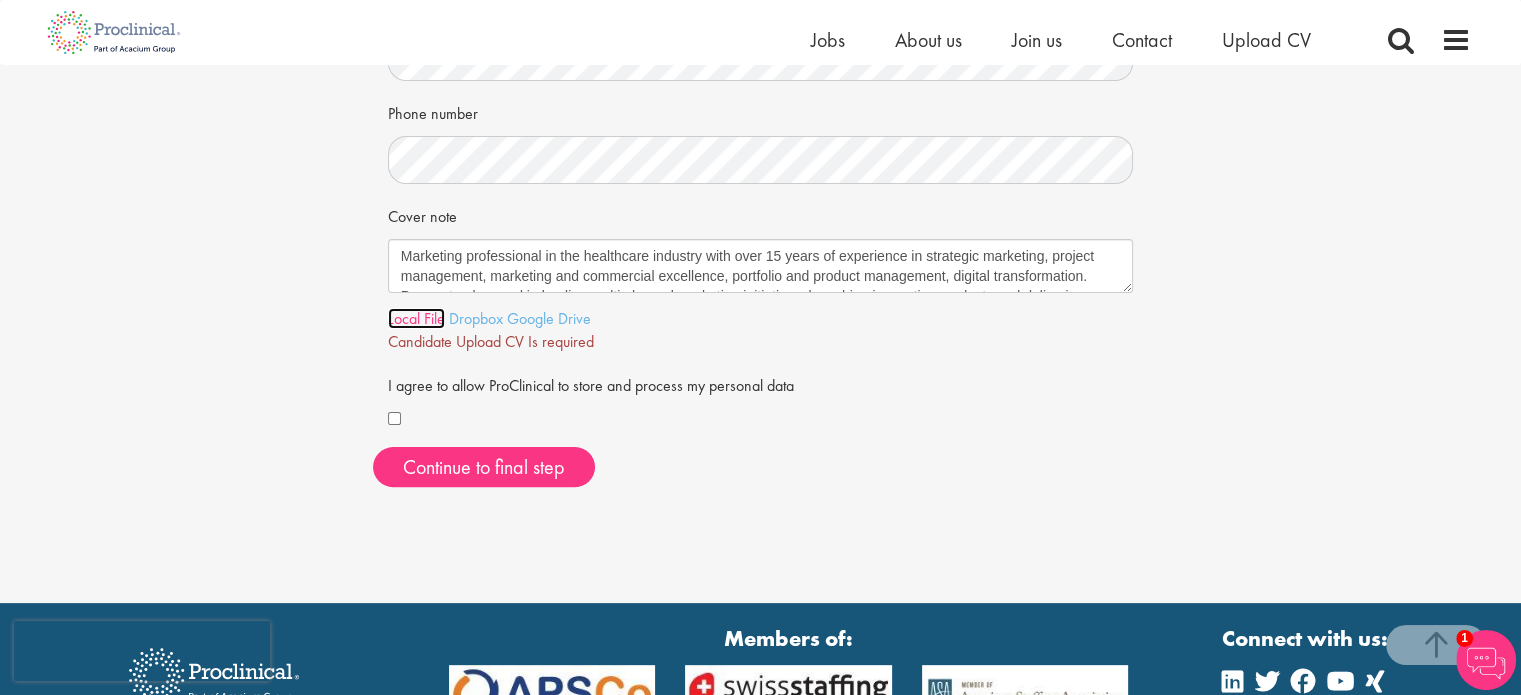 click on "Local File" at bounding box center (416, 318) 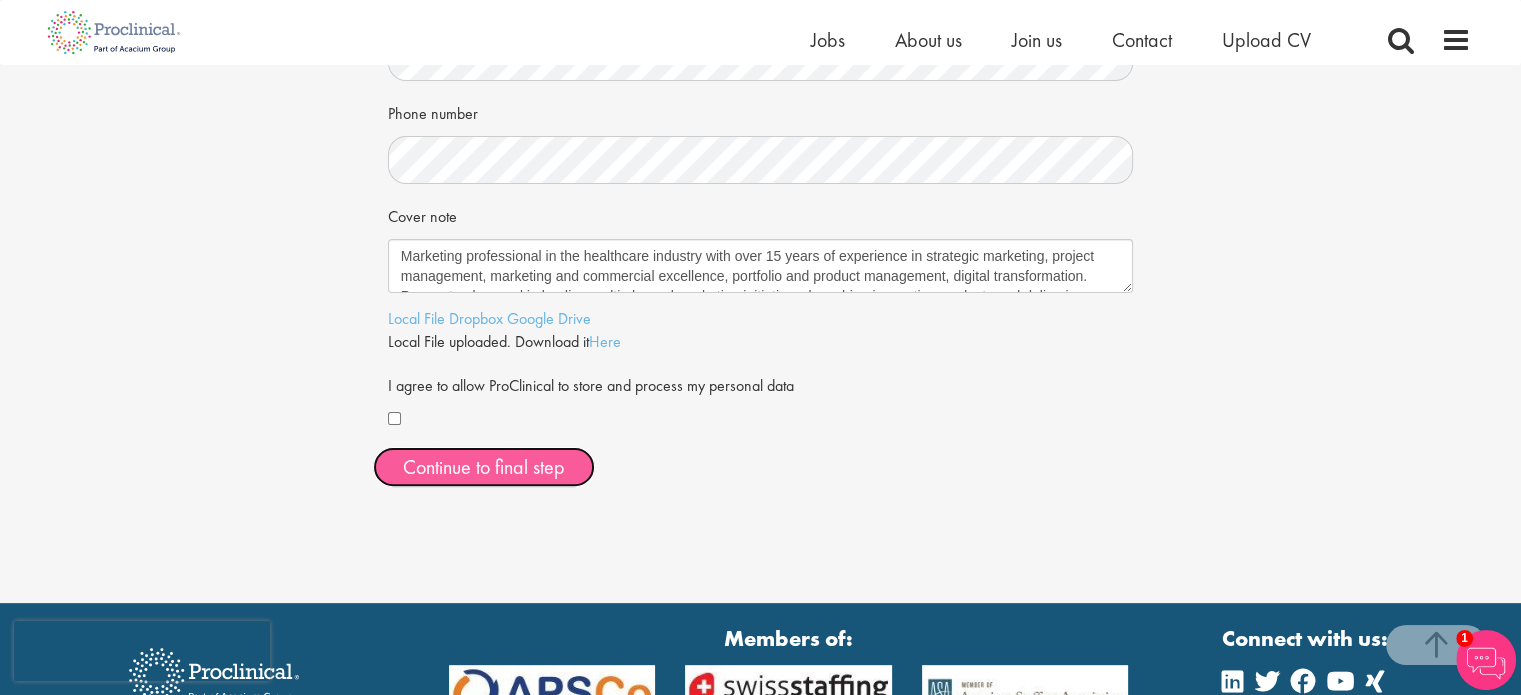 click on "Continue to final step" at bounding box center [484, 467] 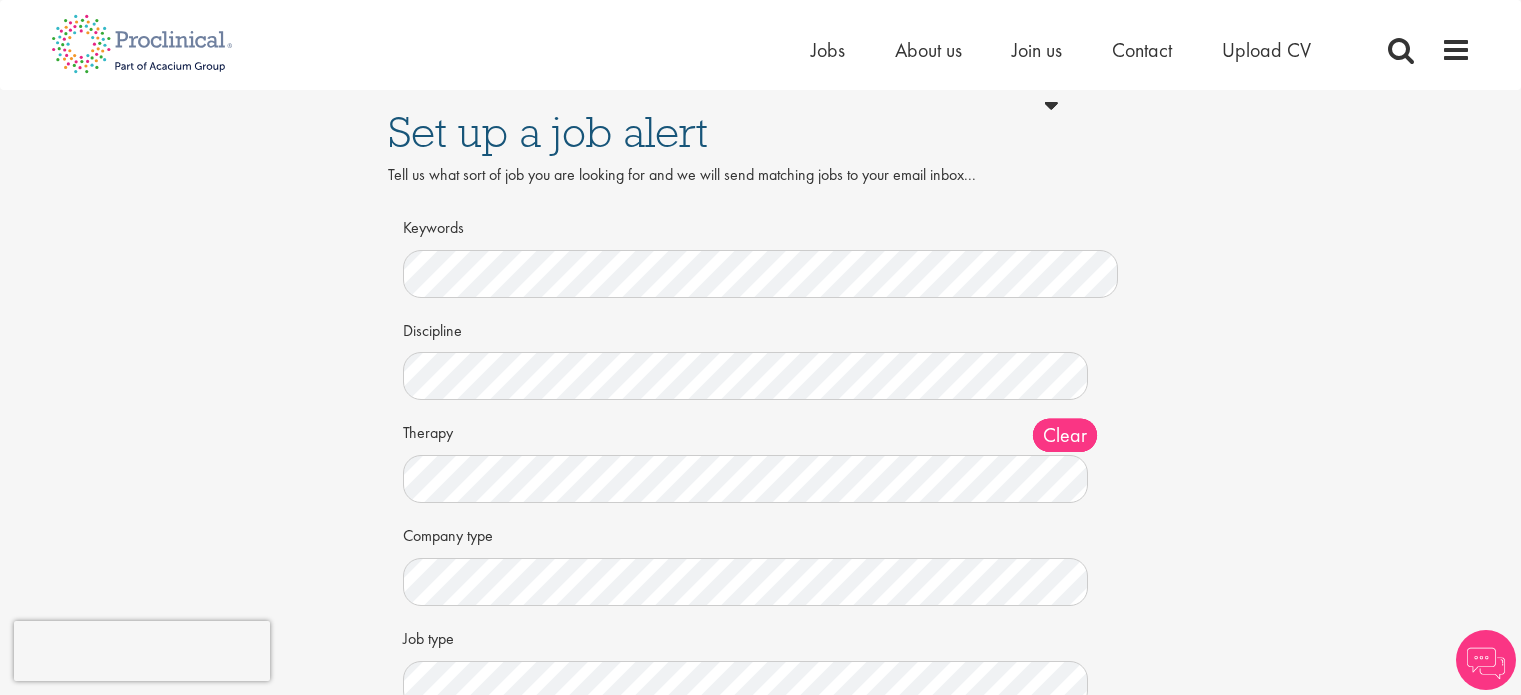 scroll, scrollTop: 0, scrollLeft: 0, axis: both 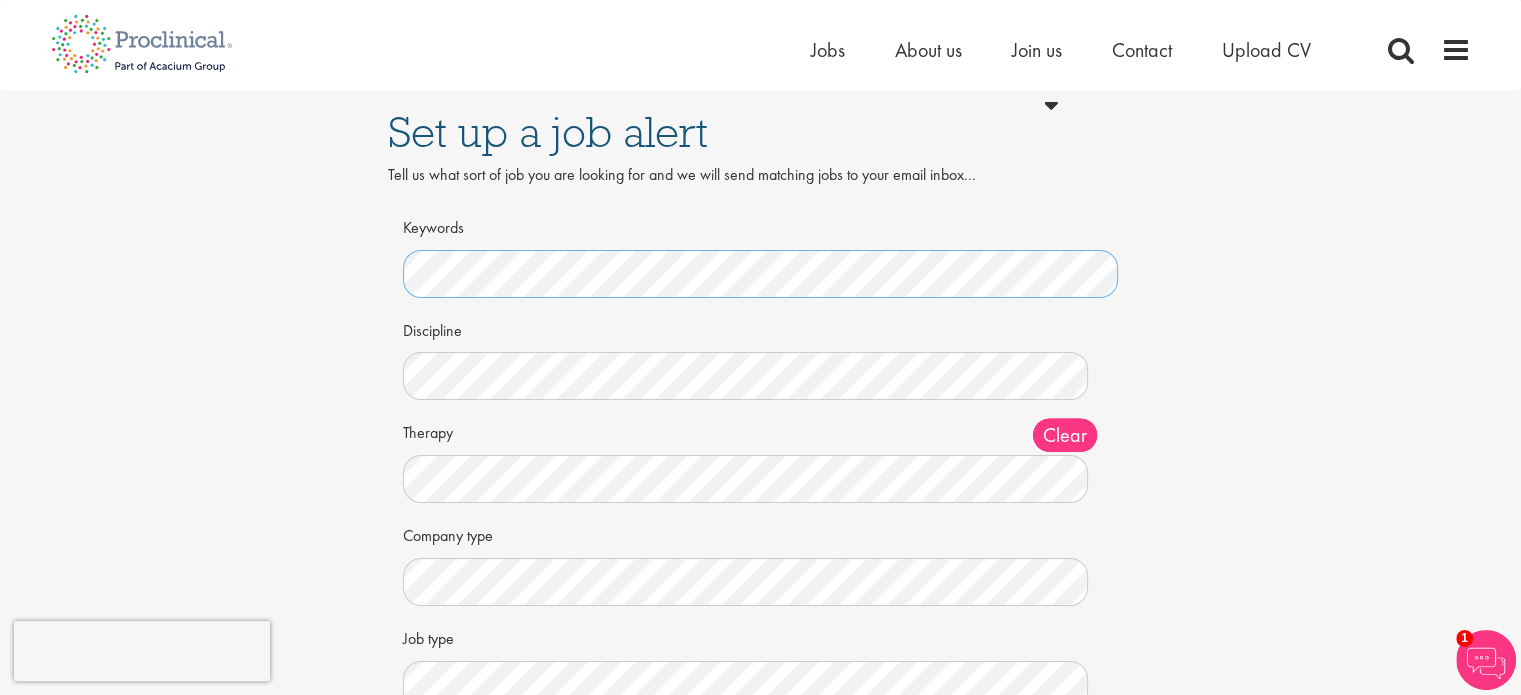 click on "Save Job Alert" at bounding box center (611, 744) 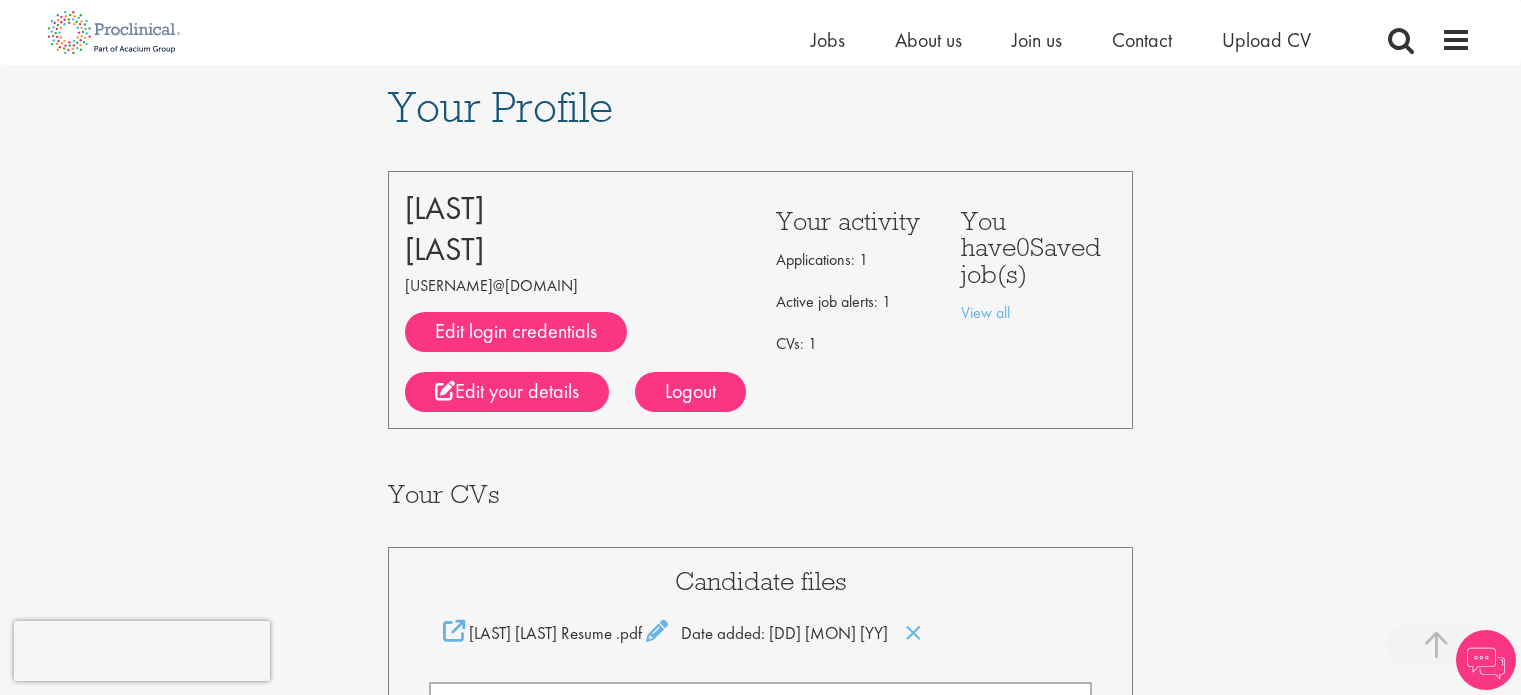 scroll, scrollTop: 608, scrollLeft: 0, axis: vertical 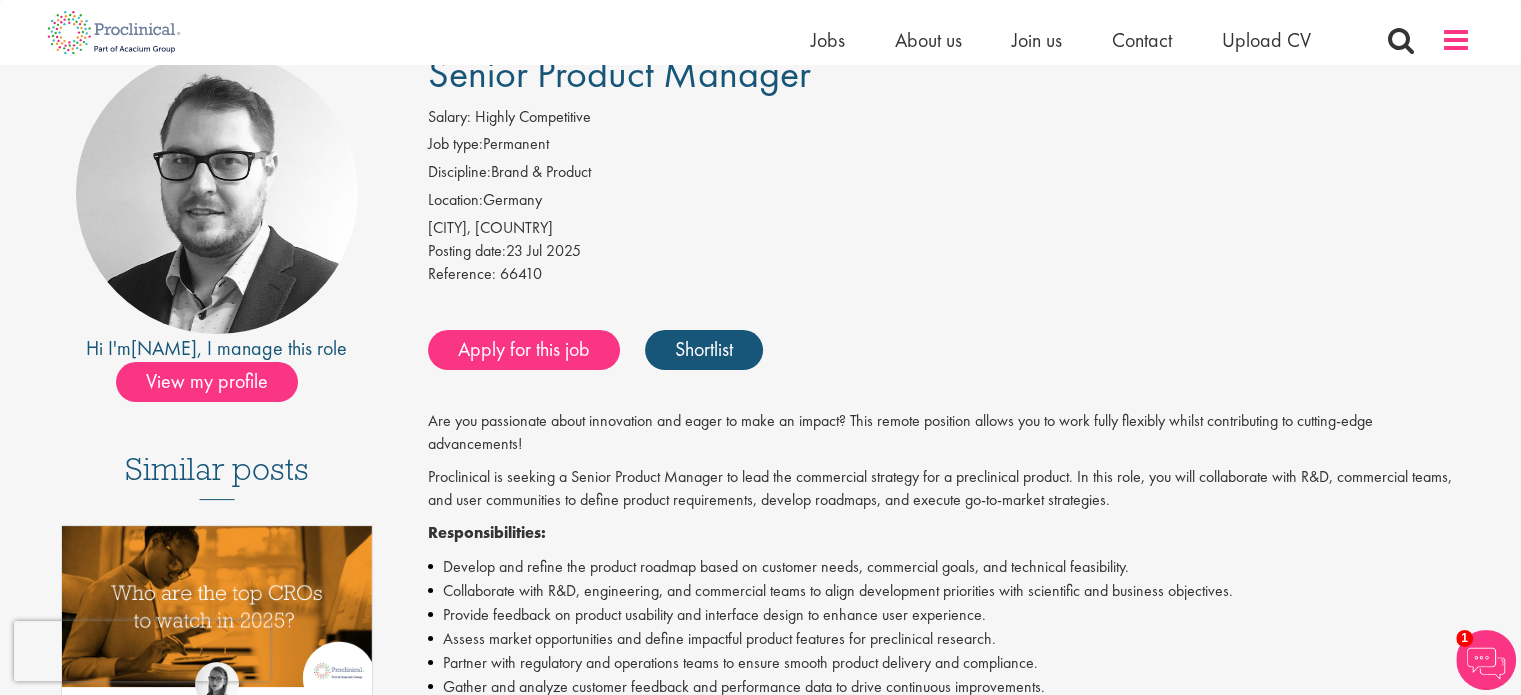 click at bounding box center (1456, 40) 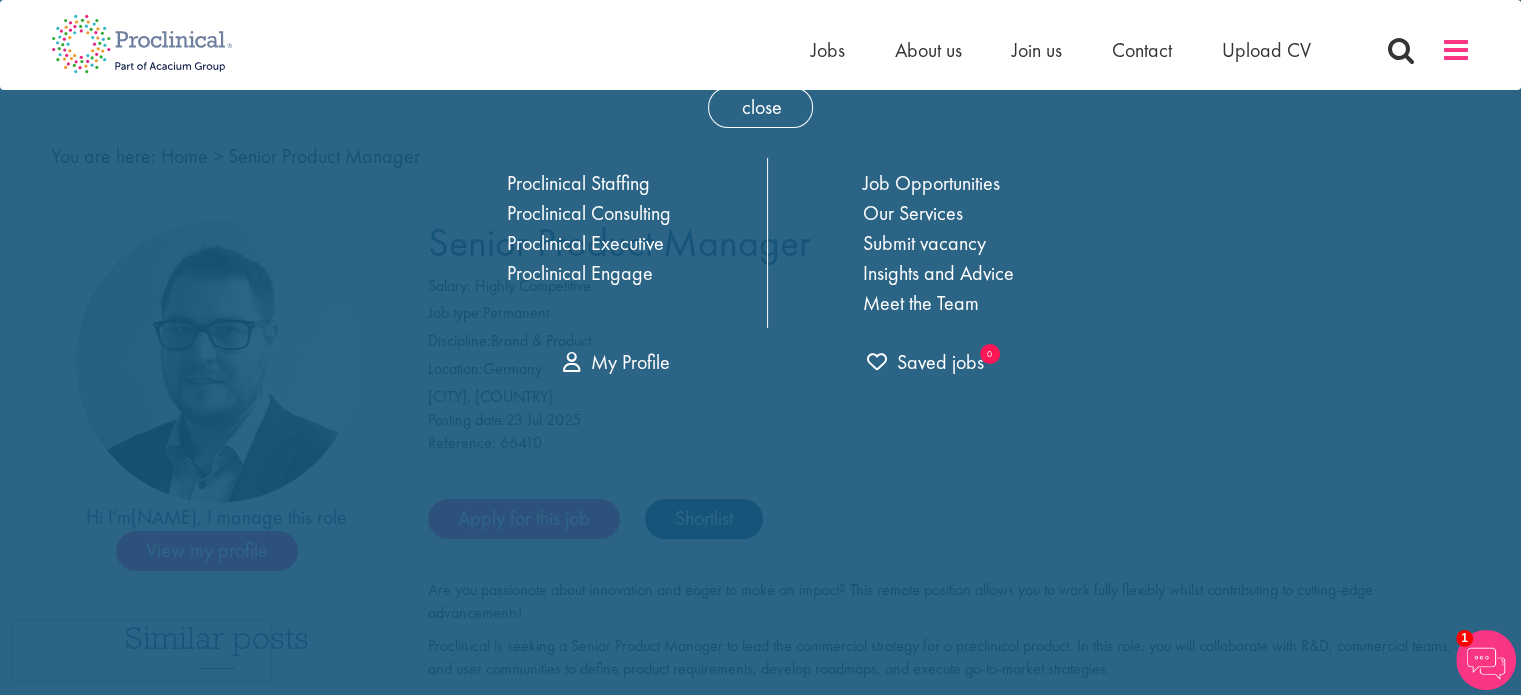 scroll, scrollTop: 0, scrollLeft: 0, axis: both 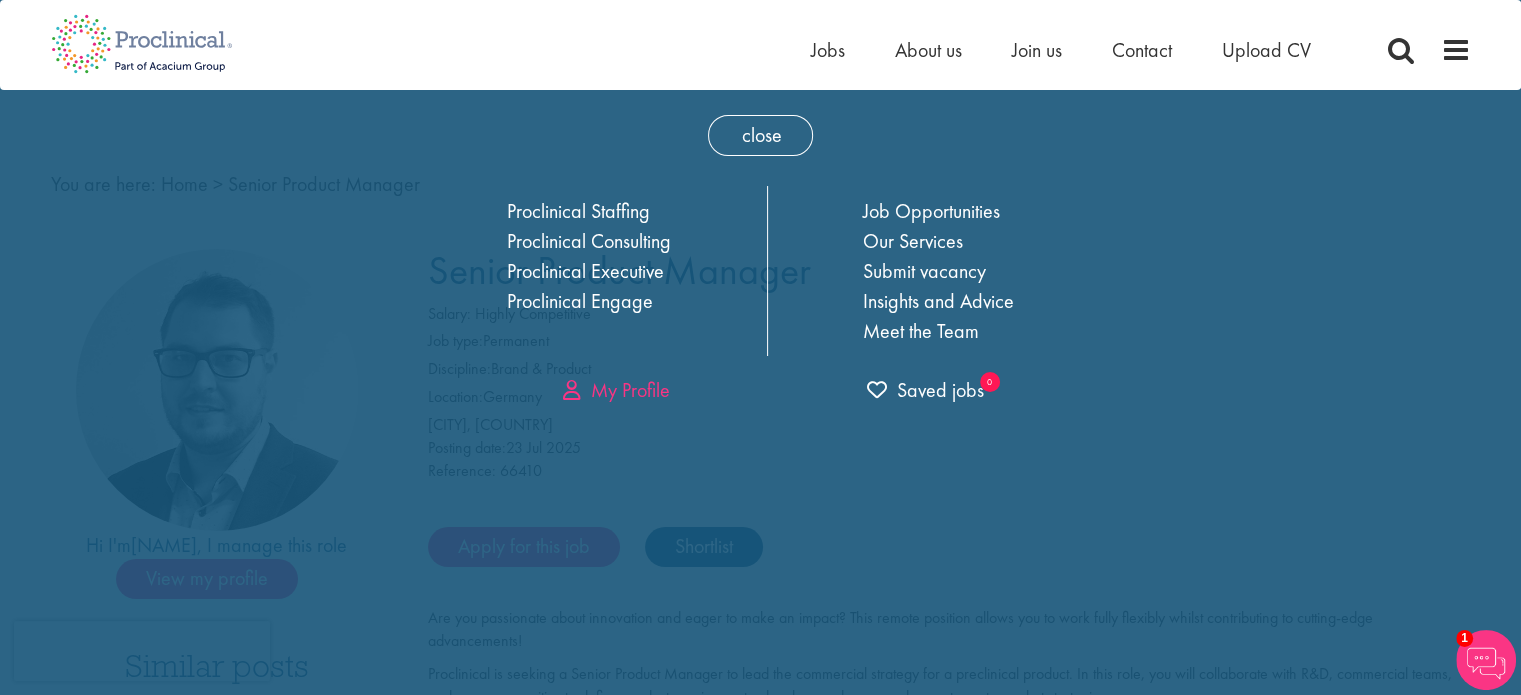 click on "close
Home
Jobs
About us
Join us
Contact
Upload CV
Proclinical Staffing
Proclinical Consulting
Proclinical Executive
Proclinical Engage
Job Opportunities
Our Services
Submit vacancy
Insights and Advice
Meet the Team
My Profile
Login" at bounding box center [761, 254] 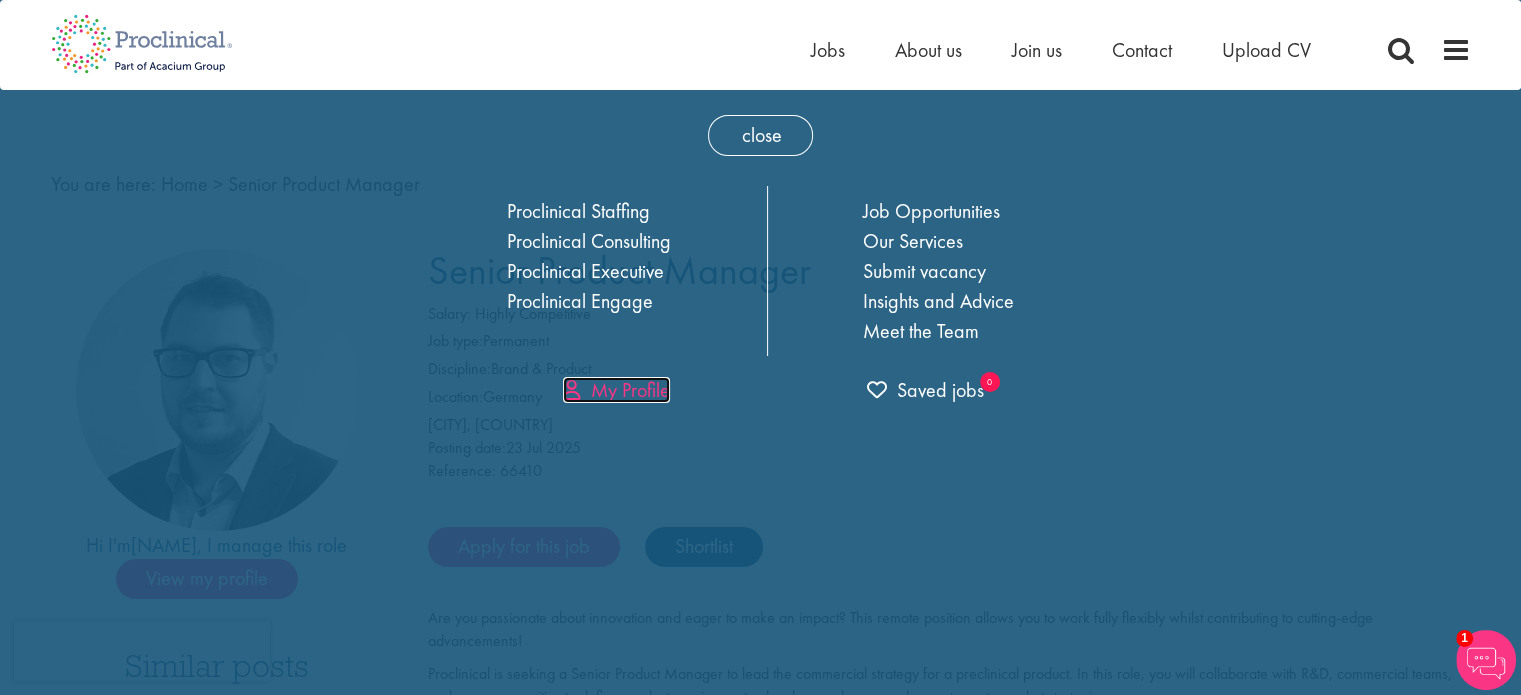 click on "My Profile" at bounding box center [616, 390] 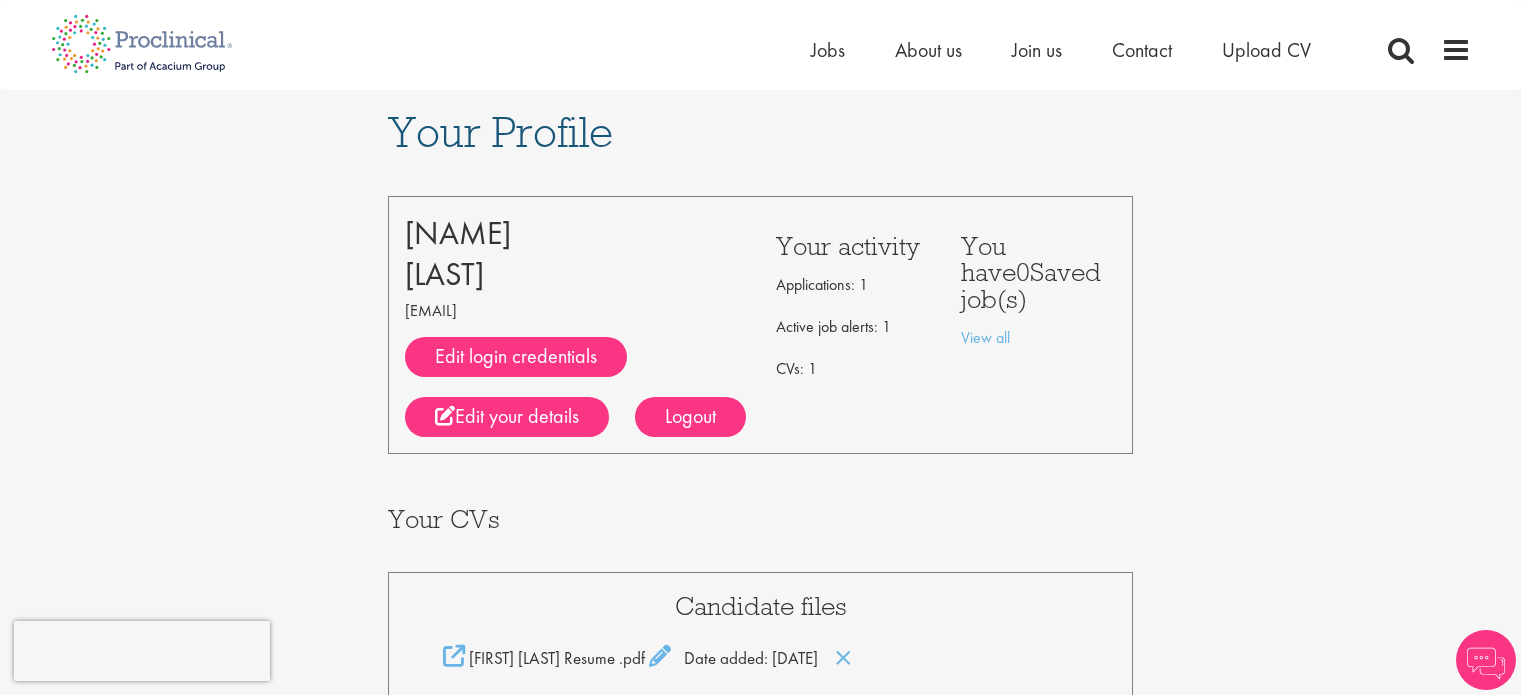 scroll, scrollTop: 0, scrollLeft: 0, axis: both 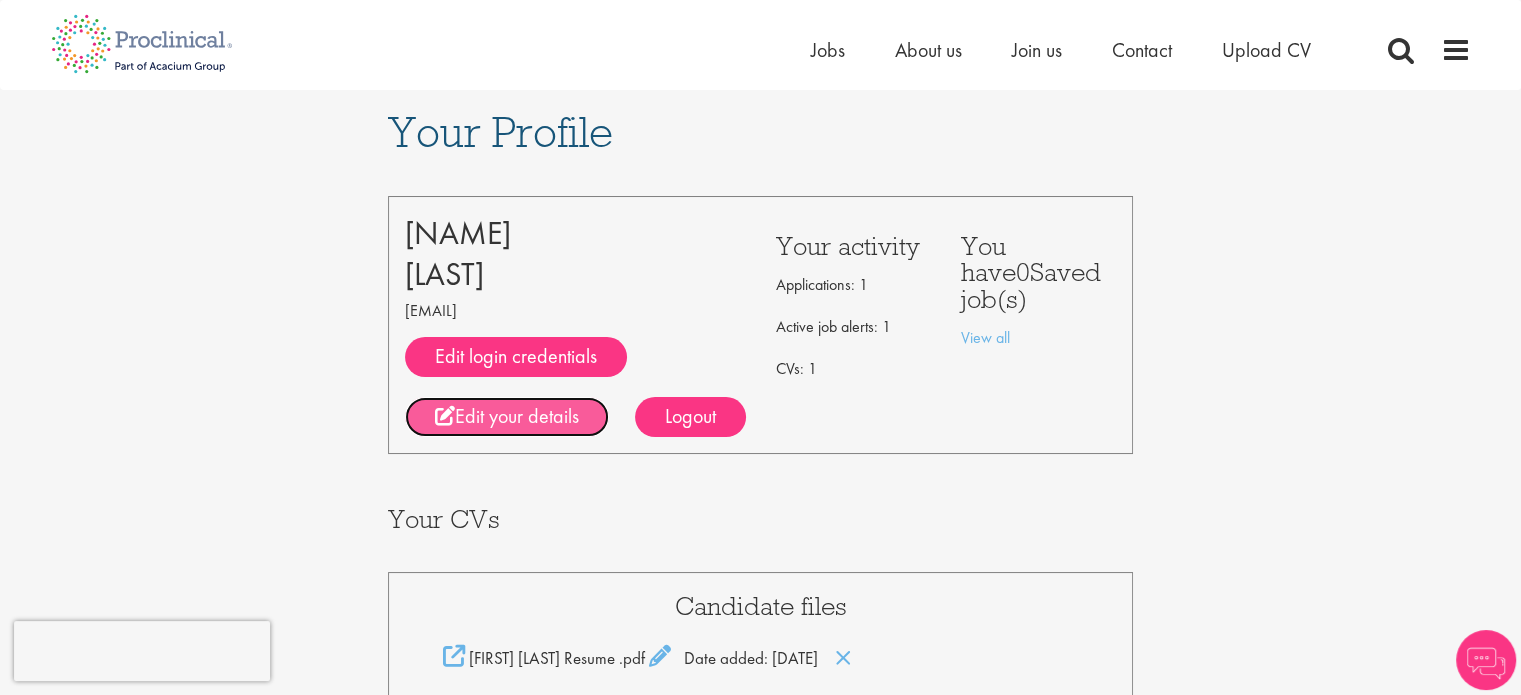 click on "Edit your details" at bounding box center (507, 417) 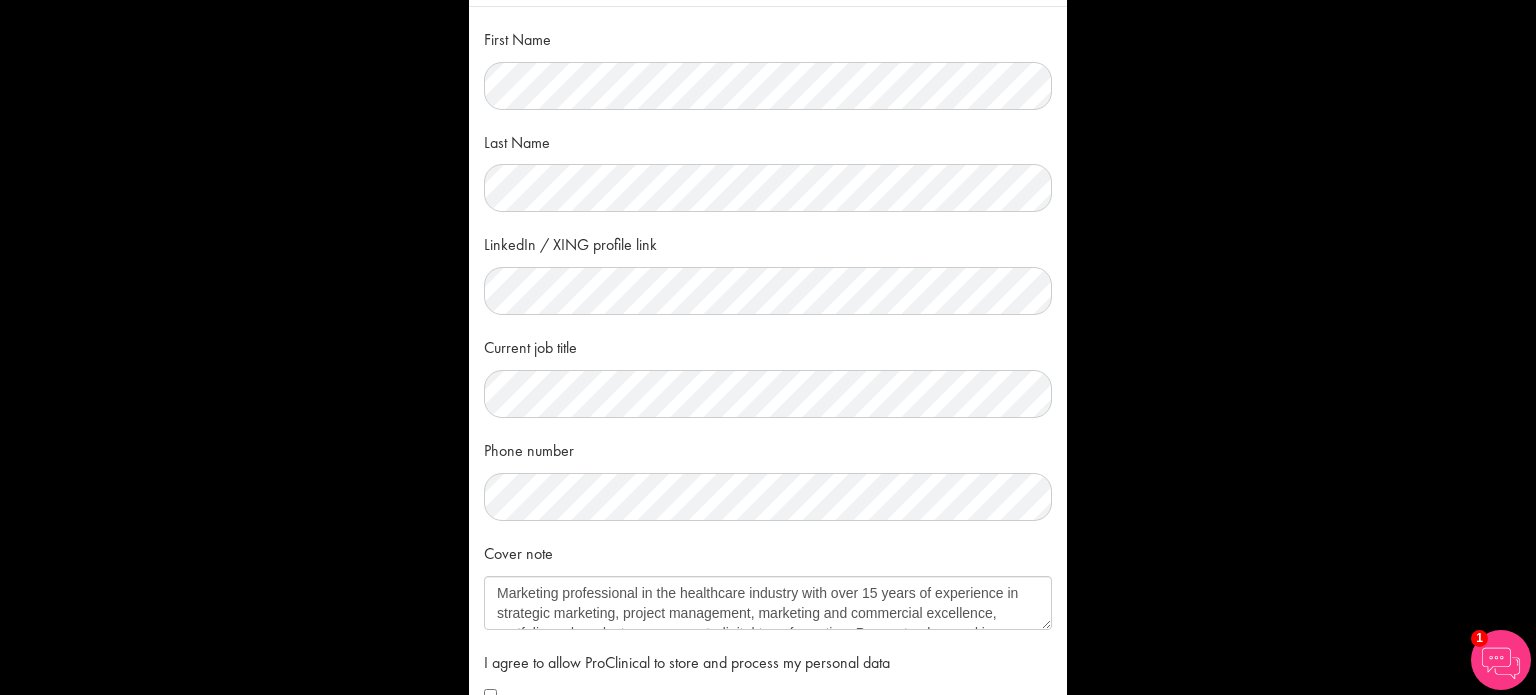 scroll, scrollTop: 224, scrollLeft: 0, axis: vertical 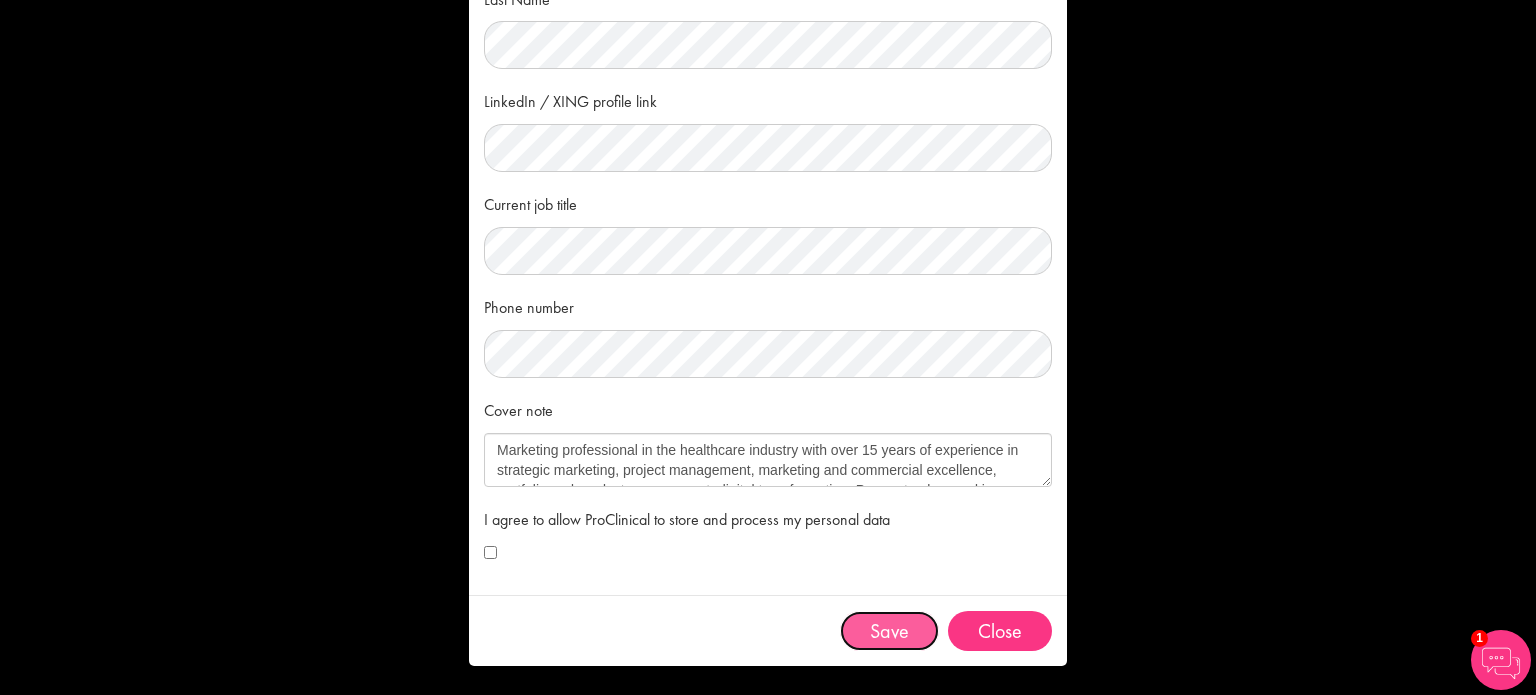 click on "Save" at bounding box center (889, 631) 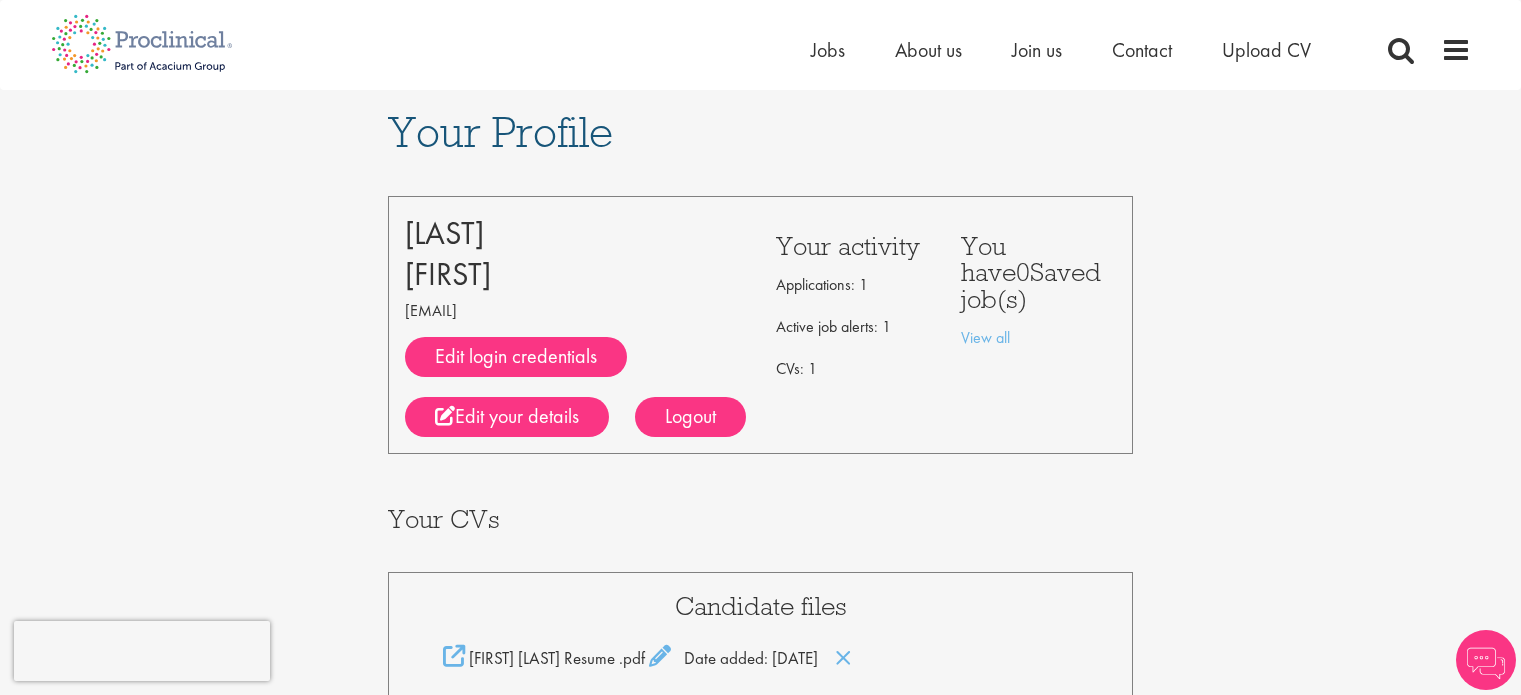 scroll, scrollTop: 0, scrollLeft: 0, axis: both 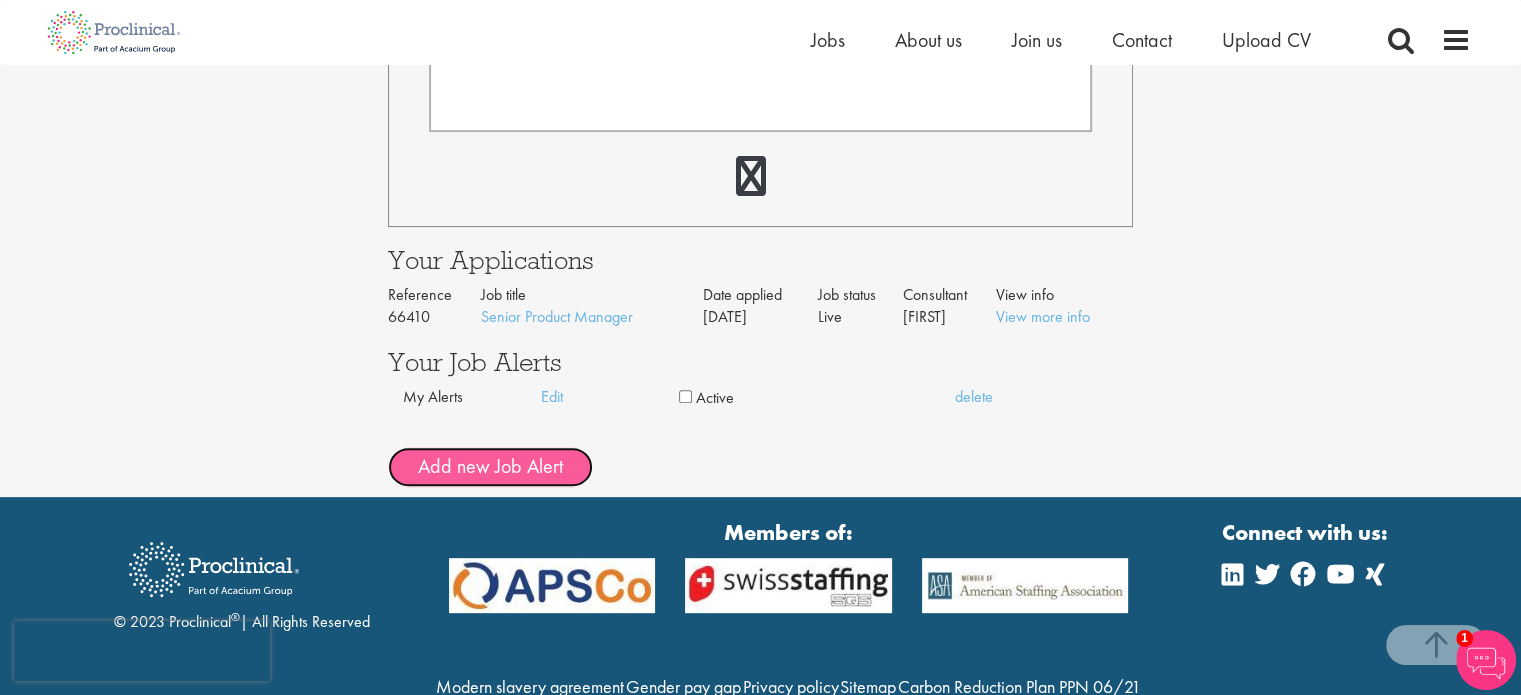 click on "Add new Job Alert" at bounding box center (490, 467) 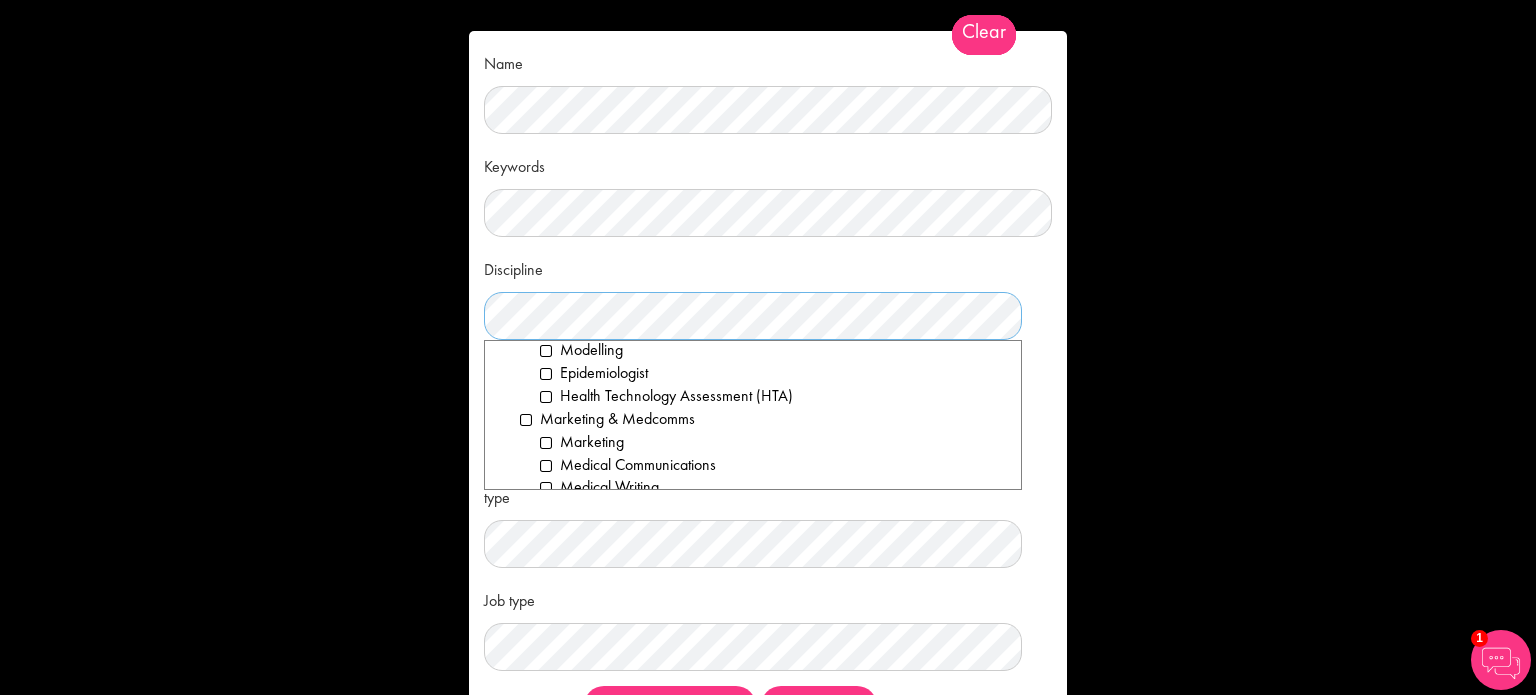 scroll, scrollTop: 1500, scrollLeft: 0, axis: vertical 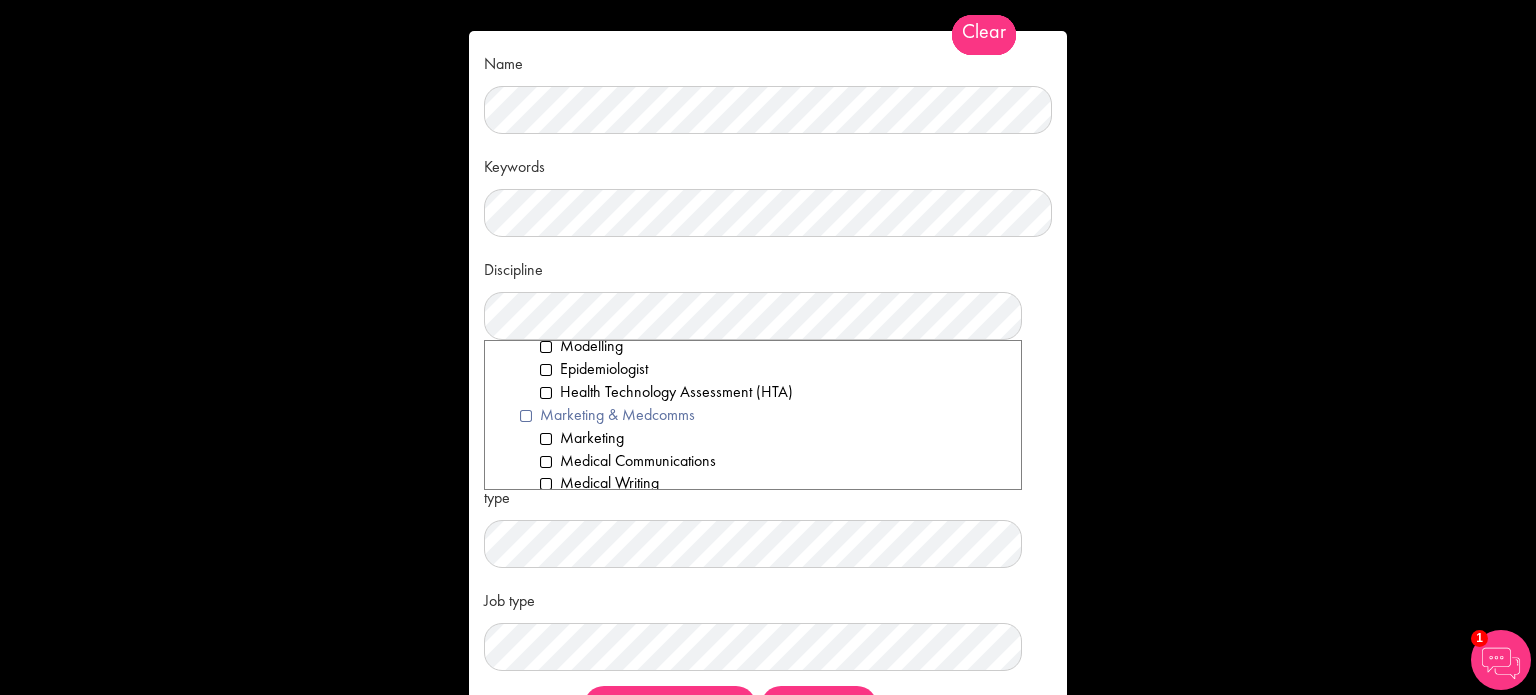 click on "Marketing & Medcomms" at bounding box center (763, 415) 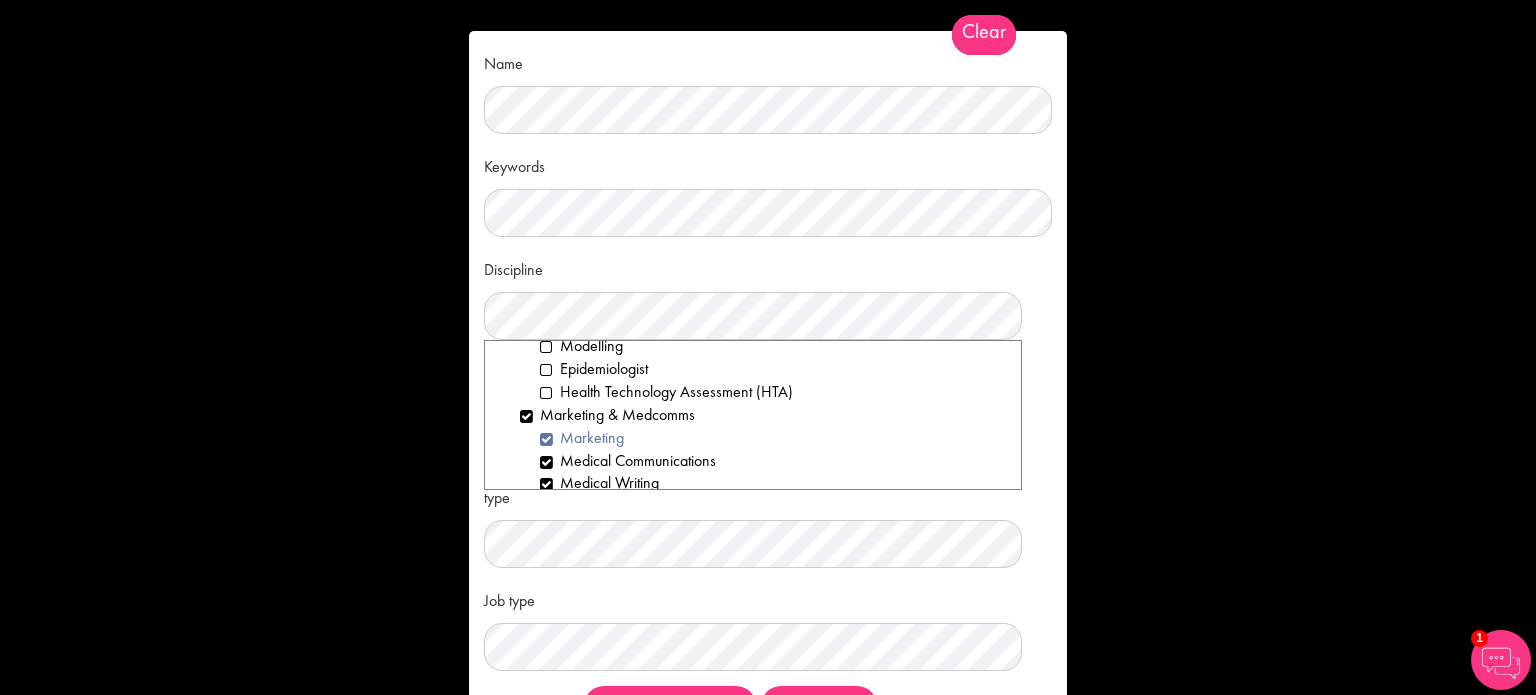 scroll, scrollTop: 1600, scrollLeft: 0, axis: vertical 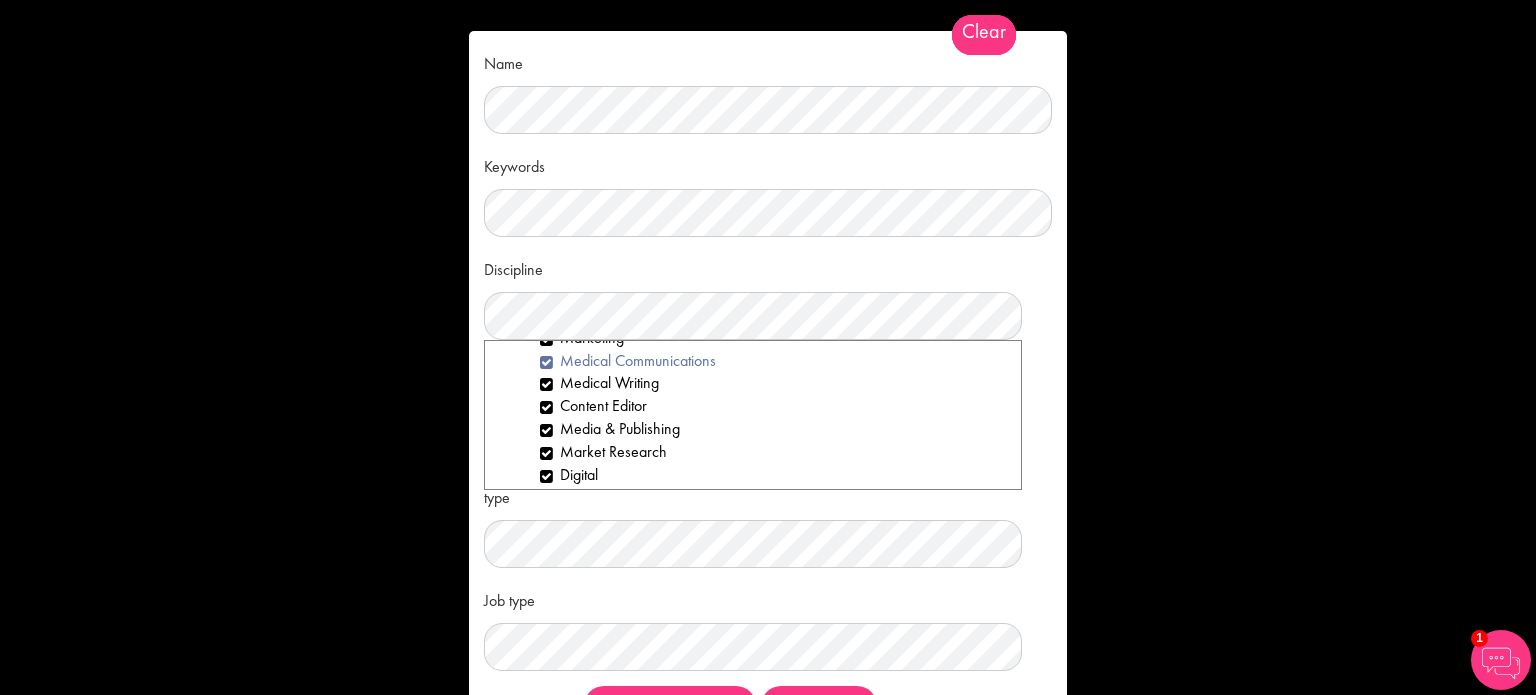 click on "Medical Communications" at bounding box center (773, 361) 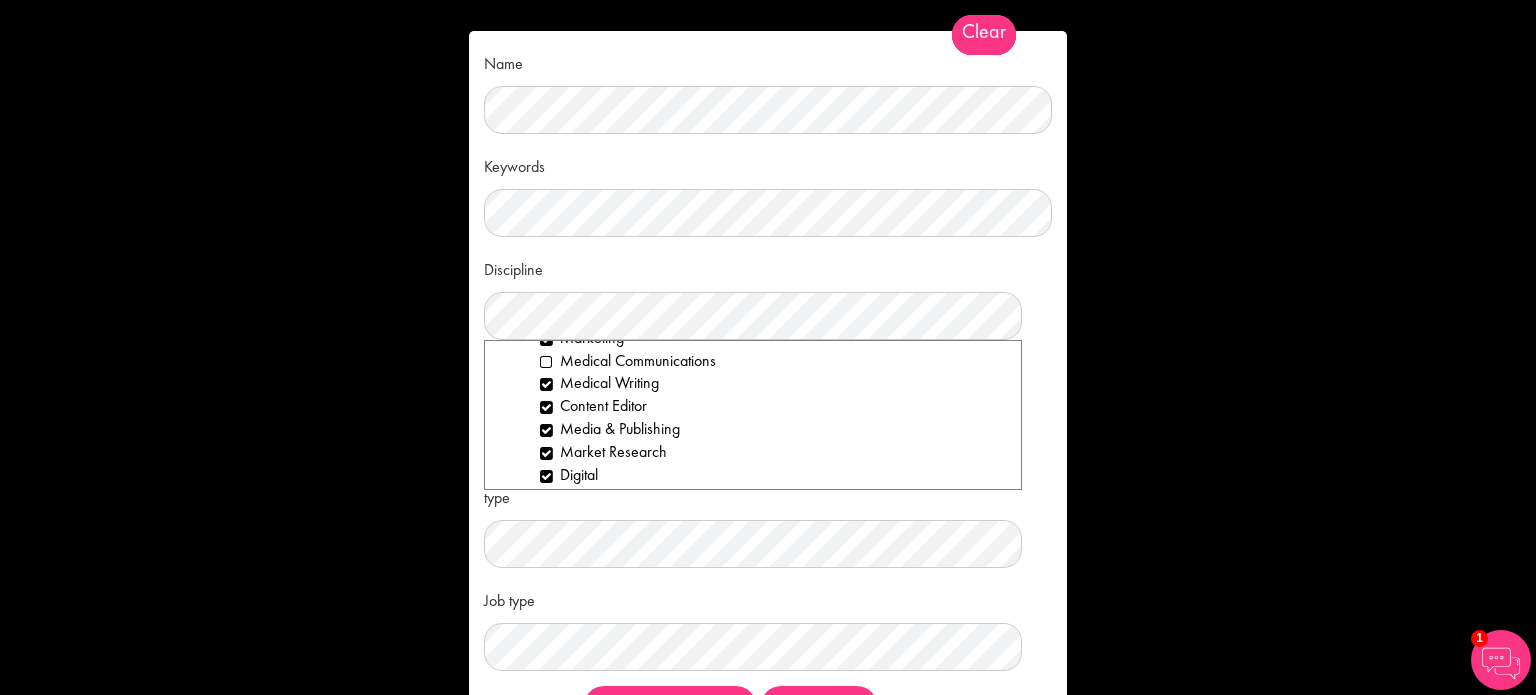 click on "Marketing Medical Communications Medical Writing Content Editor Media & Publishing Market Research Digital Brand & Product Public Relations Account Management Project Management" at bounding box center (763, 452) 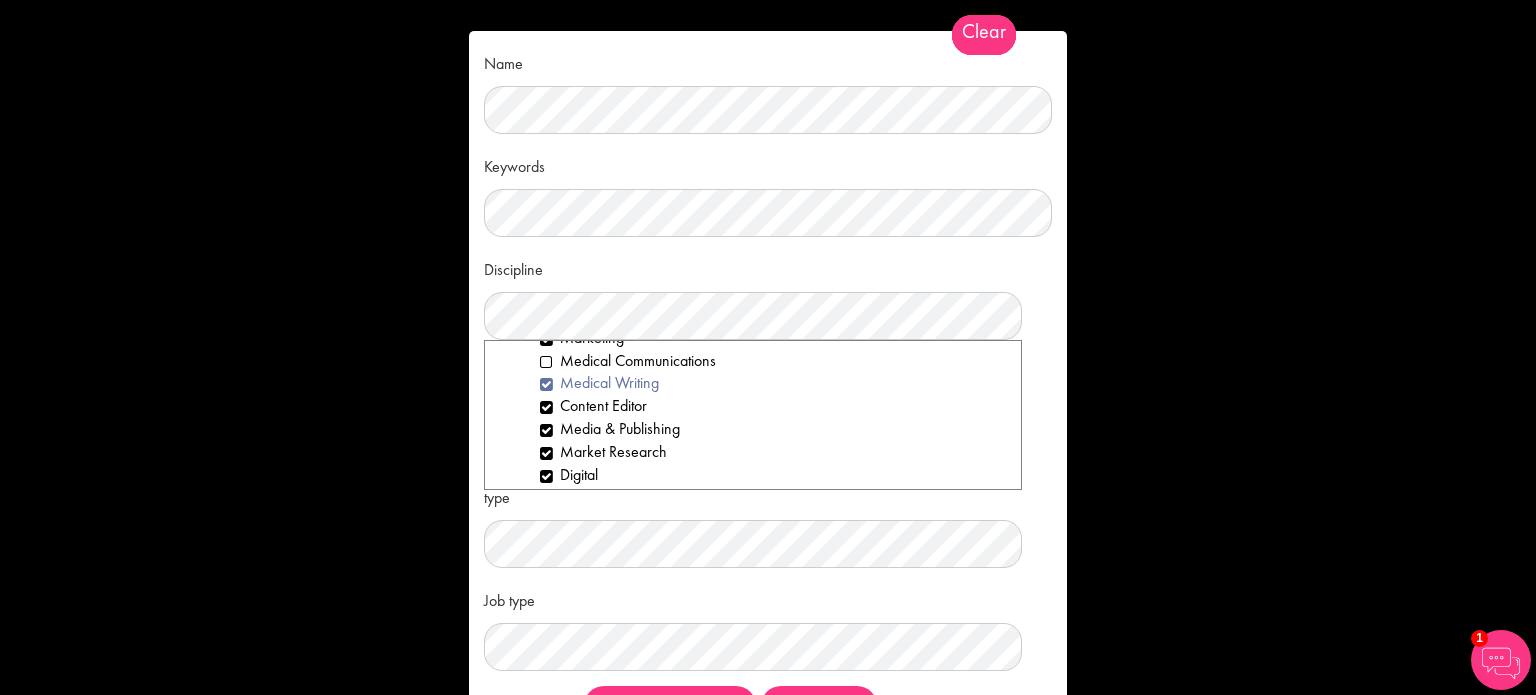 click on "Medical Writing" at bounding box center [773, 383] 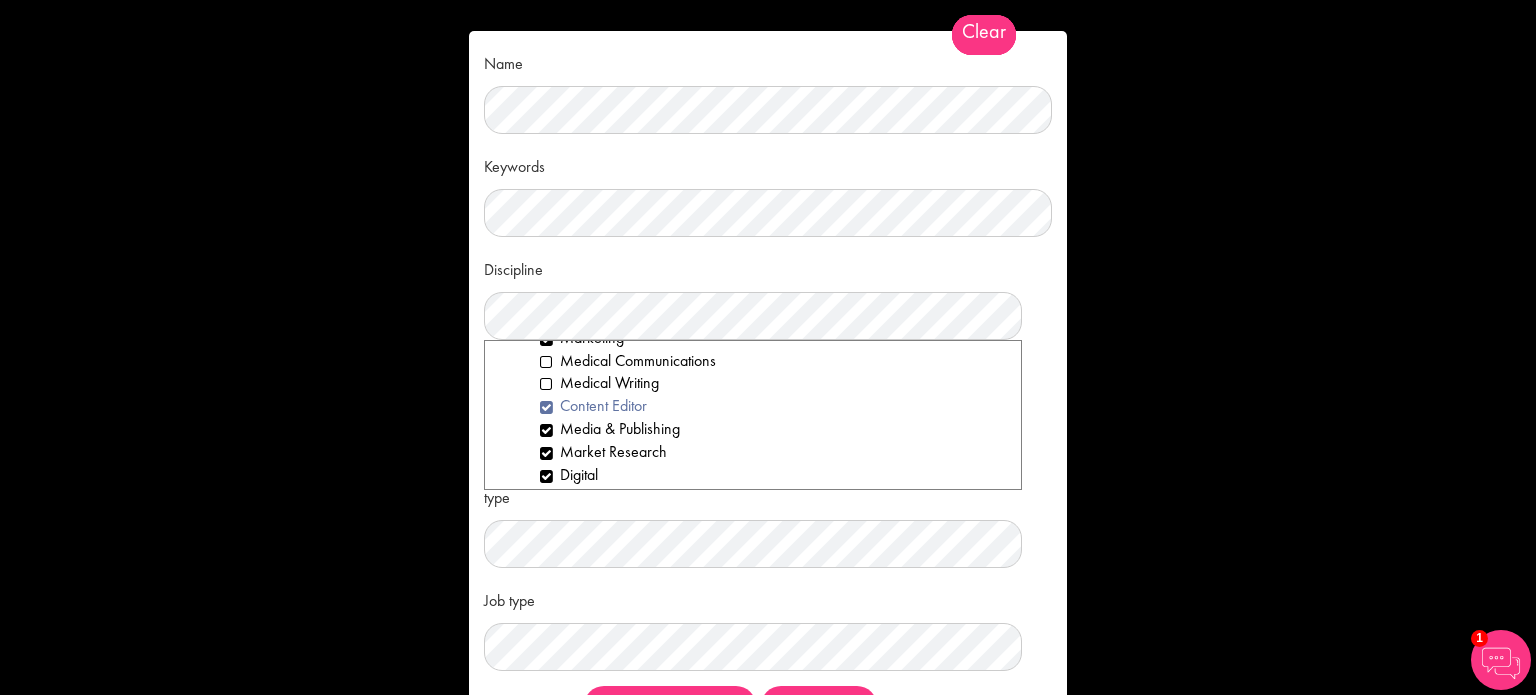 click on "Content Editor" at bounding box center (773, 406) 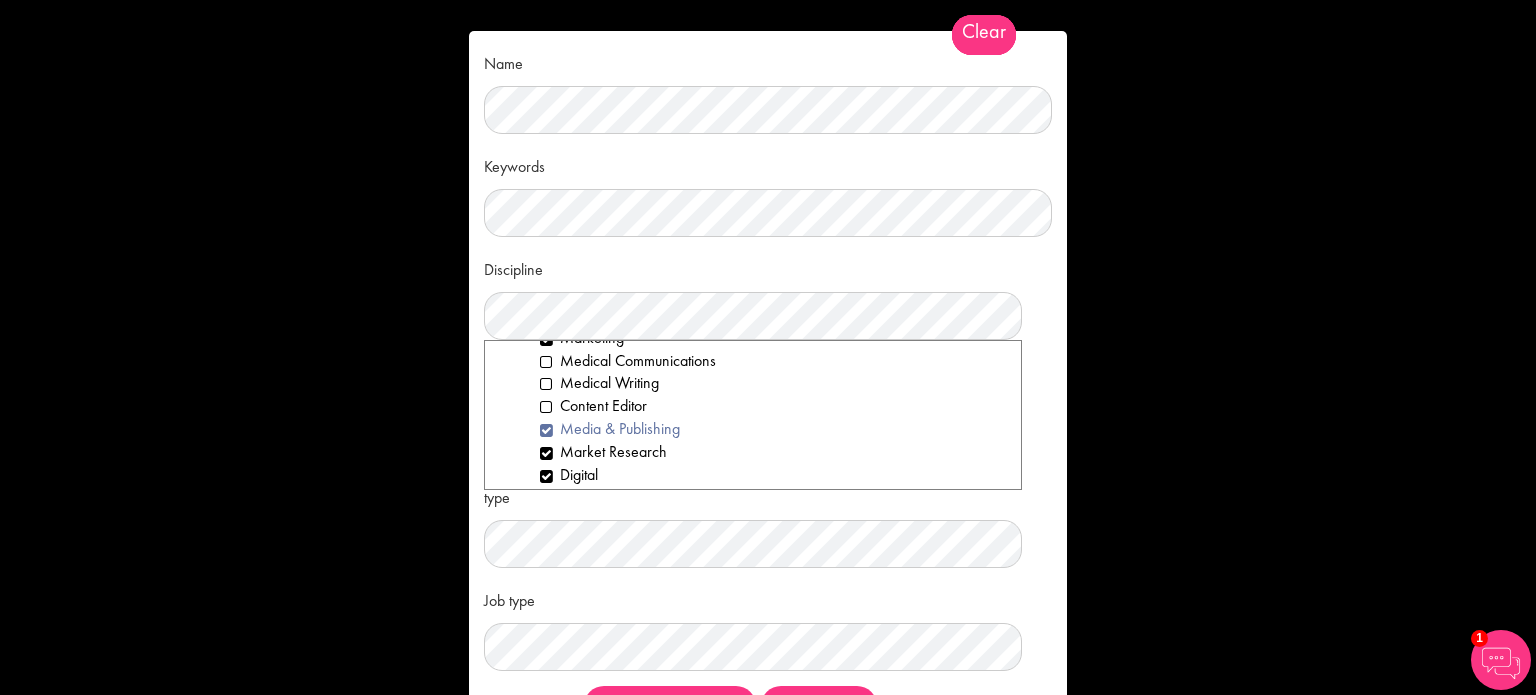 click on "Media & Publishing" at bounding box center (773, 429) 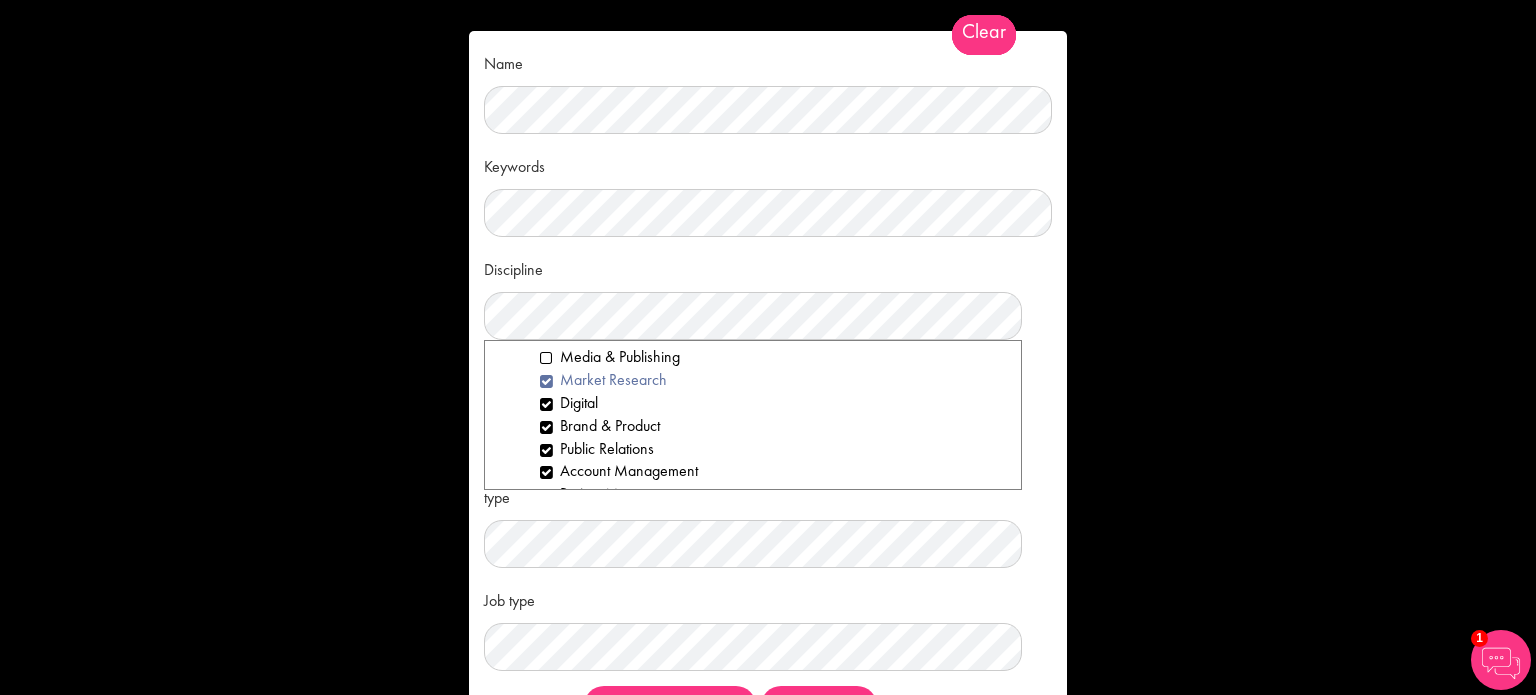 scroll, scrollTop: 1700, scrollLeft: 0, axis: vertical 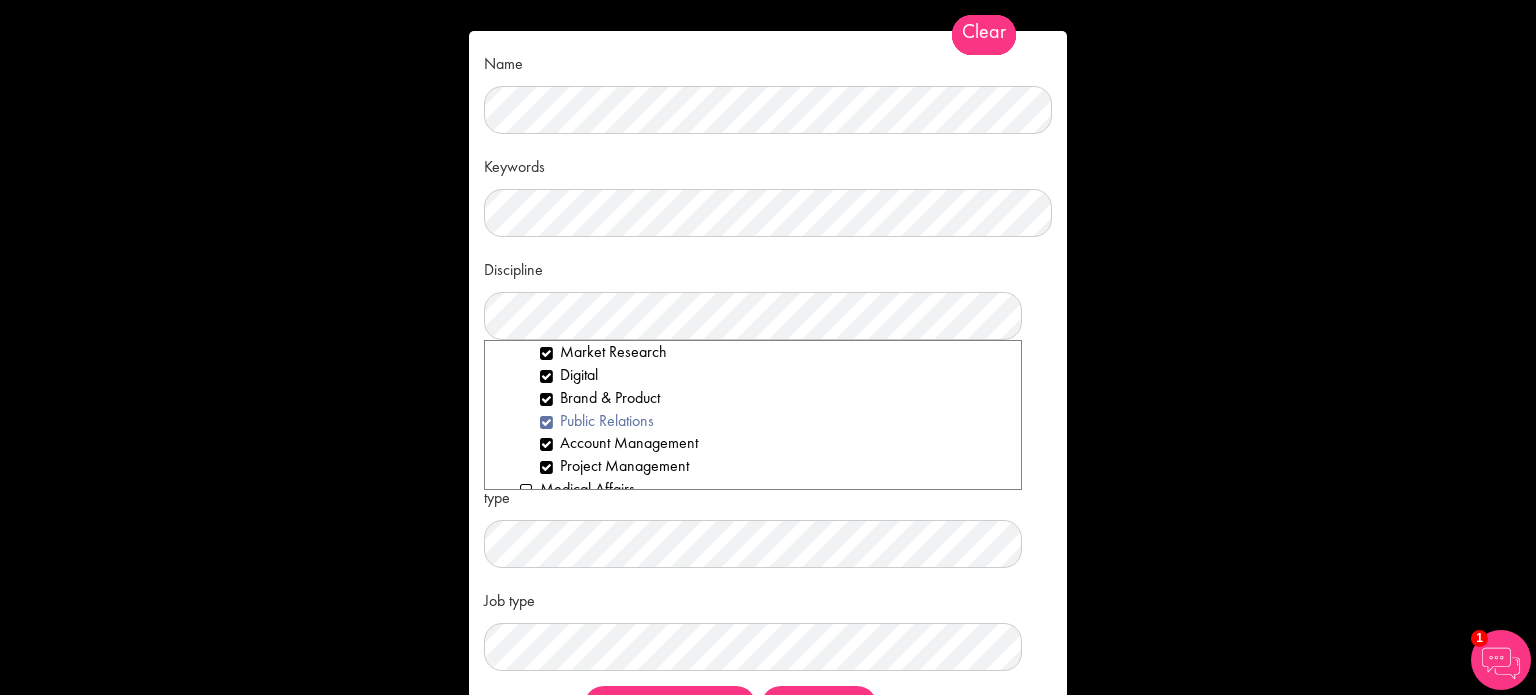 click on "Public Relations" at bounding box center [773, 421] 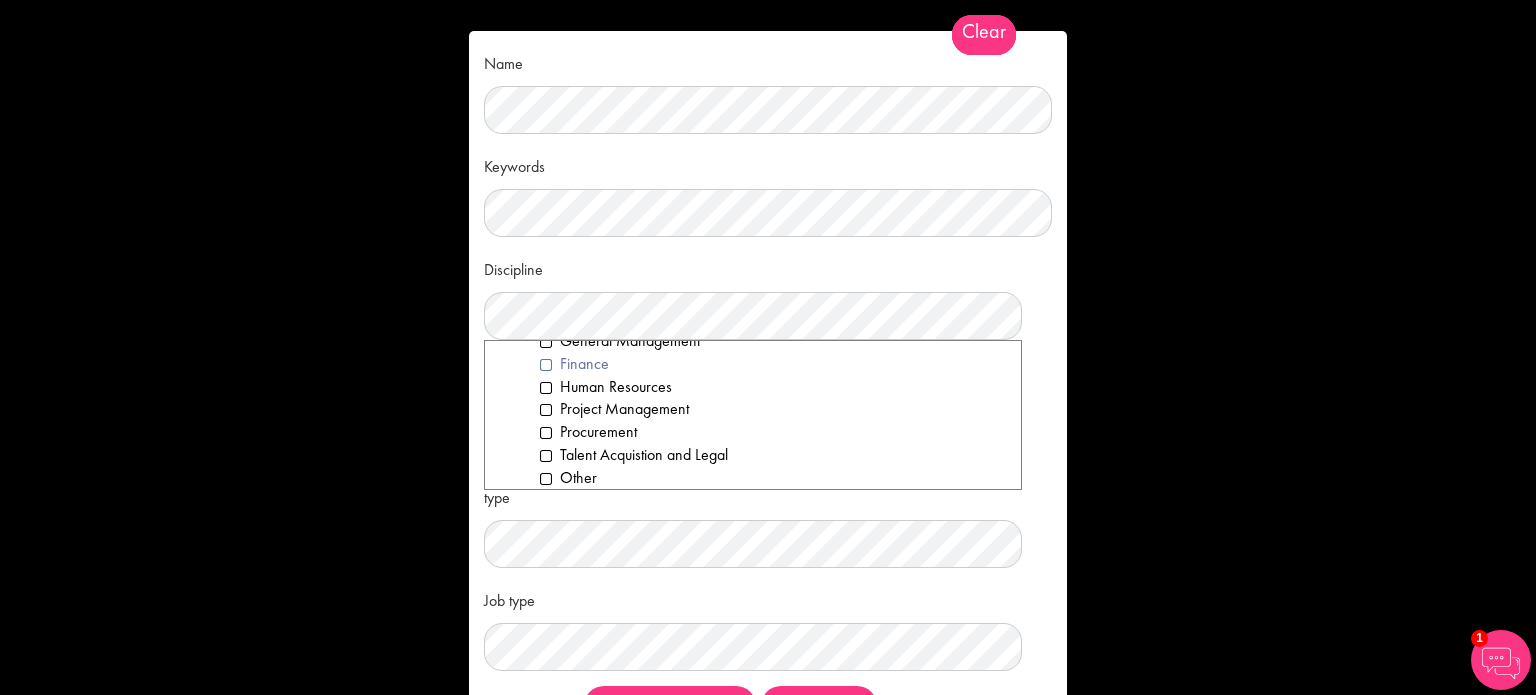 scroll, scrollTop: 2200, scrollLeft: 0, axis: vertical 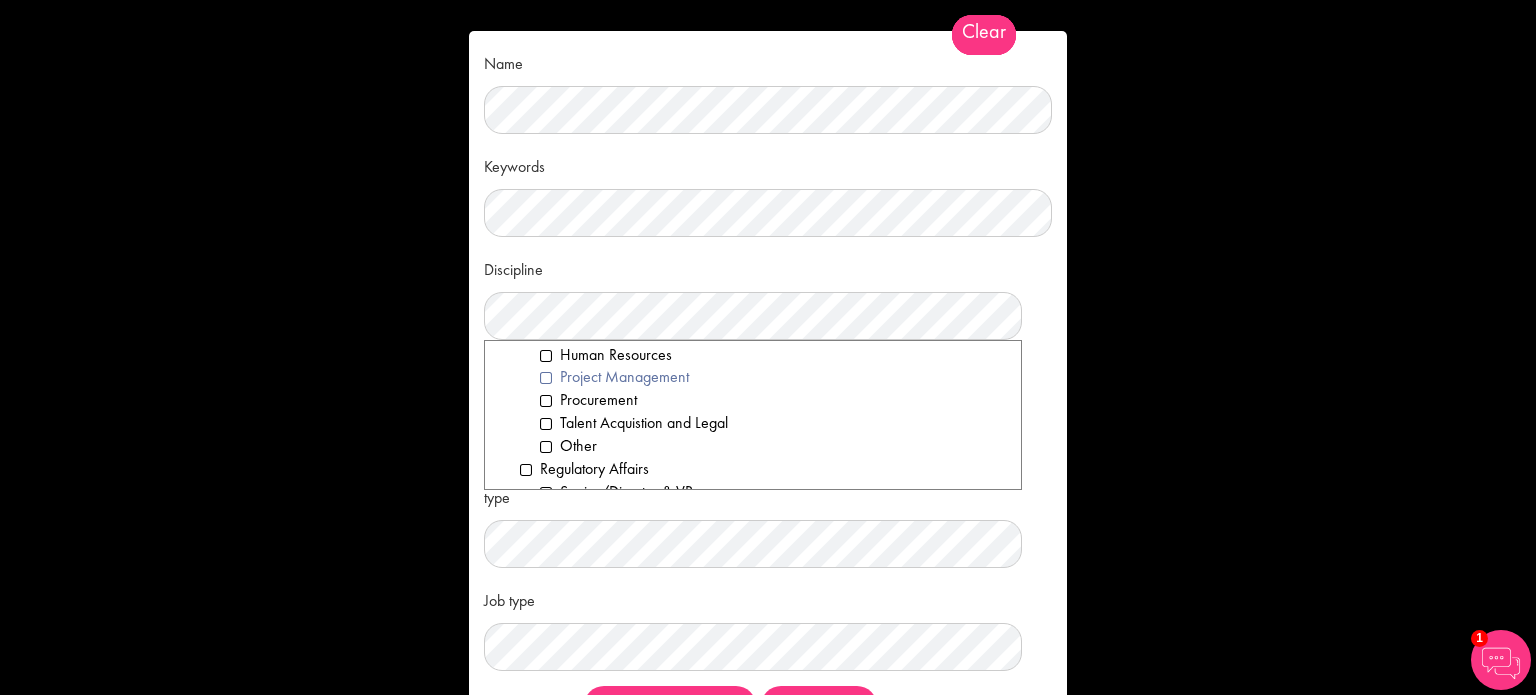 drag, startPoint x: 542, startPoint y: 382, endPoint x: 550, endPoint y: 399, distance: 18.788294 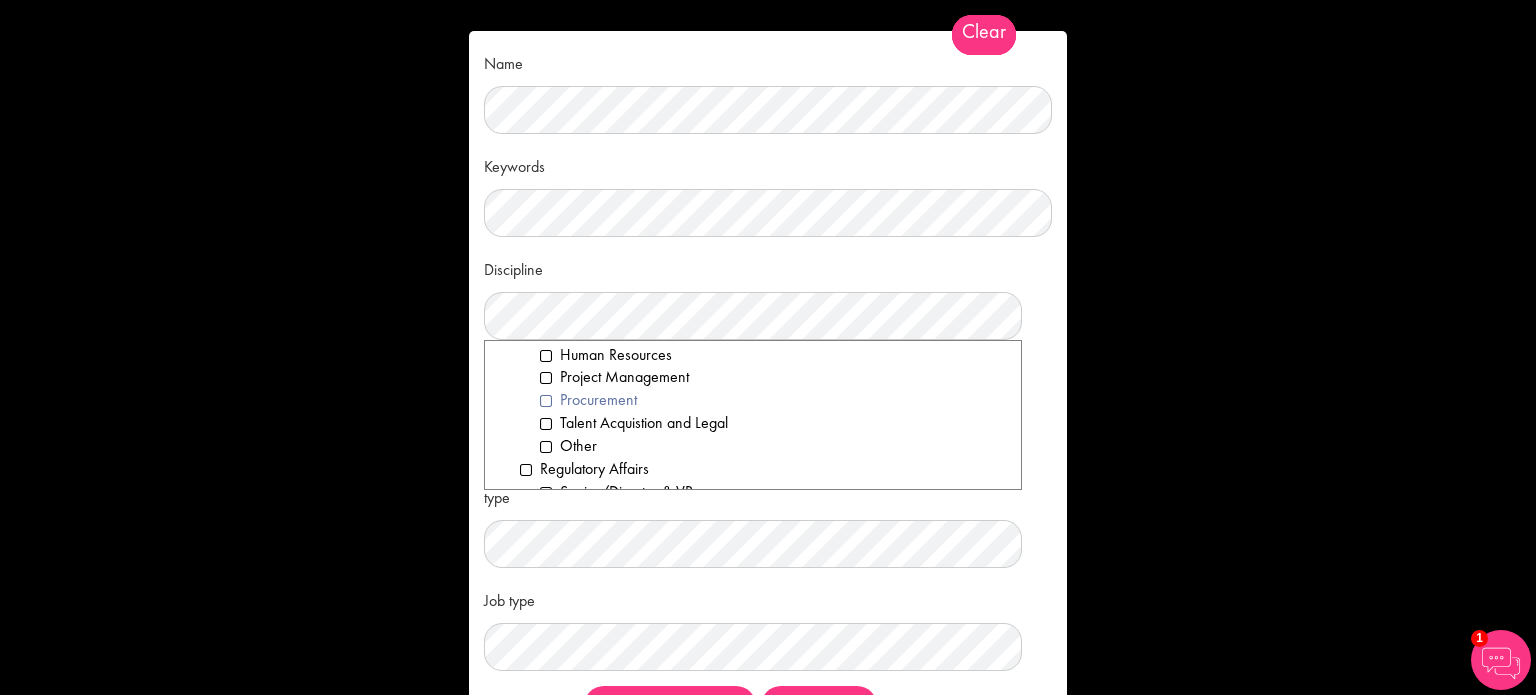 click on "Project Management" at bounding box center (773, 377) 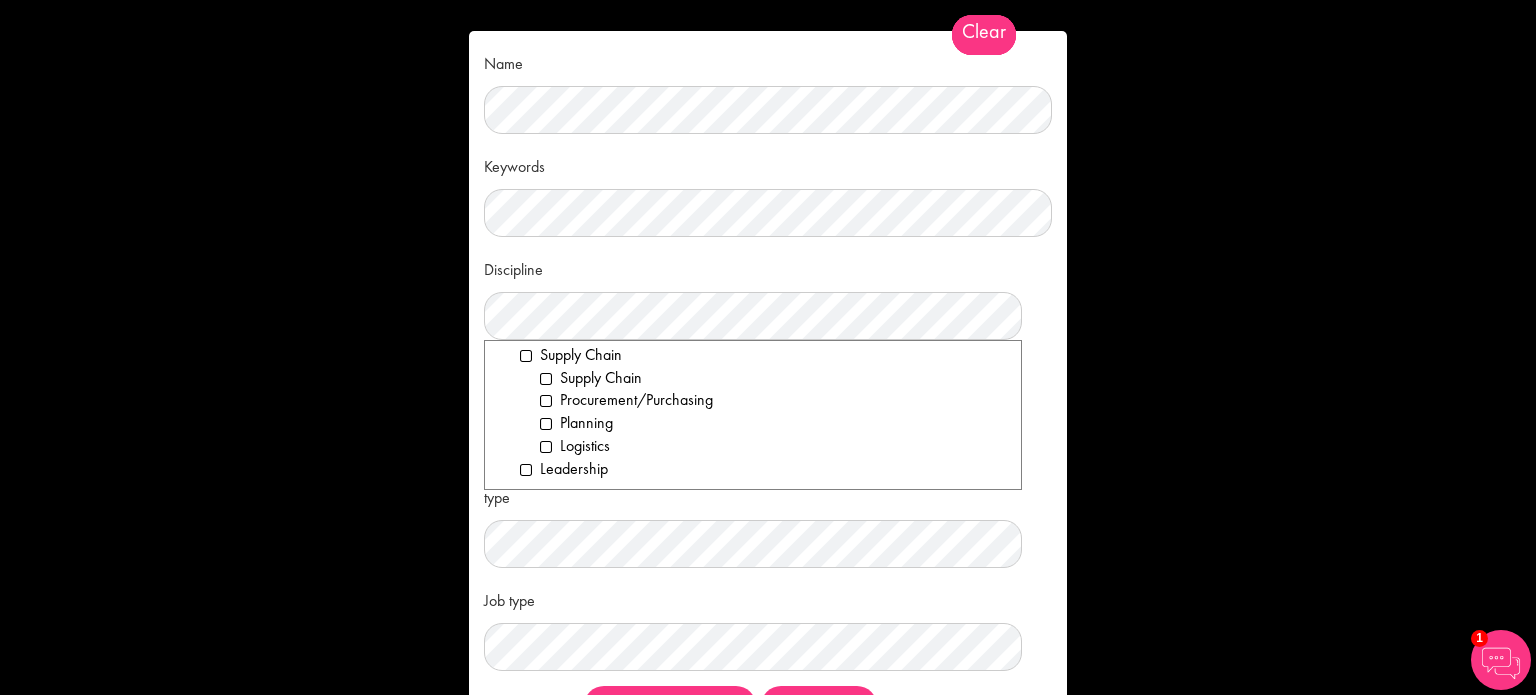 scroll, scrollTop: 2910, scrollLeft: 0, axis: vertical 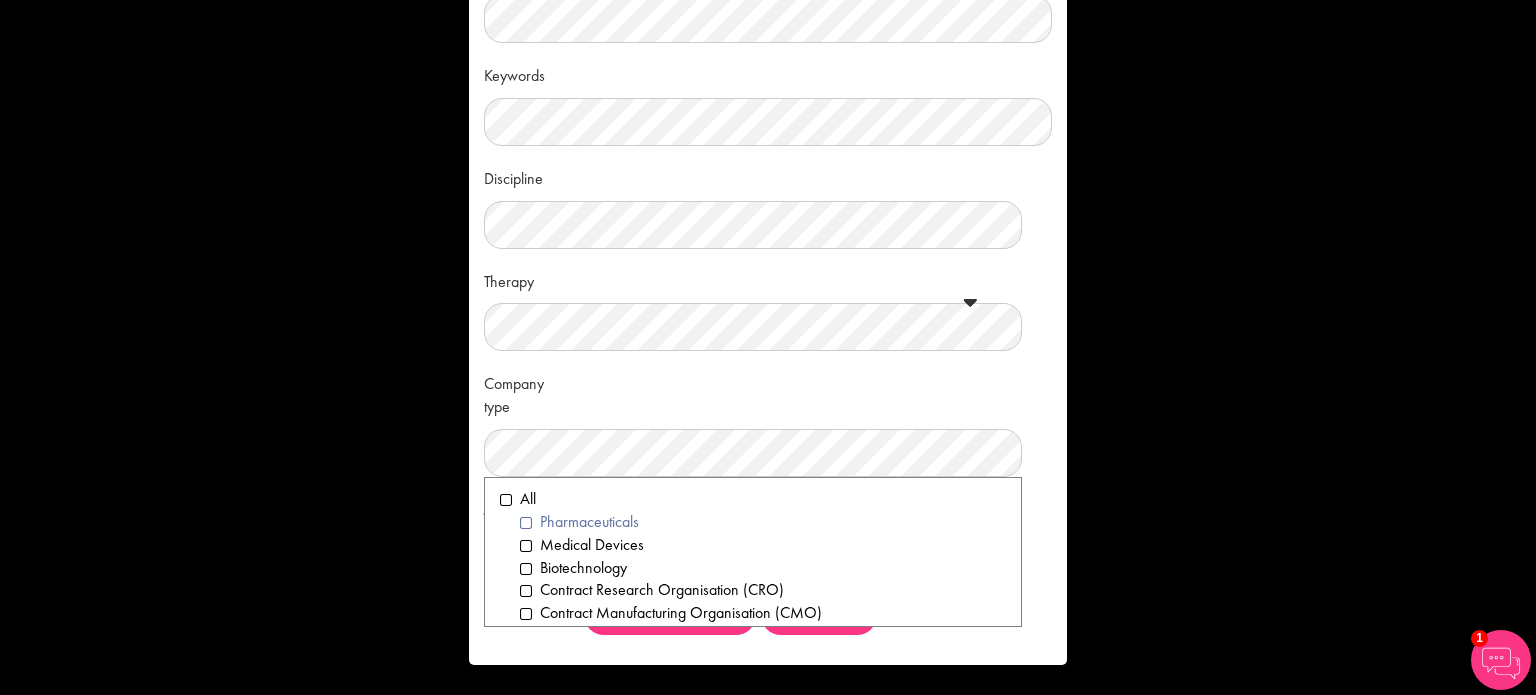 click on "Pharmaceuticals" at bounding box center (763, 522) 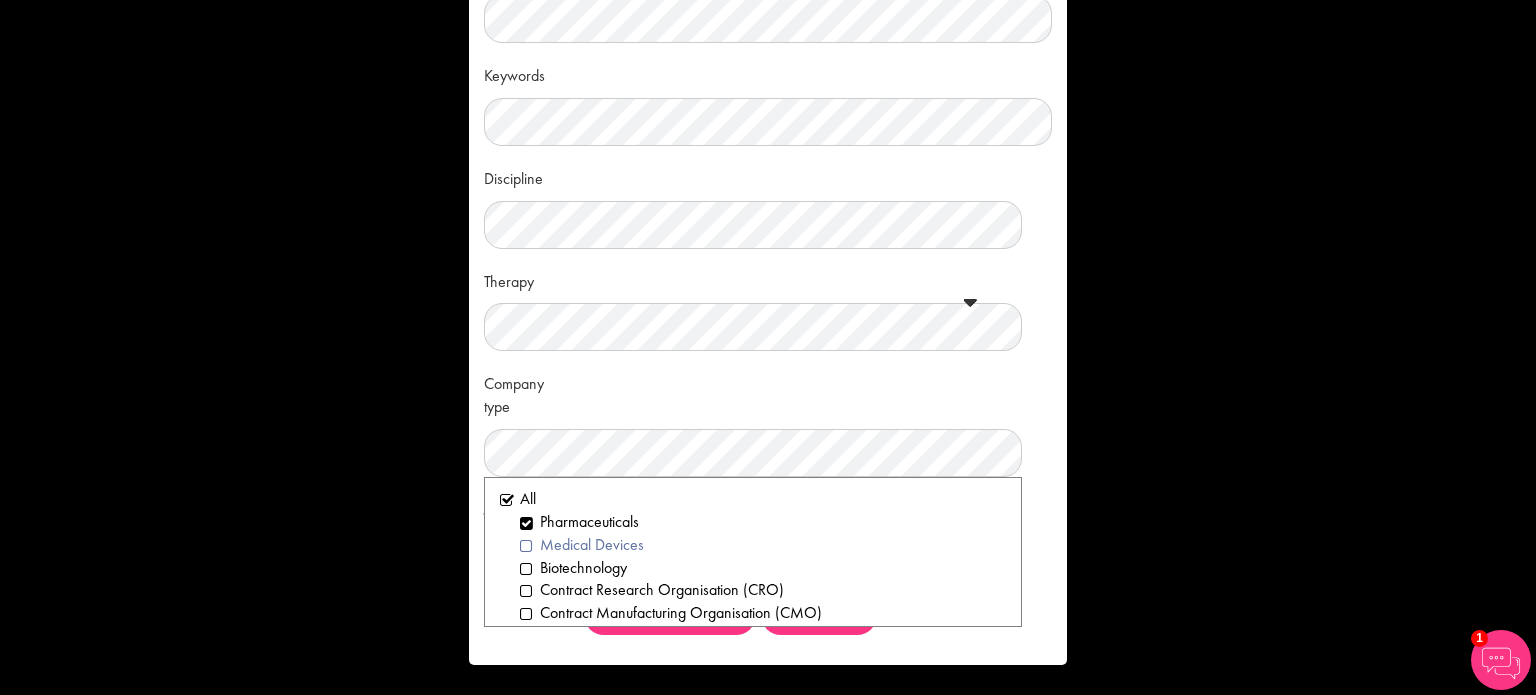 click on "Medical Devices" at bounding box center (763, 545) 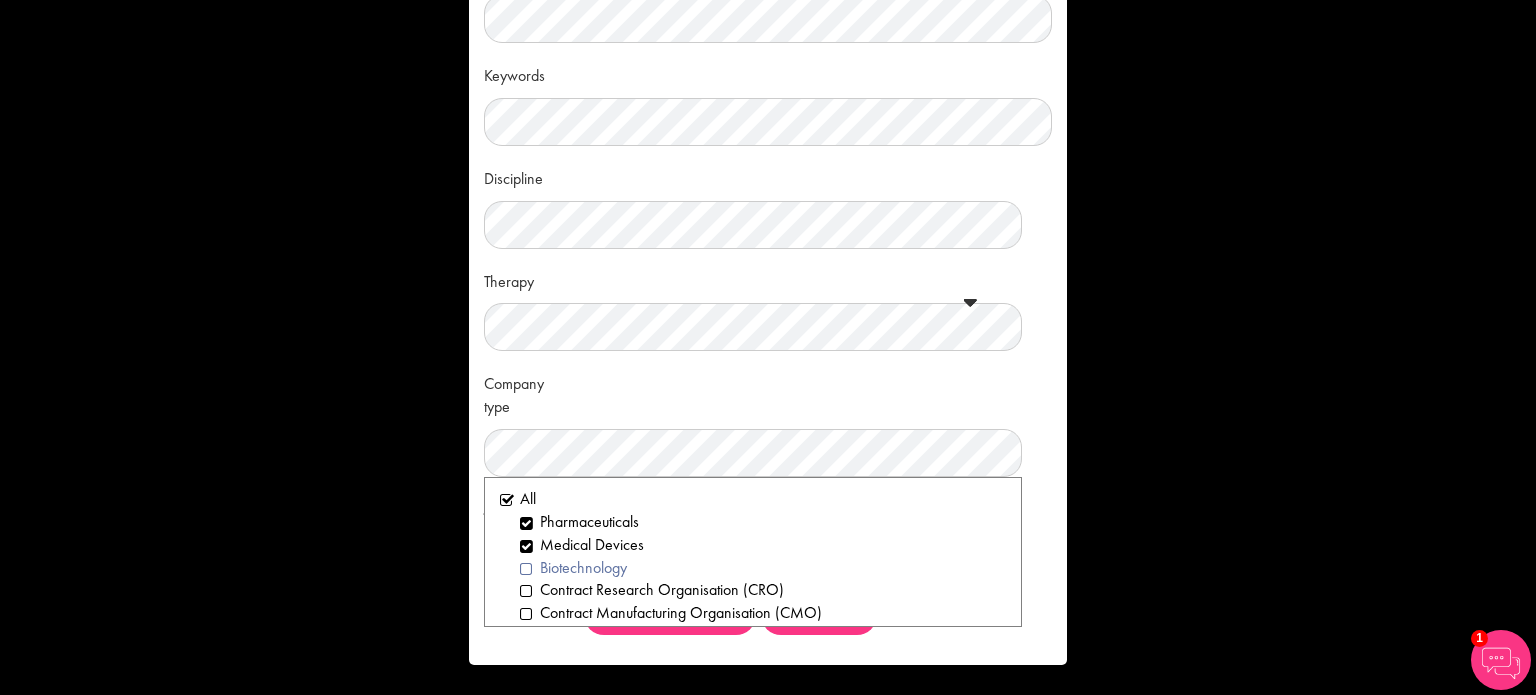 click on "Biotechnology" at bounding box center [763, 568] 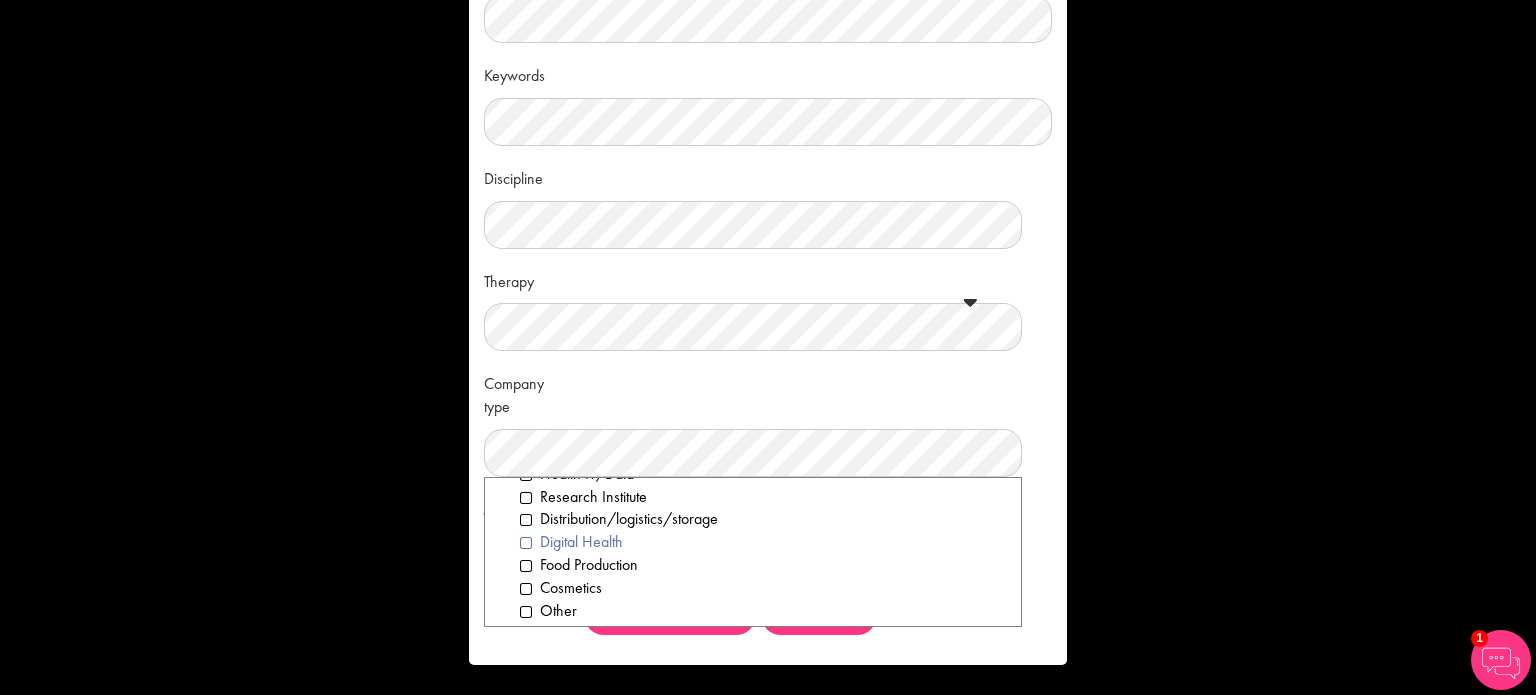 scroll, scrollTop: 260, scrollLeft: 0, axis: vertical 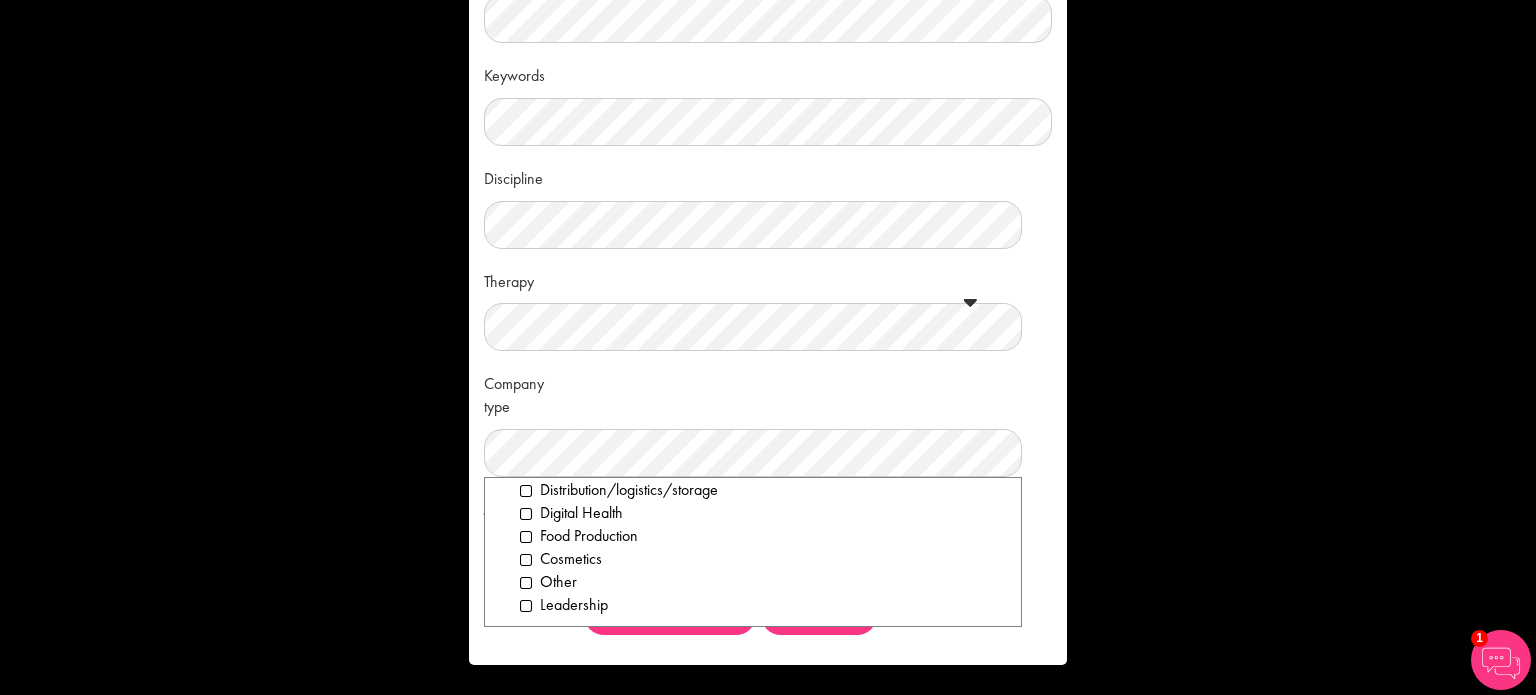 click on "Name
Keywords
Discipline
Clear
All Computer Science Data Science  Recruitment Consultant Biometrics Analysis Statistics Data Management Informatics Programming Business Development Partnering Investments Licensing Acqusition Sales Product development Distribution Account Management Commercial Operations Clinical Research Clinical Trial Assistant (CTA) Clinical Research Associate (CRA) CRA Manager Project/Study Manager (CSM/CPM)" at bounding box center [768, 302] 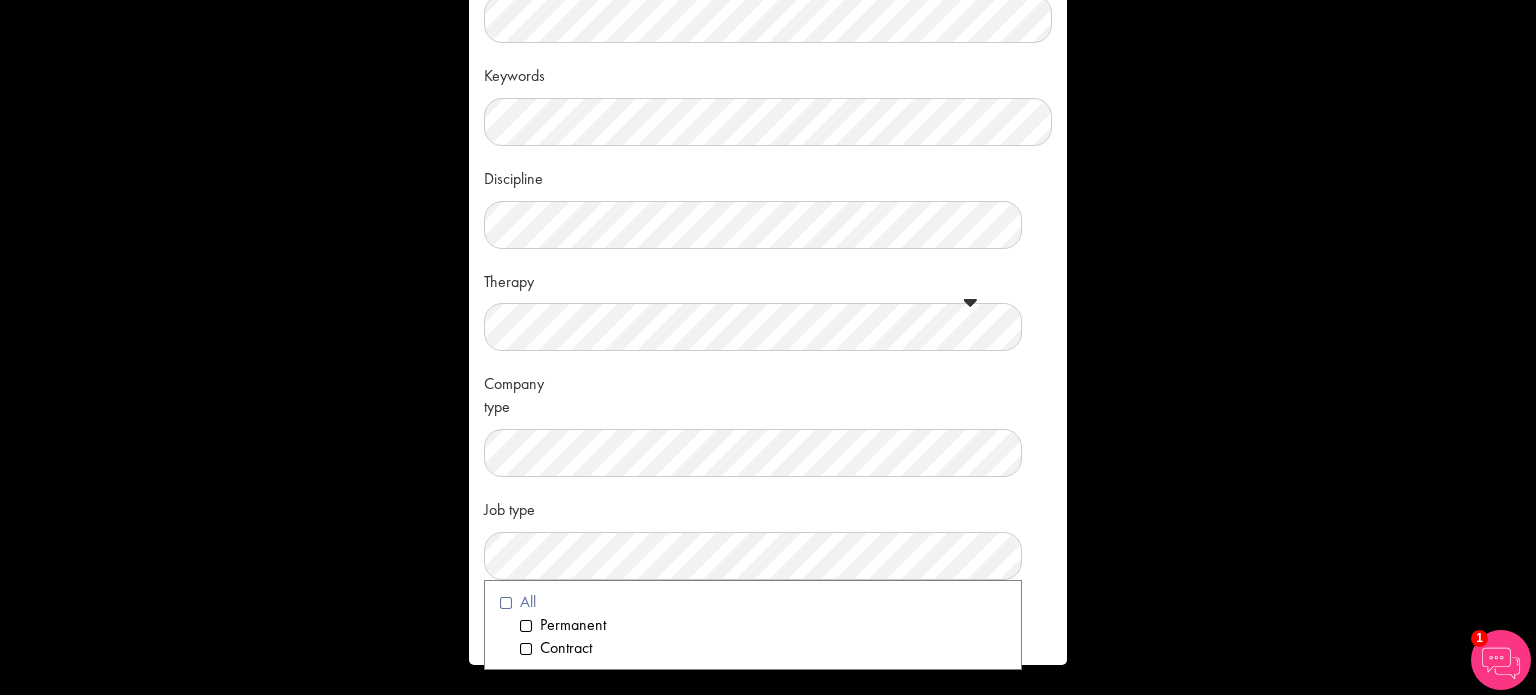 click on "All" at bounding box center (753, 602) 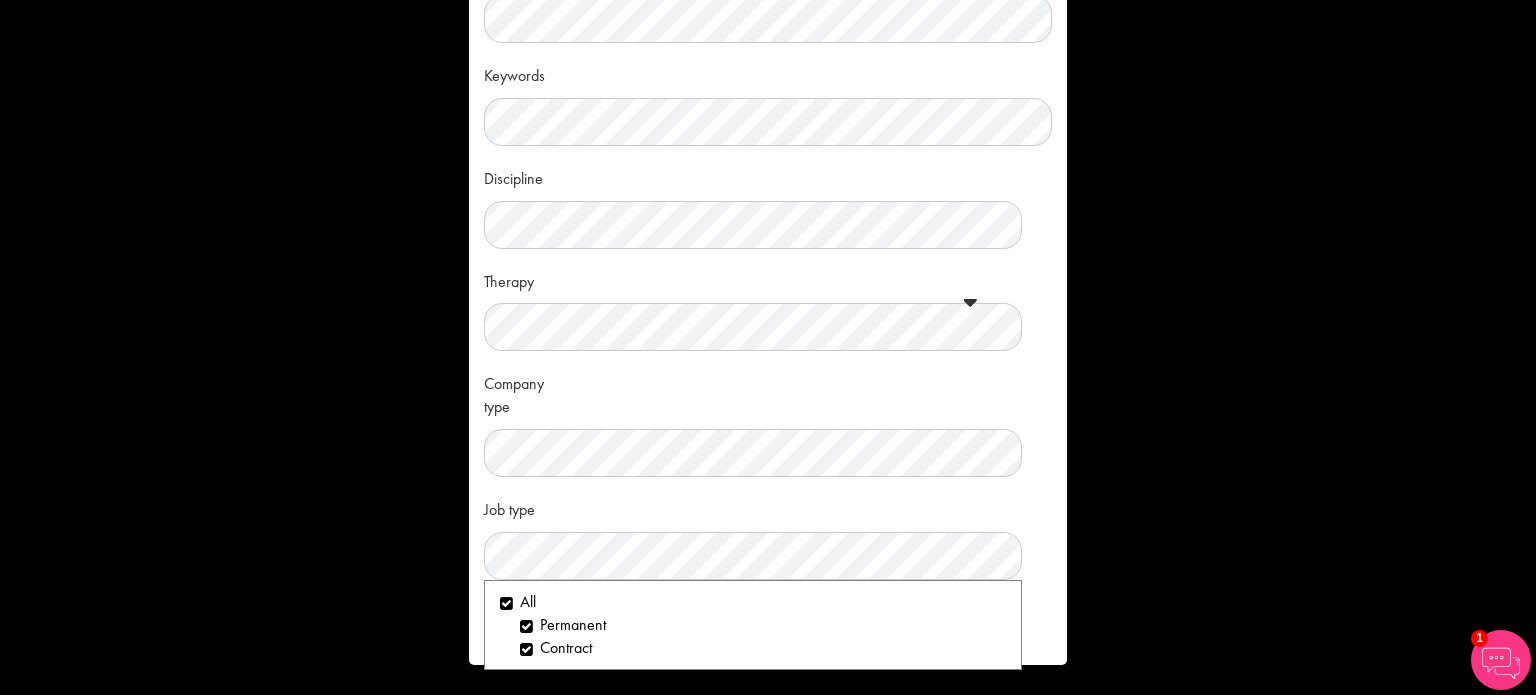 click on "Job type
Clear
All Permanent Contract" at bounding box center [768, 536] 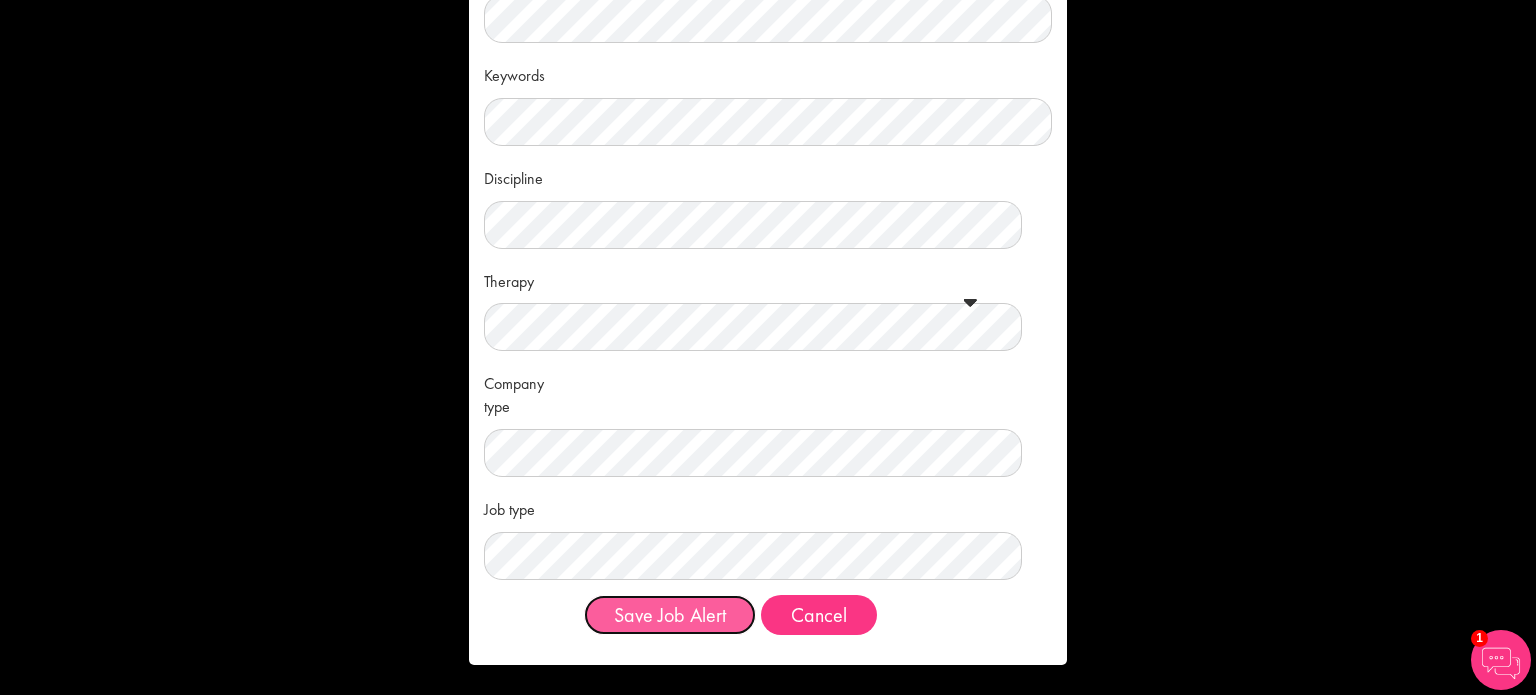 click on "Save Job Alert" at bounding box center (670, 615) 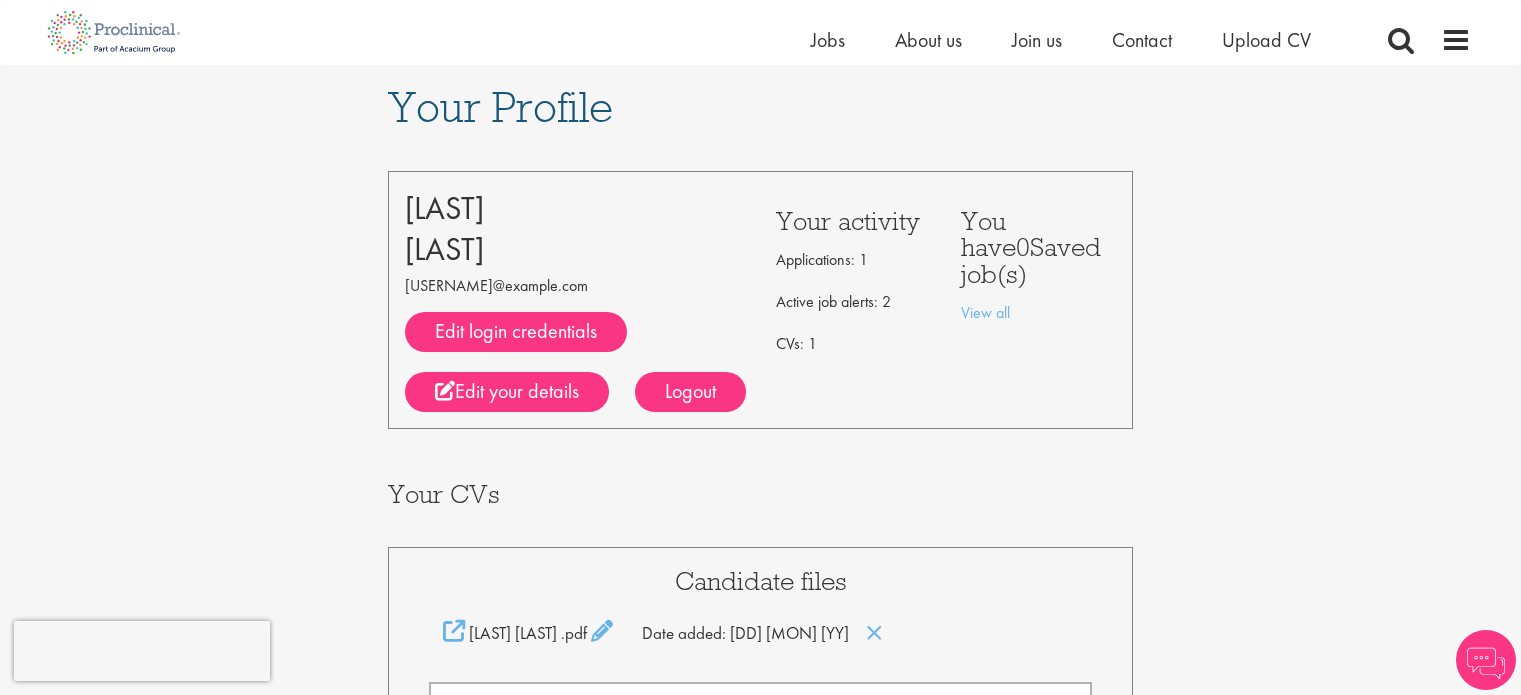 scroll, scrollTop: 700, scrollLeft: 0, axis: vertical 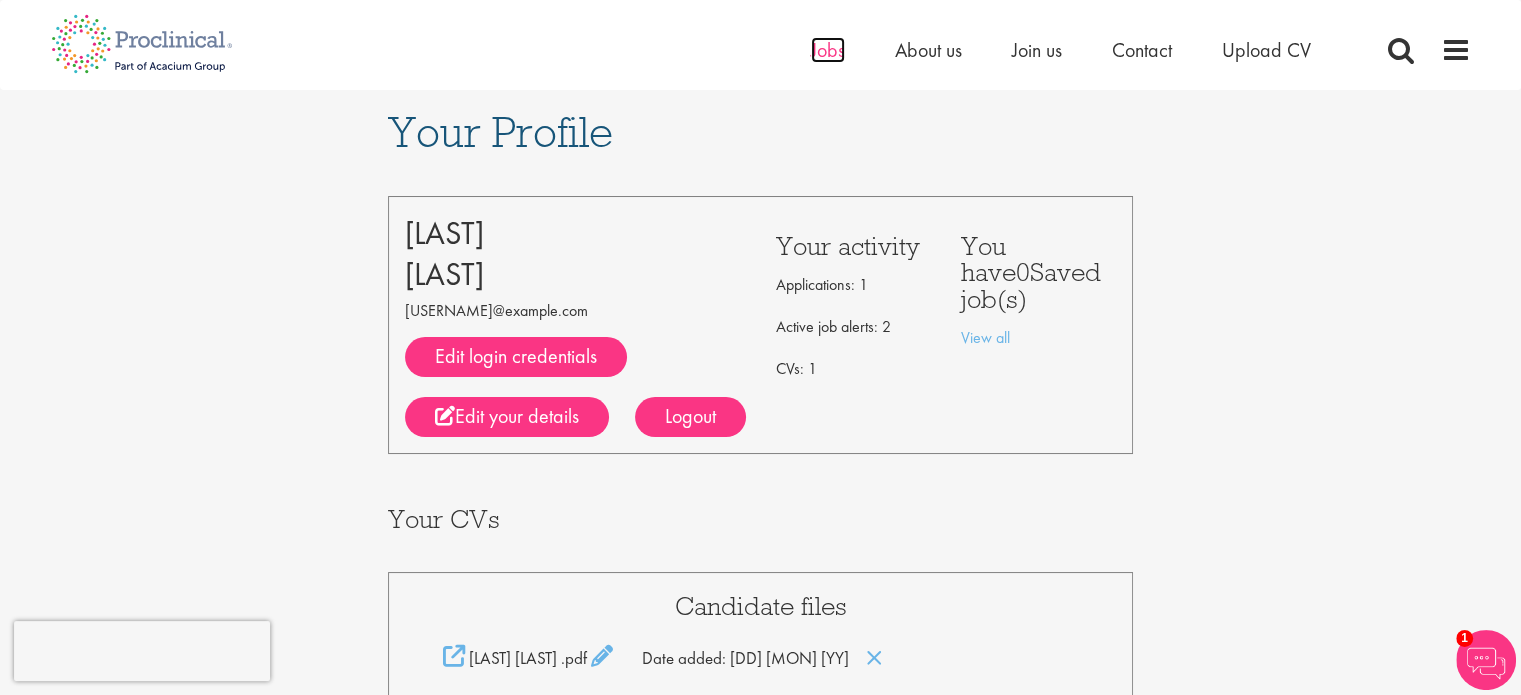 click on "Jobs" at bounding box center [828, 50] 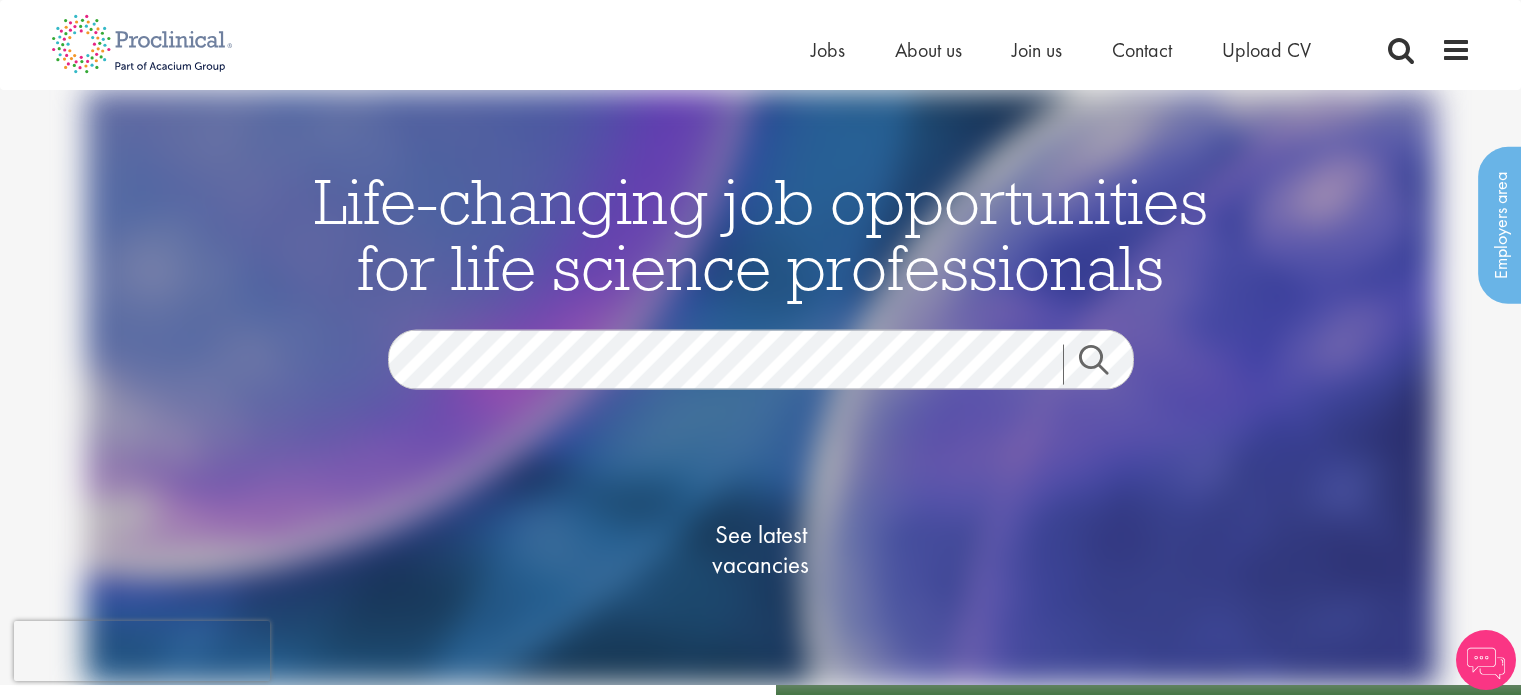scroll, scrollTop: 0, scrollLeft: 0, axis: both 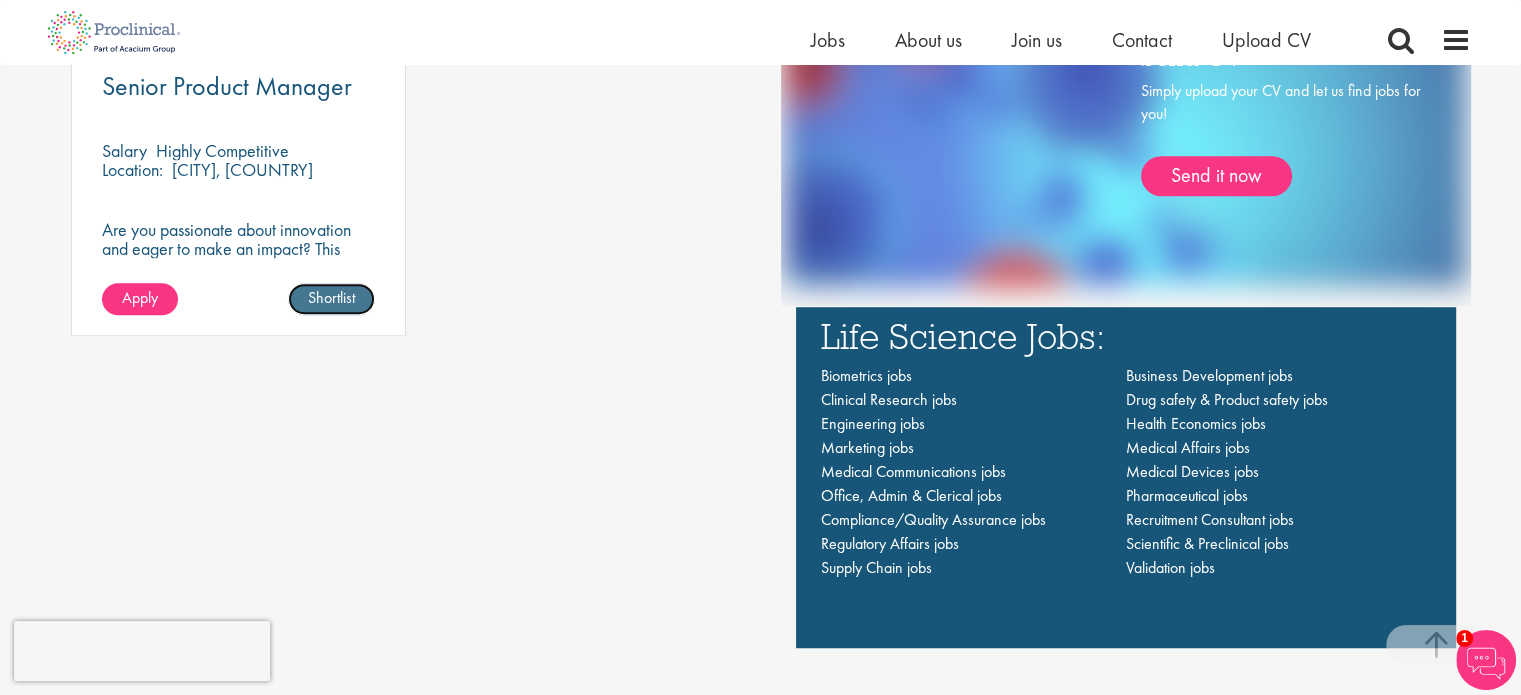 click on "Shortlist" at bounding box center [331, 299] 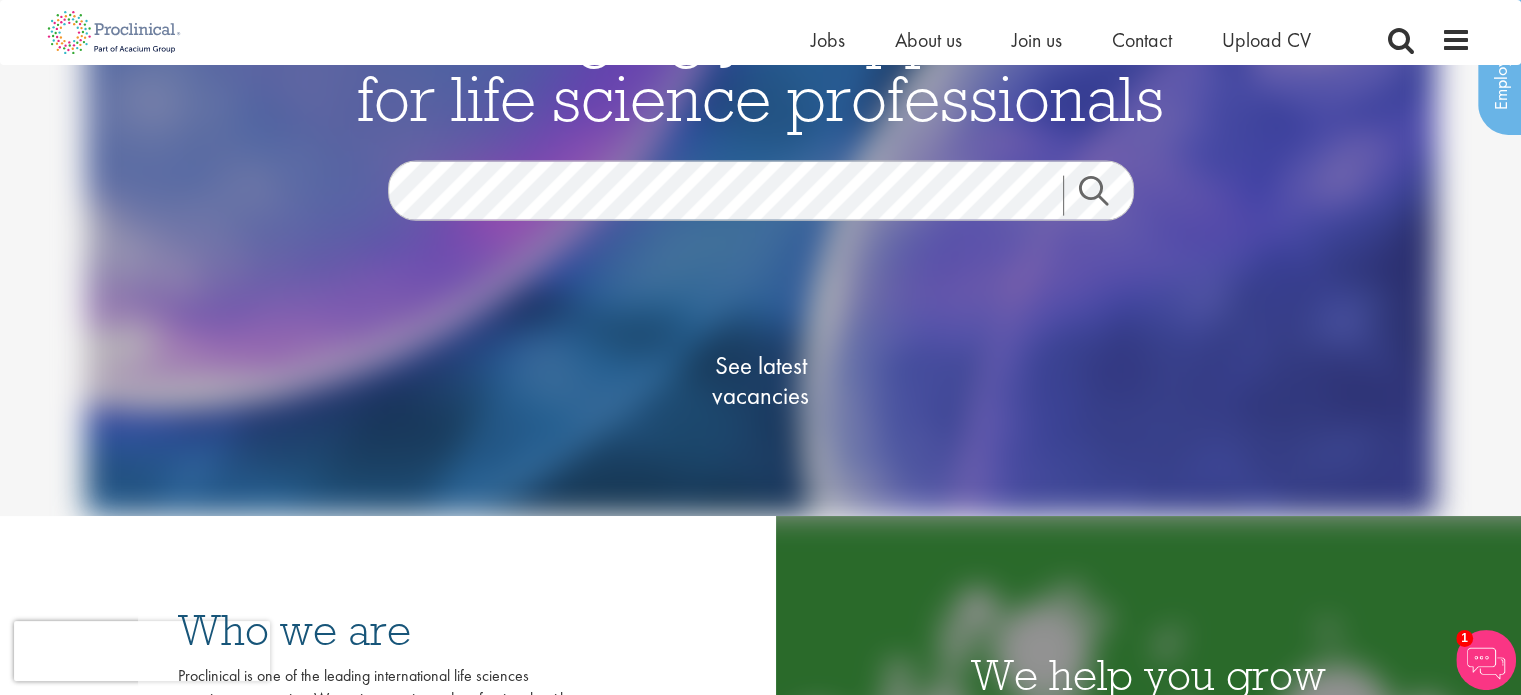 scroll, scrollTop: 0, scrollLeft: 0, axis: both 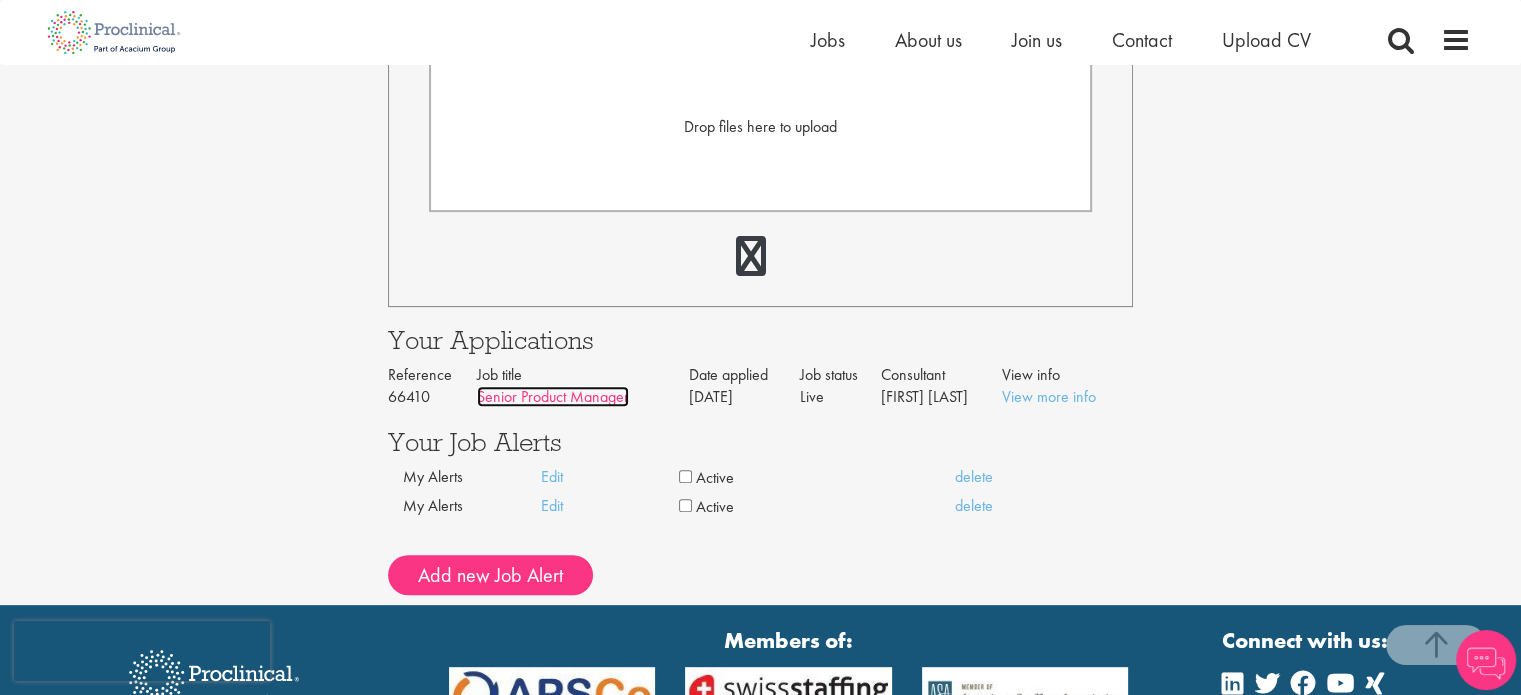 click on "Senior Product Manager" at bounding box center (553, 396) 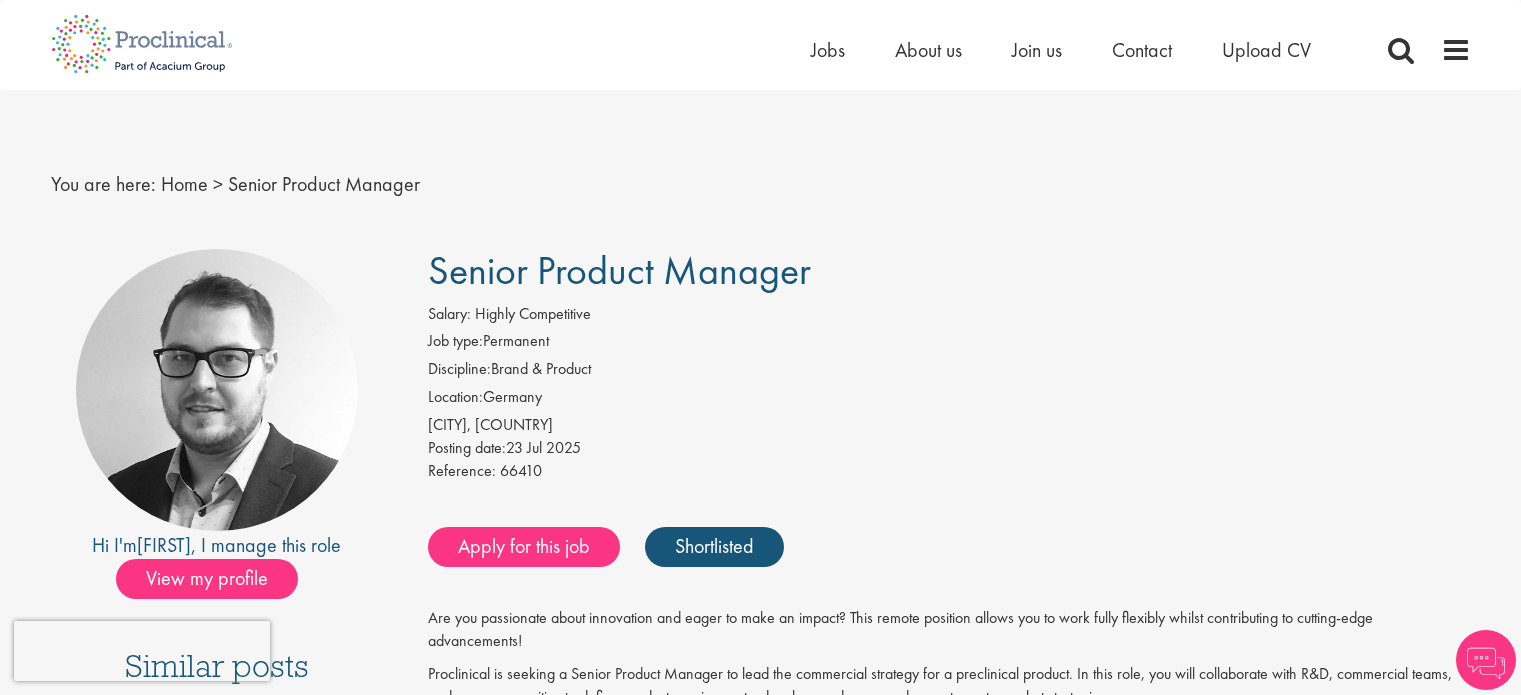 scroll, scrollTop: 0, scrollLeft: 0, axis: both 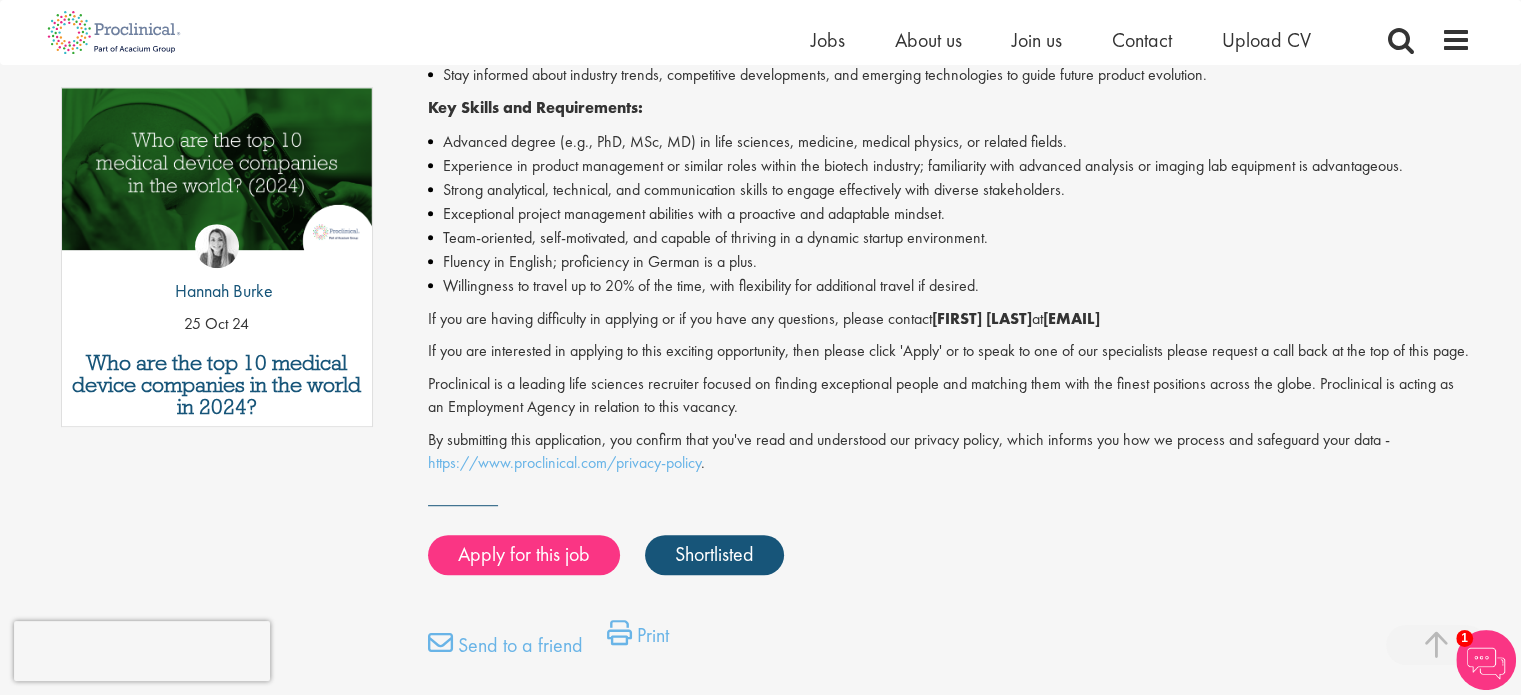 drag, startPoint x: 1085, startPoint y: 315, endPoint x: 1156, endPoint y: 315, distance: 71 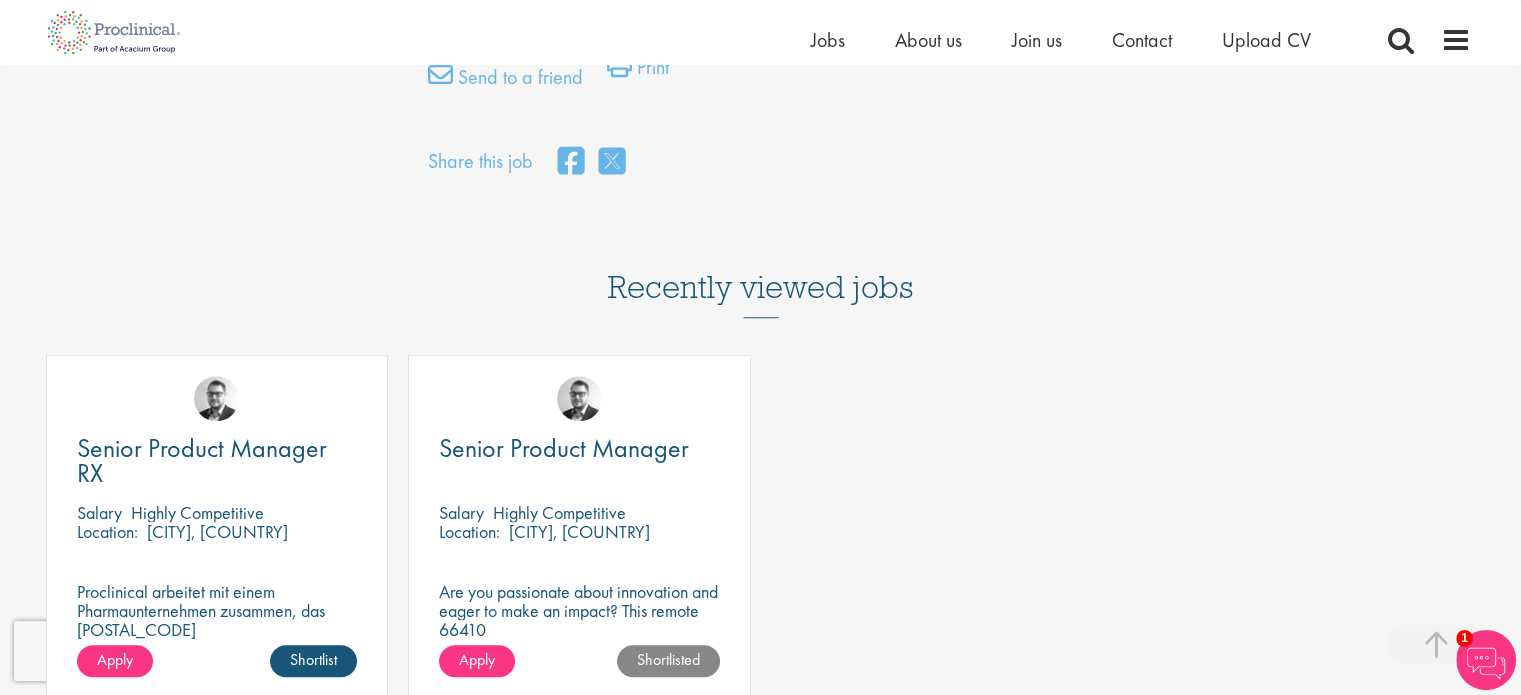 scroll, scrollTop: 1600, scrollLeft: 0, axis: vertical 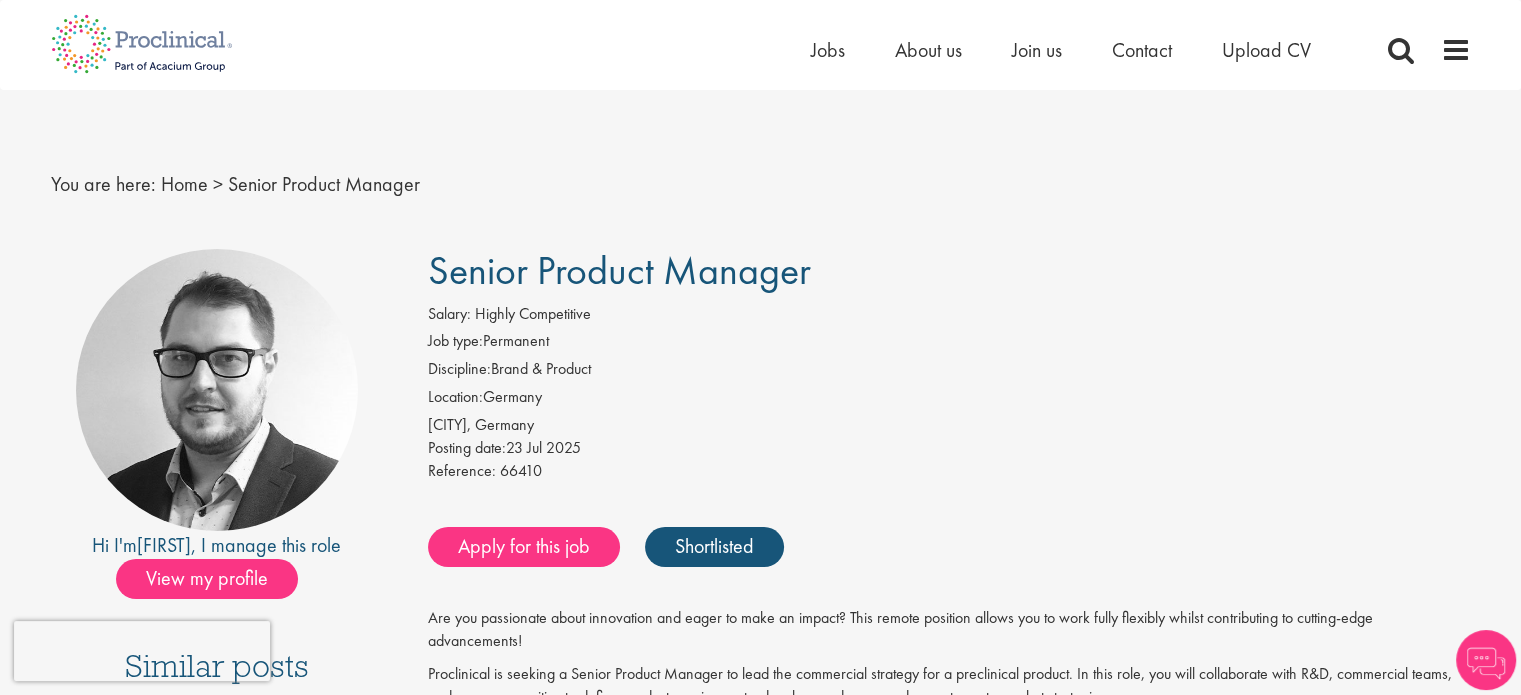 drag, startPoint x: 425, startPoint y: 272, endPoint x: 851, endPoint y: 287, distance: 426.264 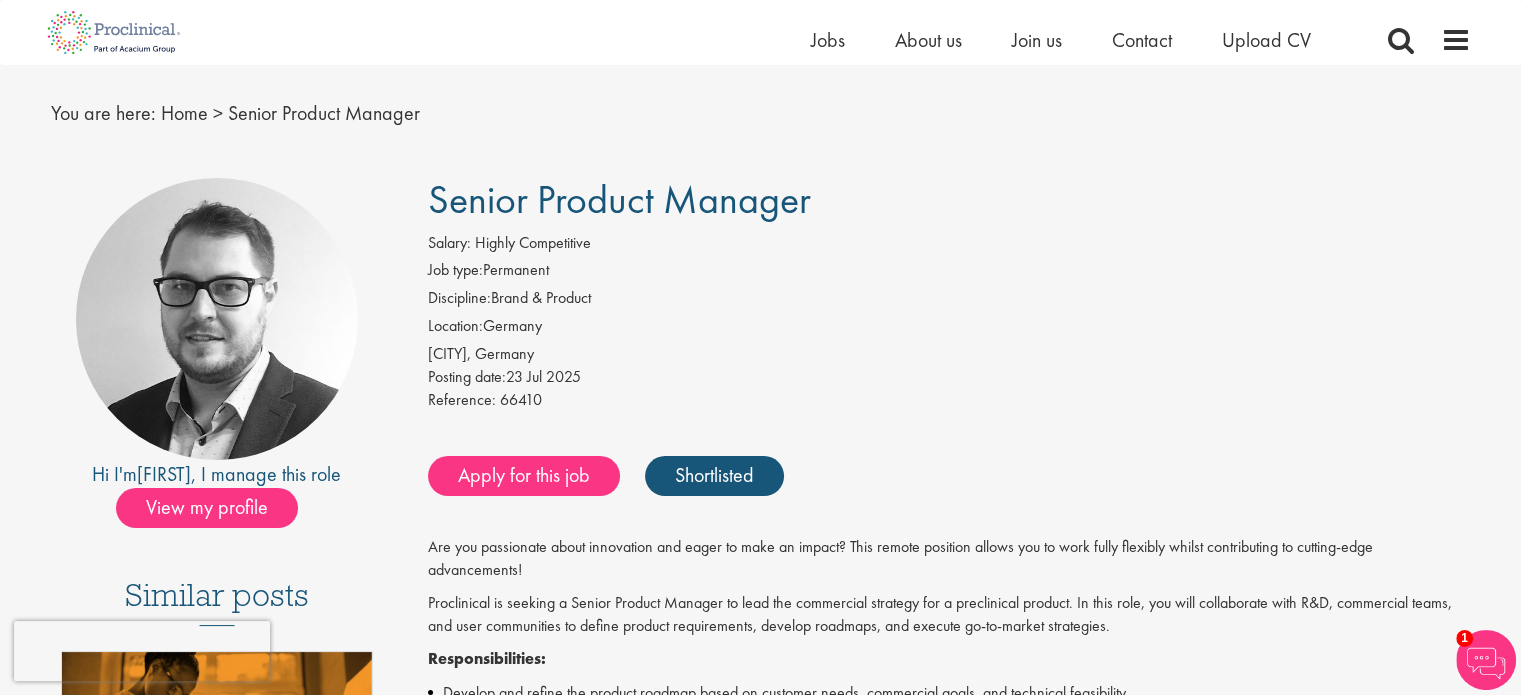 scroll, scrollTop: 0, scrollLeft: 0, axis: both 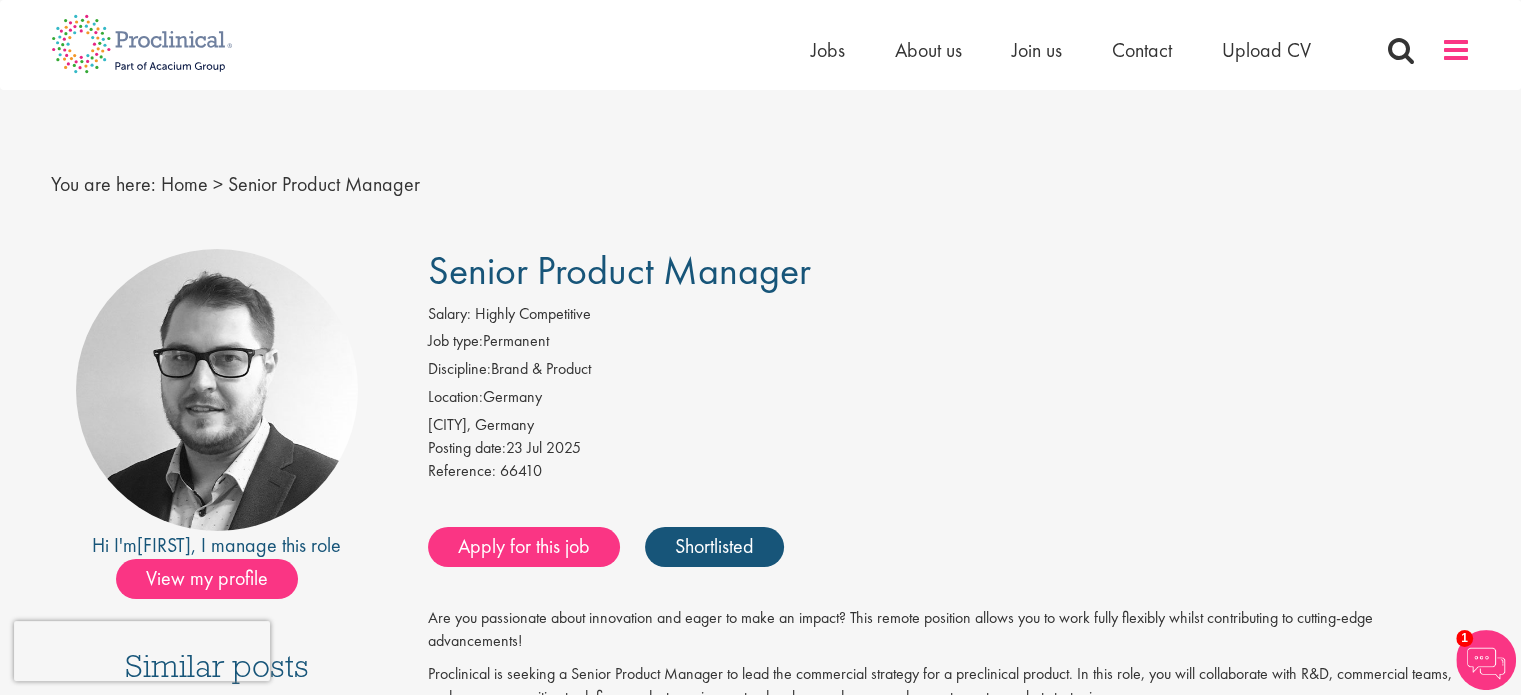 click at bounding box center (1456, 50) 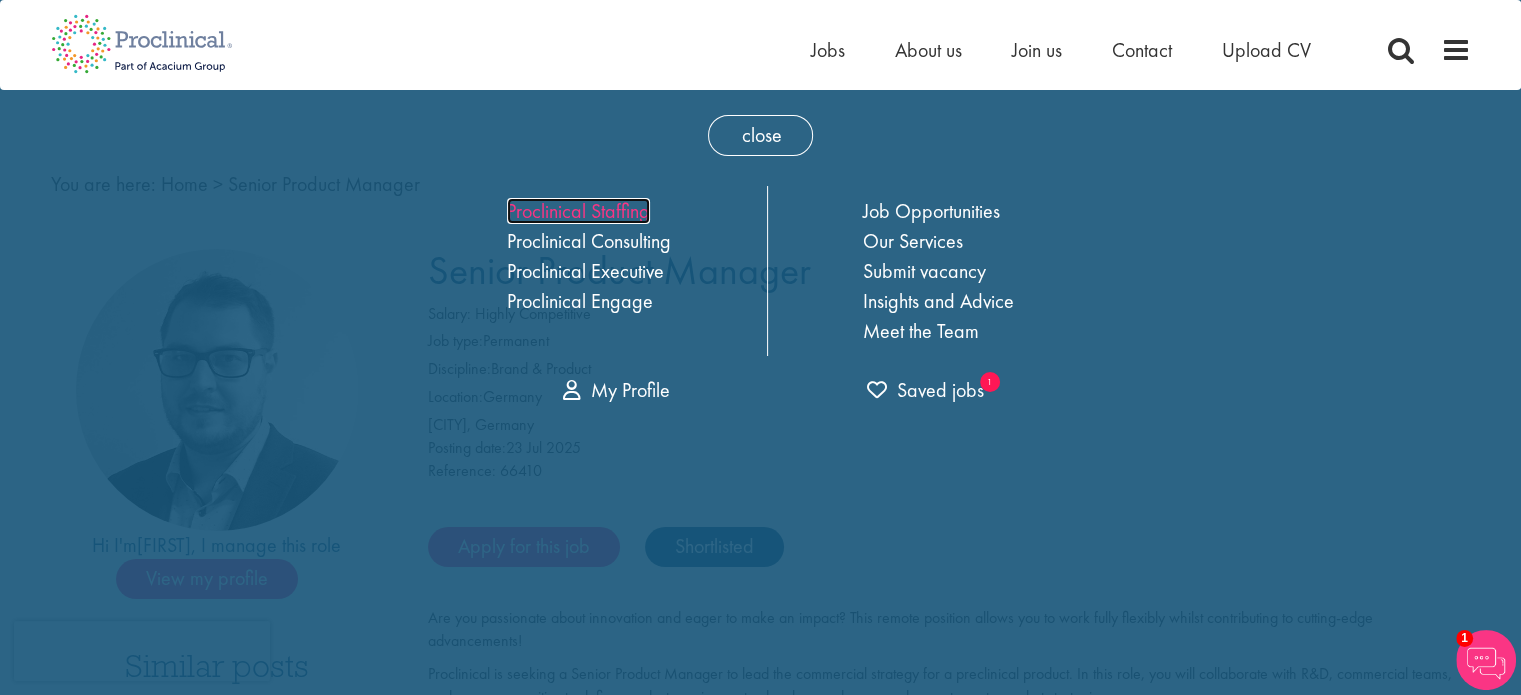 click on "Proclinical Staffing" at bounding box center [578, 211] 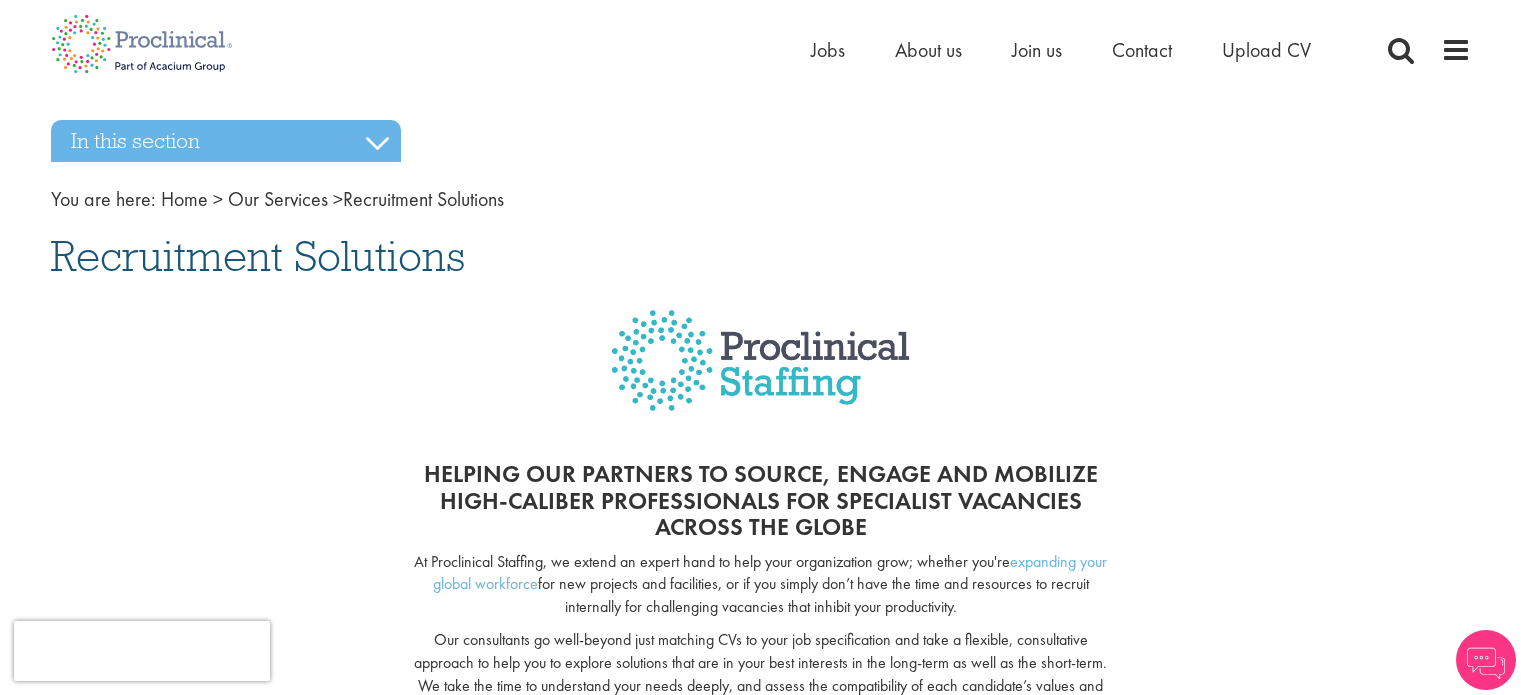 scroll, scrollTop: 0, scrollLeft: 0, axis: both 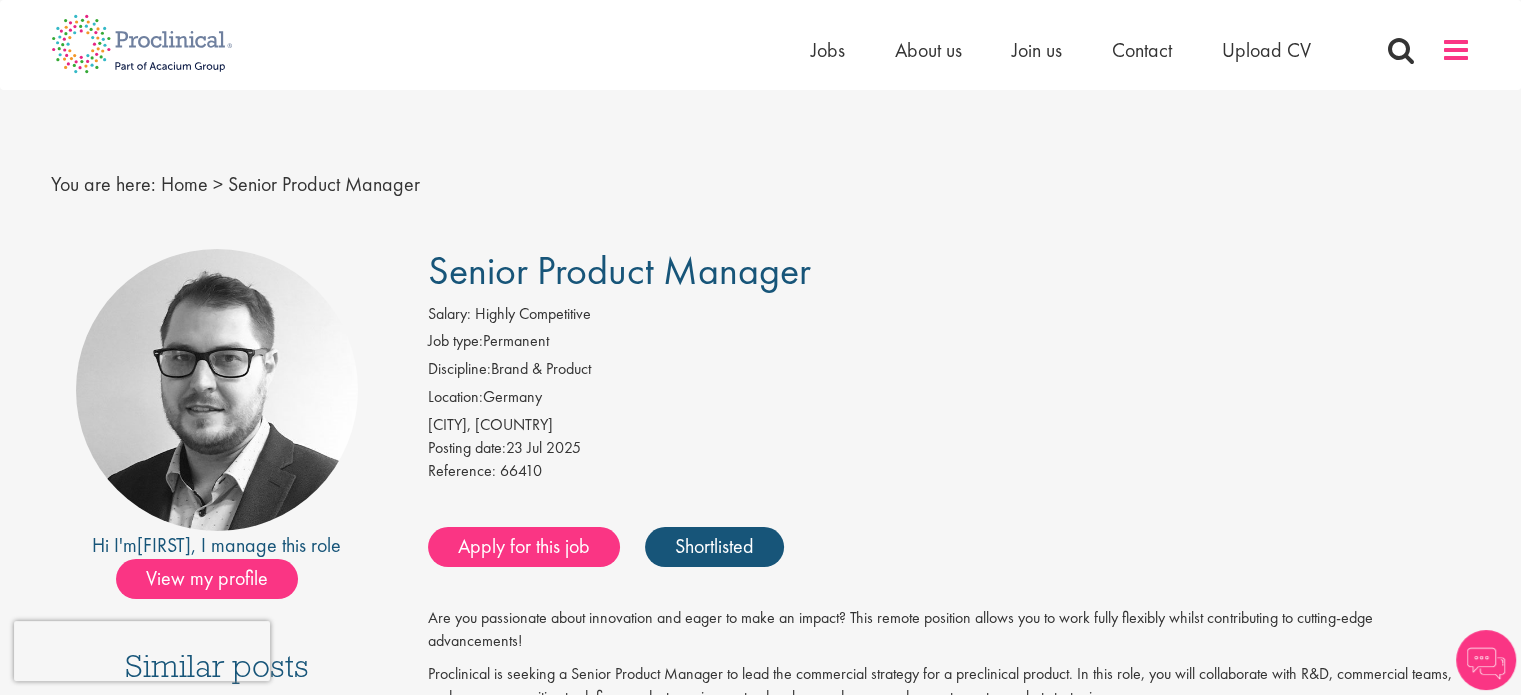 click at bounding box center [1456, 50] 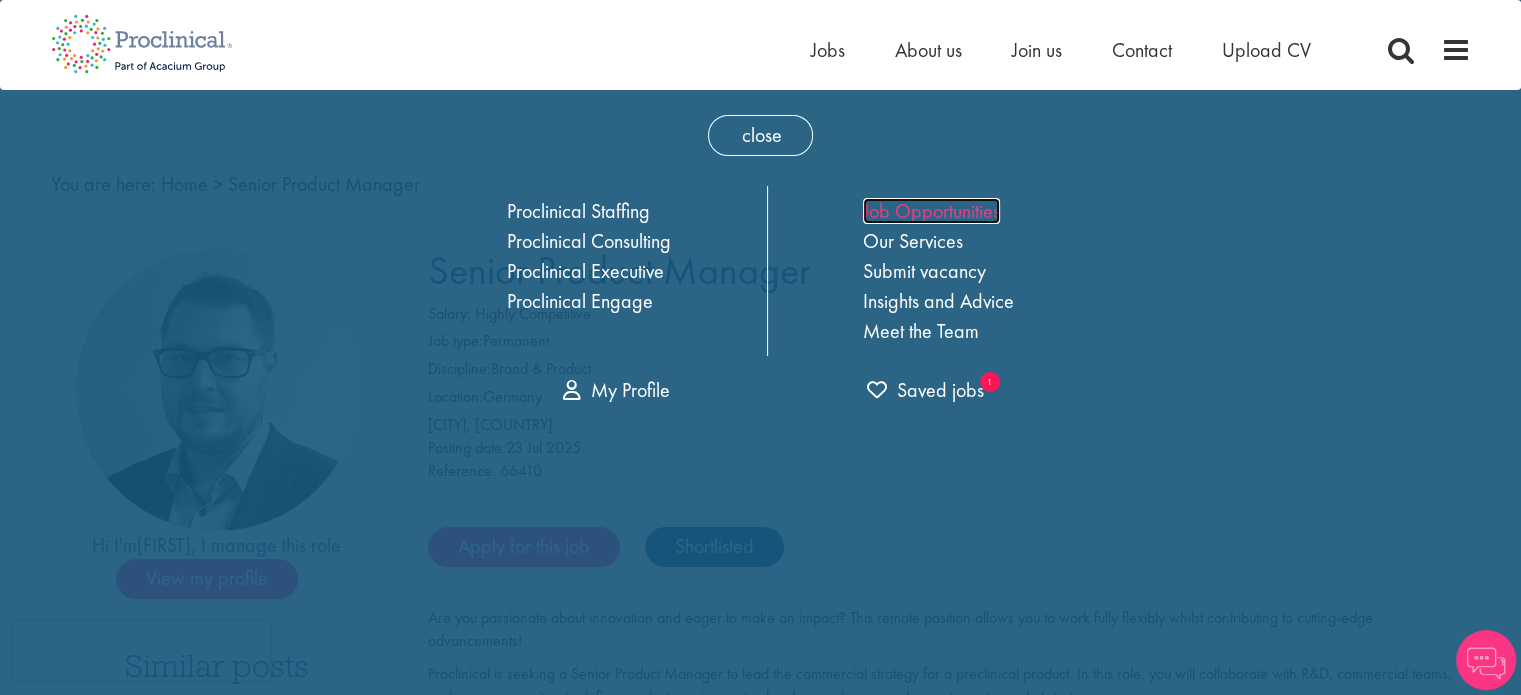 click on "Job Opportunities" at bounding box center [931, 211] 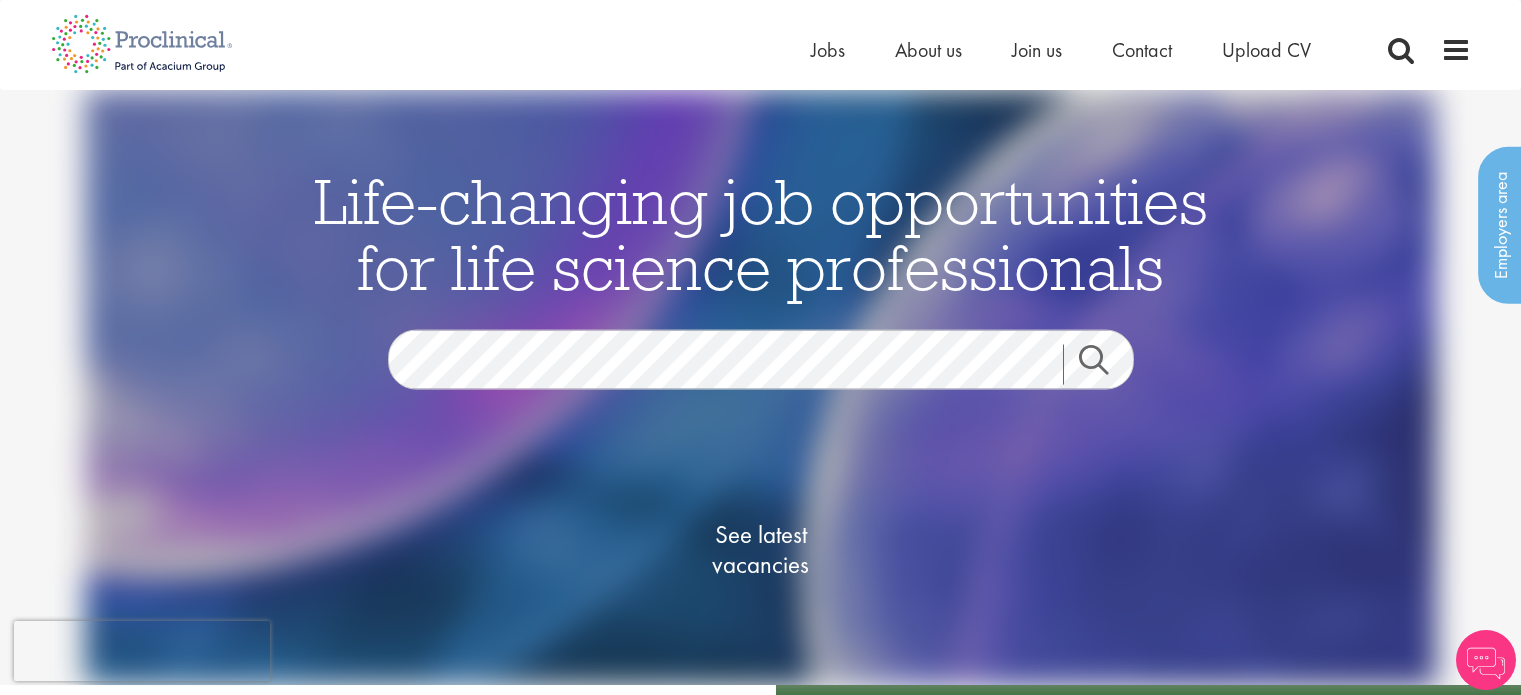 scroll, scrollTop: 0, scrollLeft: 0, axis: both 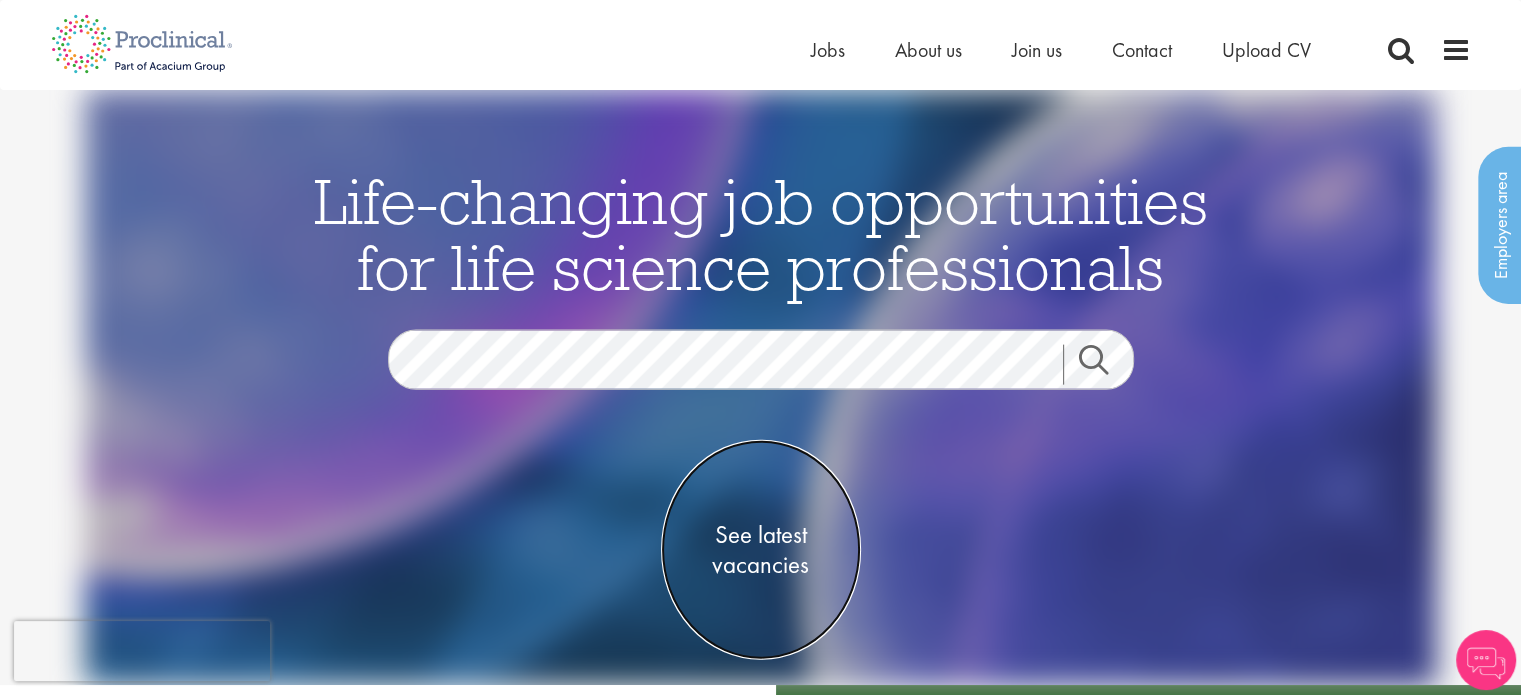 click on "See latest  vacancies" at bounding box center (761, 550) 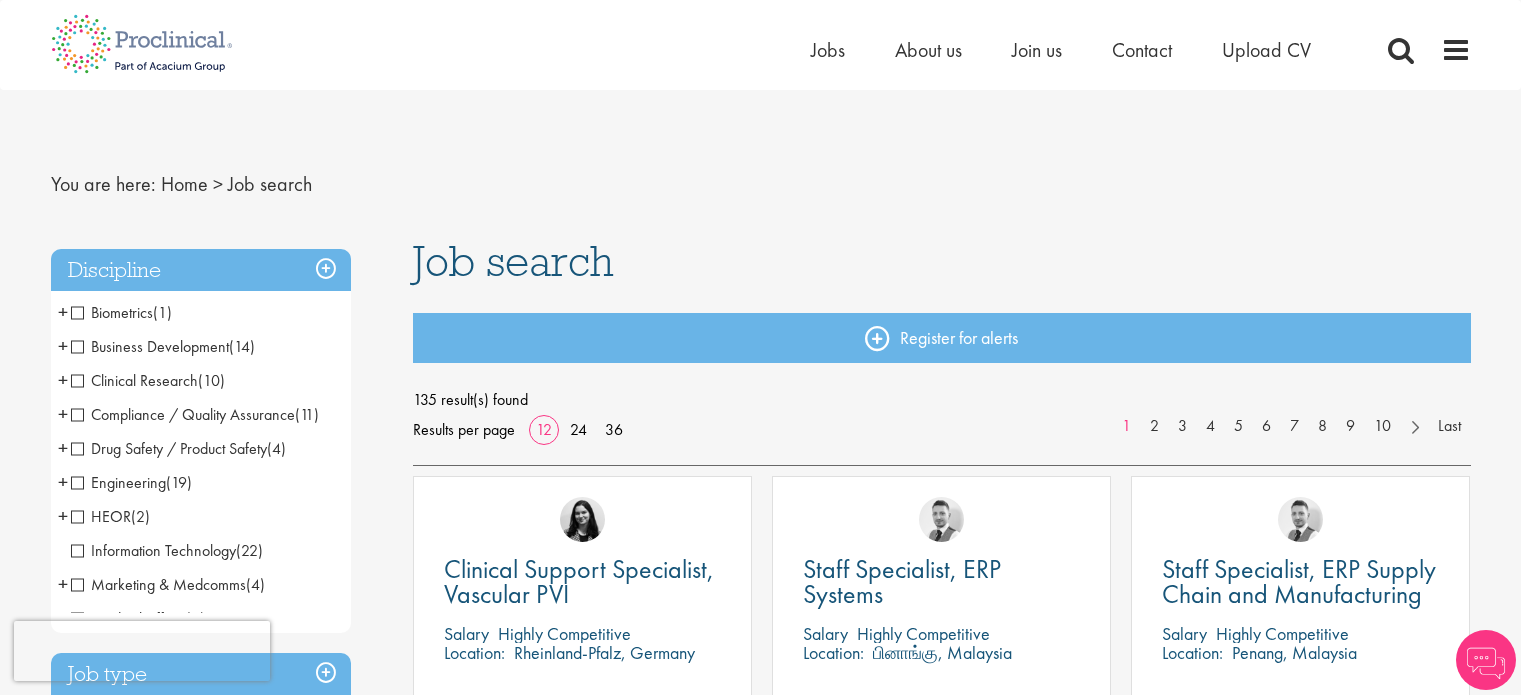 scroll, scrollTop: 0, scrollLeft: 0, axis: both 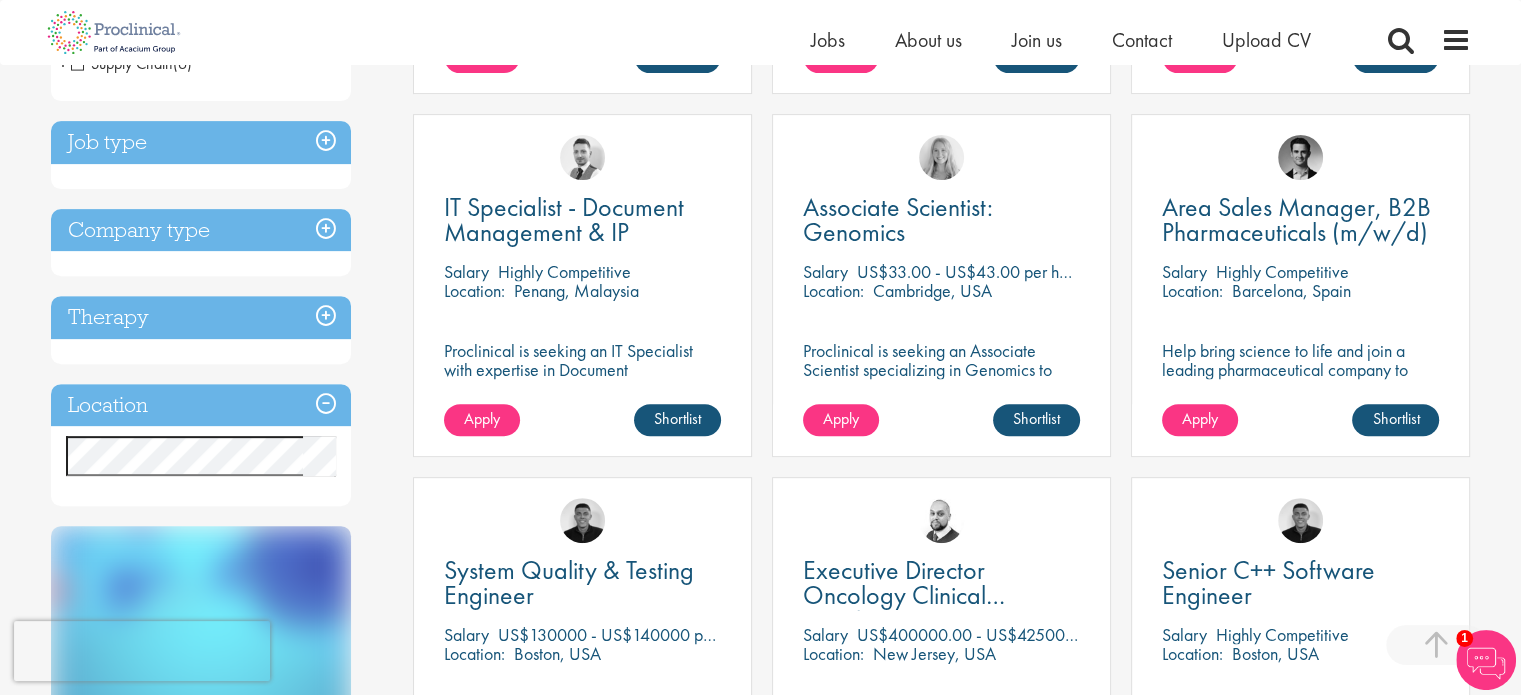 click on "Therapy" at bounding box center [201, 317] 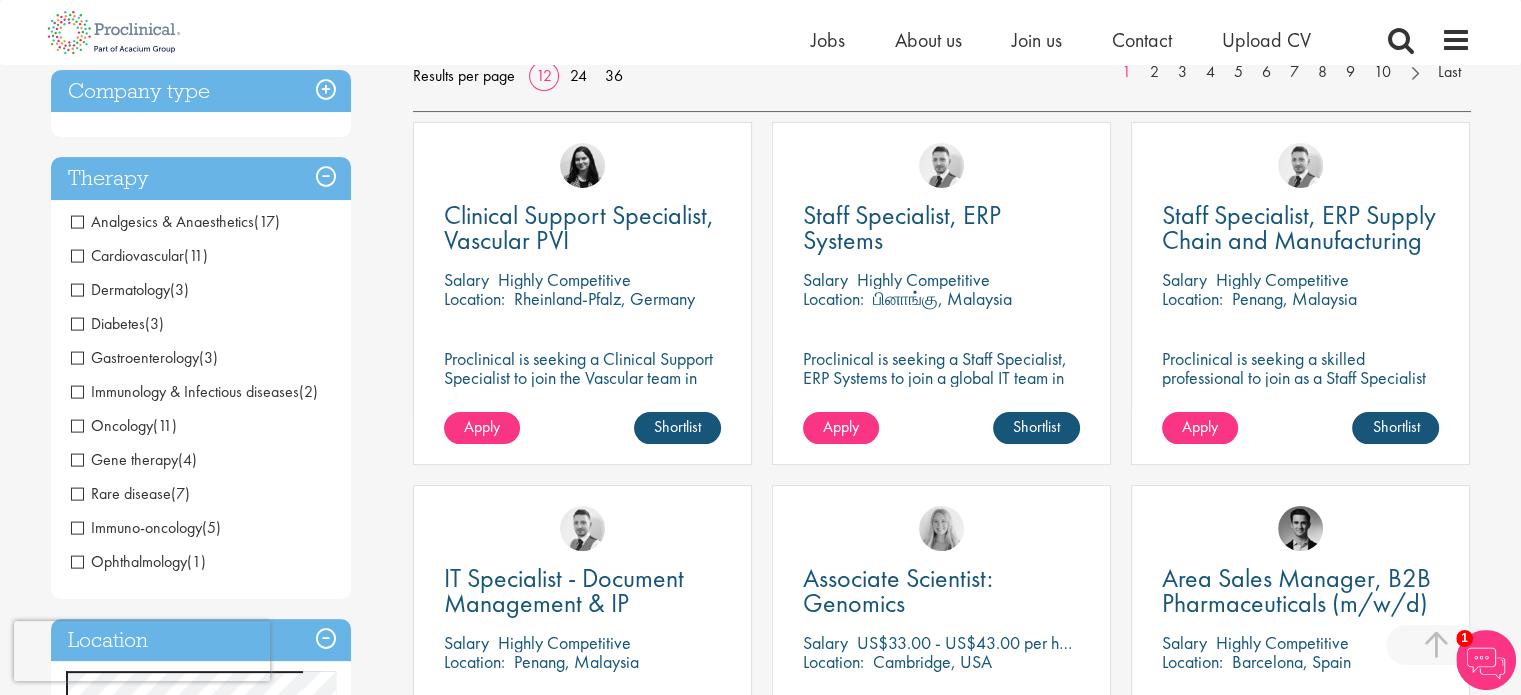 scroll, scrollTop: 300, scrollLeft: 0, axis: vertical 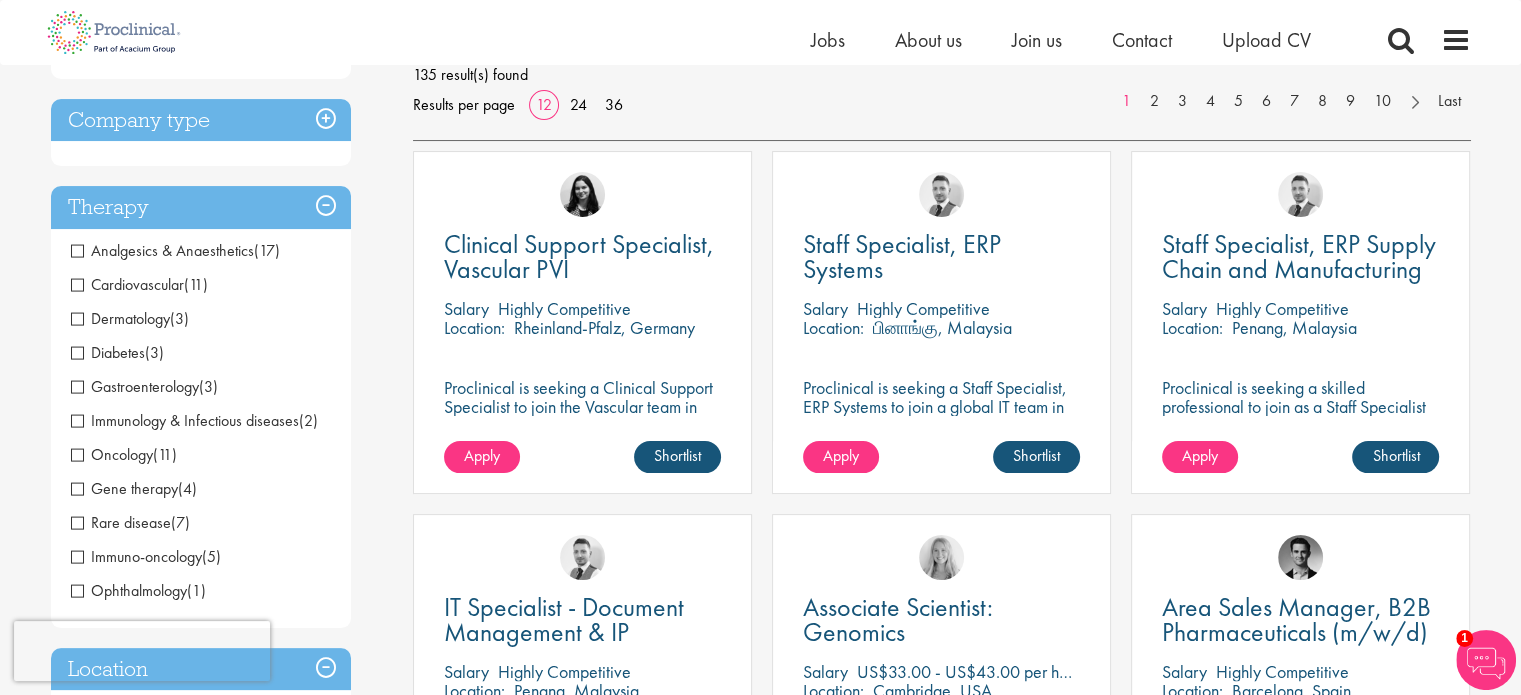 click on "Therapy" at bounding box center [201, 207] 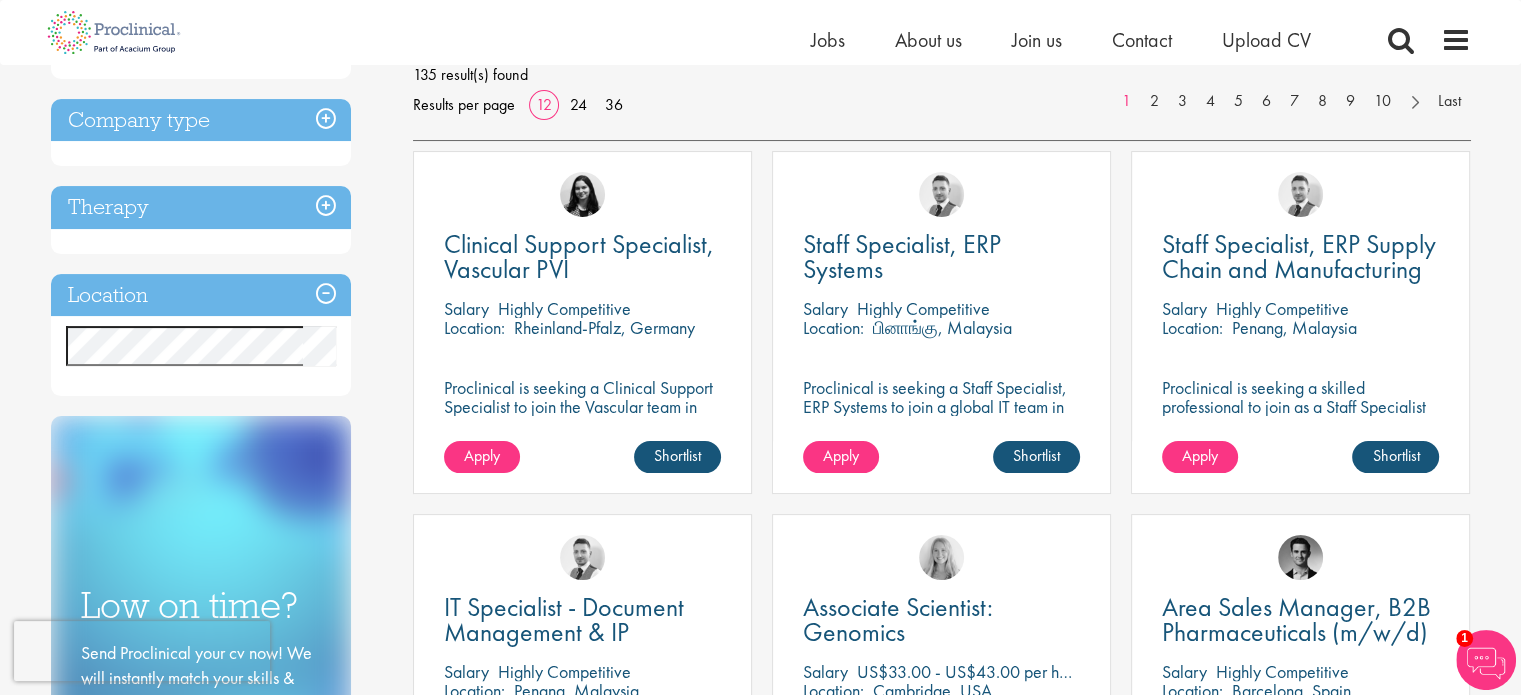 click on "Company type" at bounding box center (201, 120) 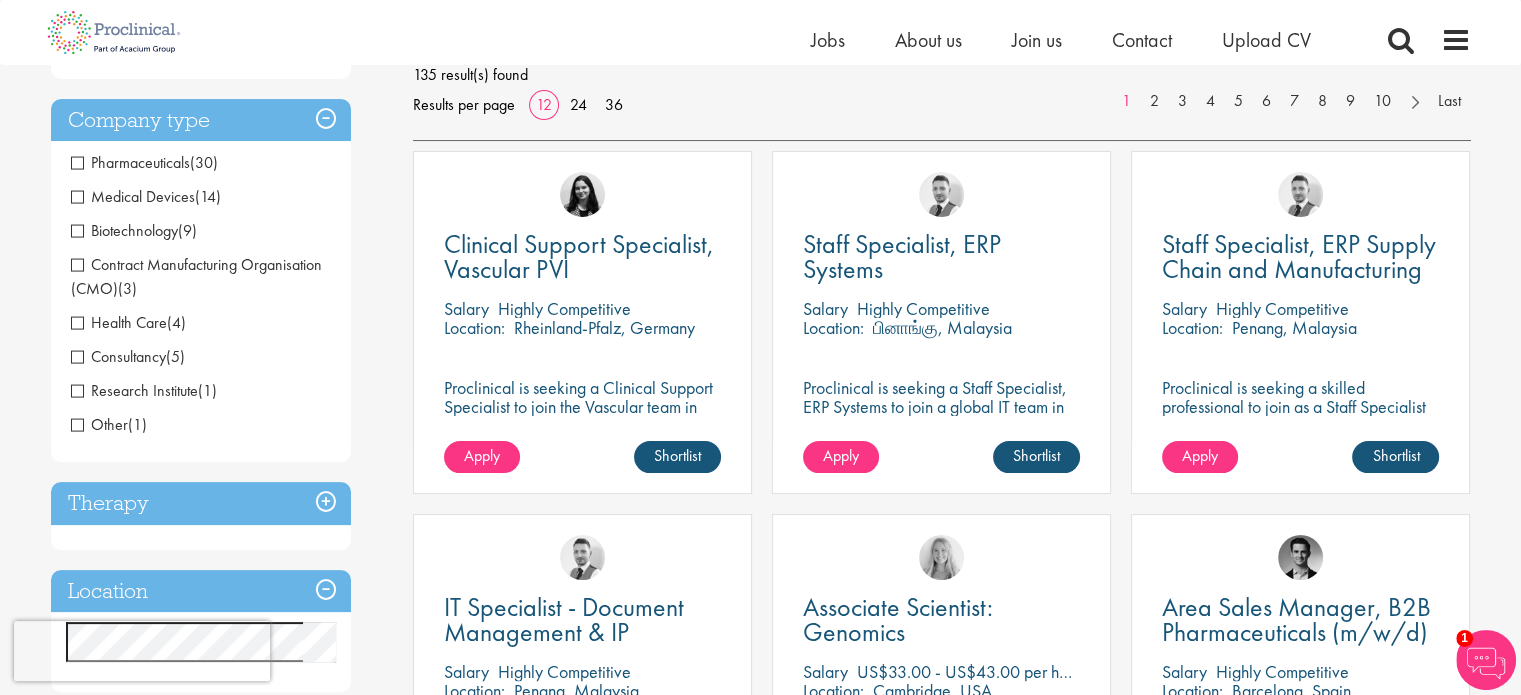 drag, startPoint x: 248, startPoint y: 235, endPoint x: 4, endPoint y: 113, distance: 272.8003 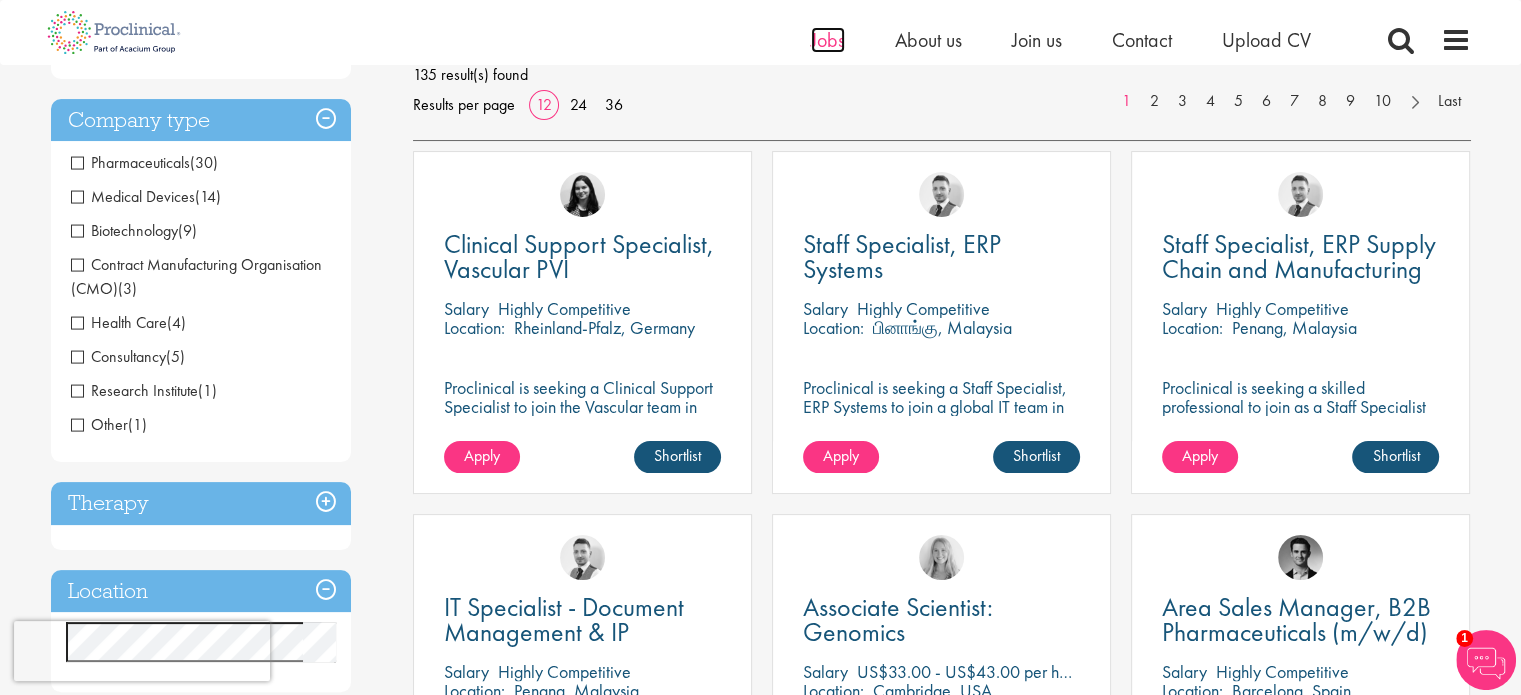 click on "Jobs" at bounding box center (828, 40) 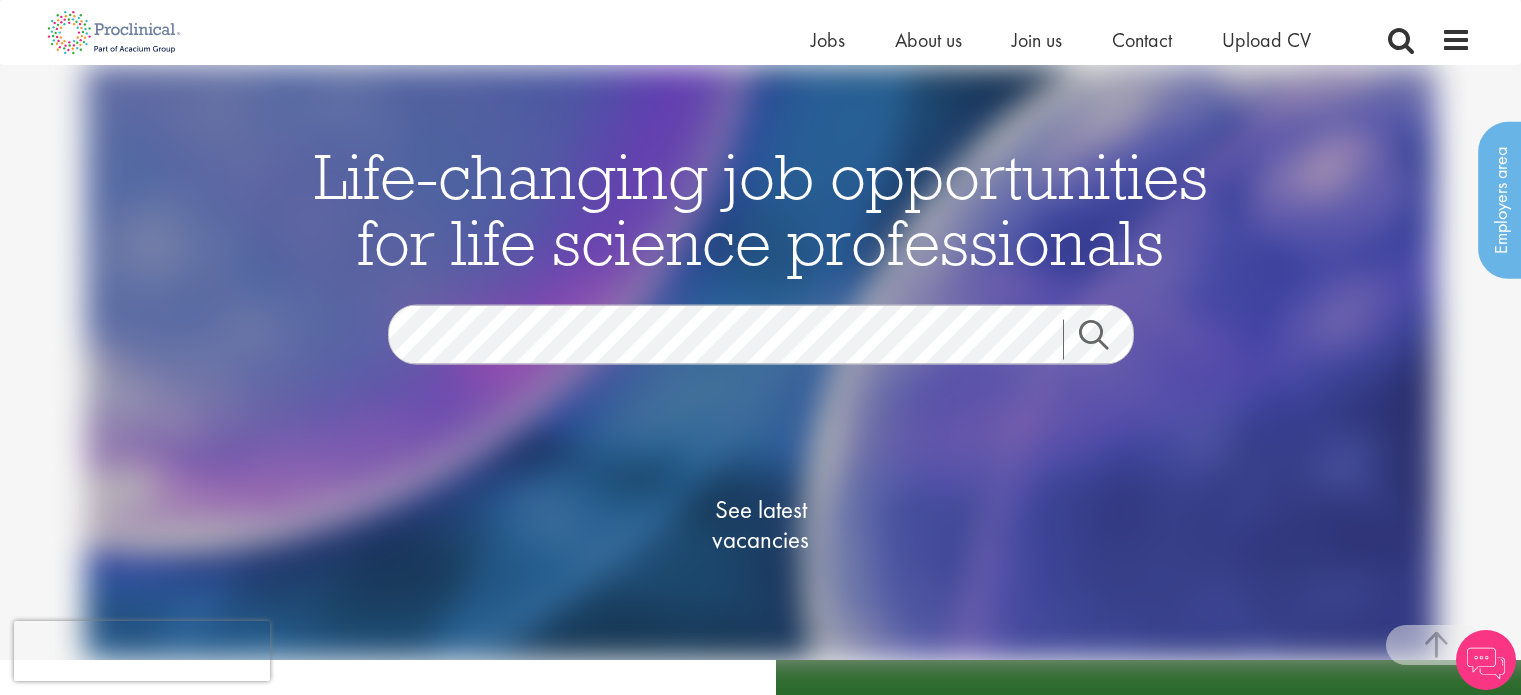 scroll, scrollTop: 500, scrollLeft: 0, axis: vertical 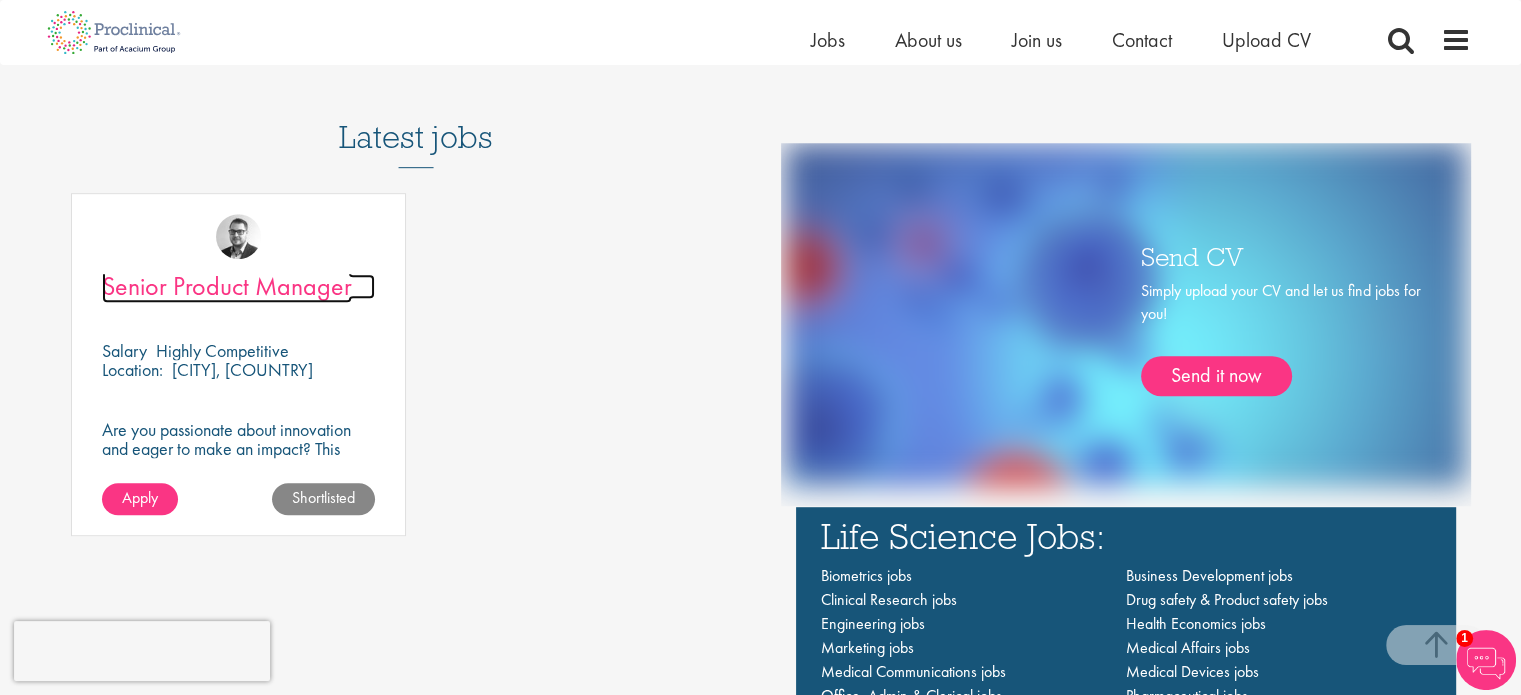 click on "Senior Product Manager" at bounding box center (227, 286) 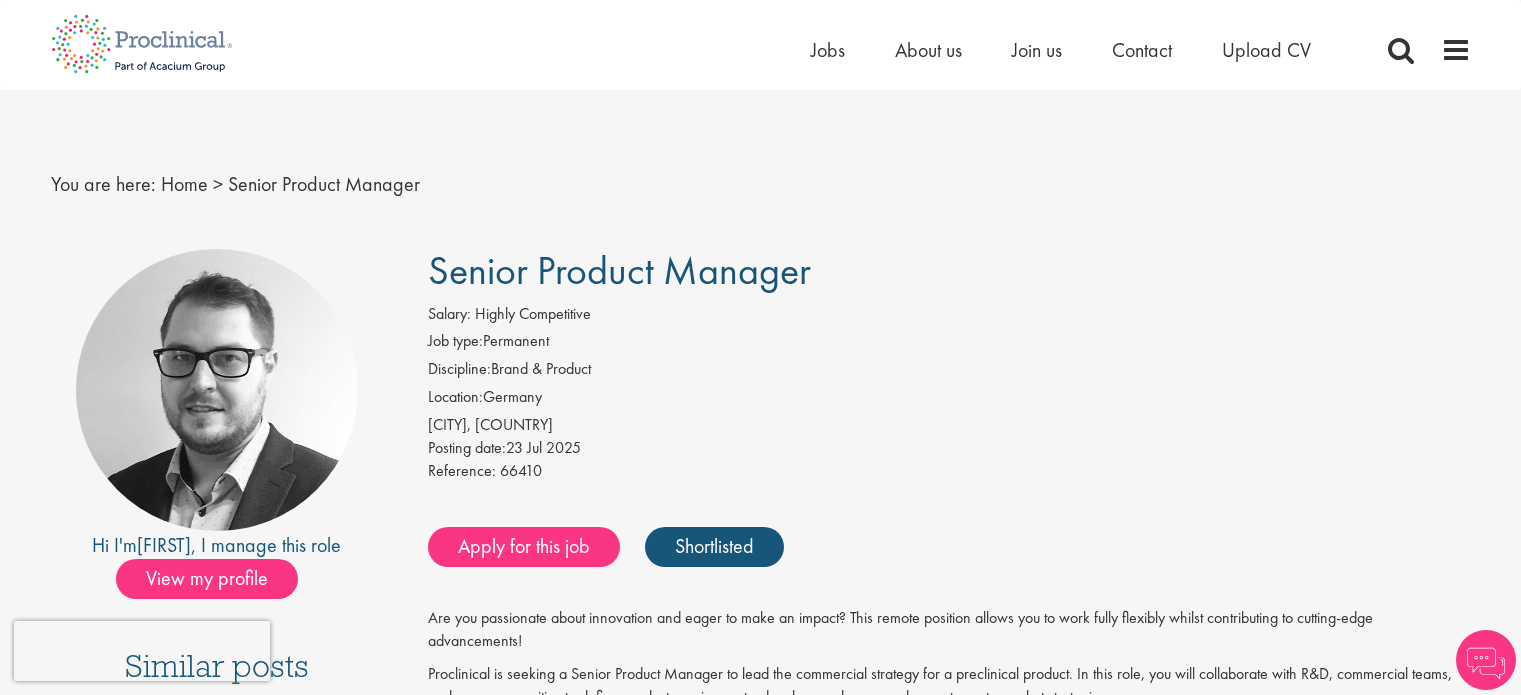 scroll, scrollTop: 0, scrollLeft: 0, axis: both 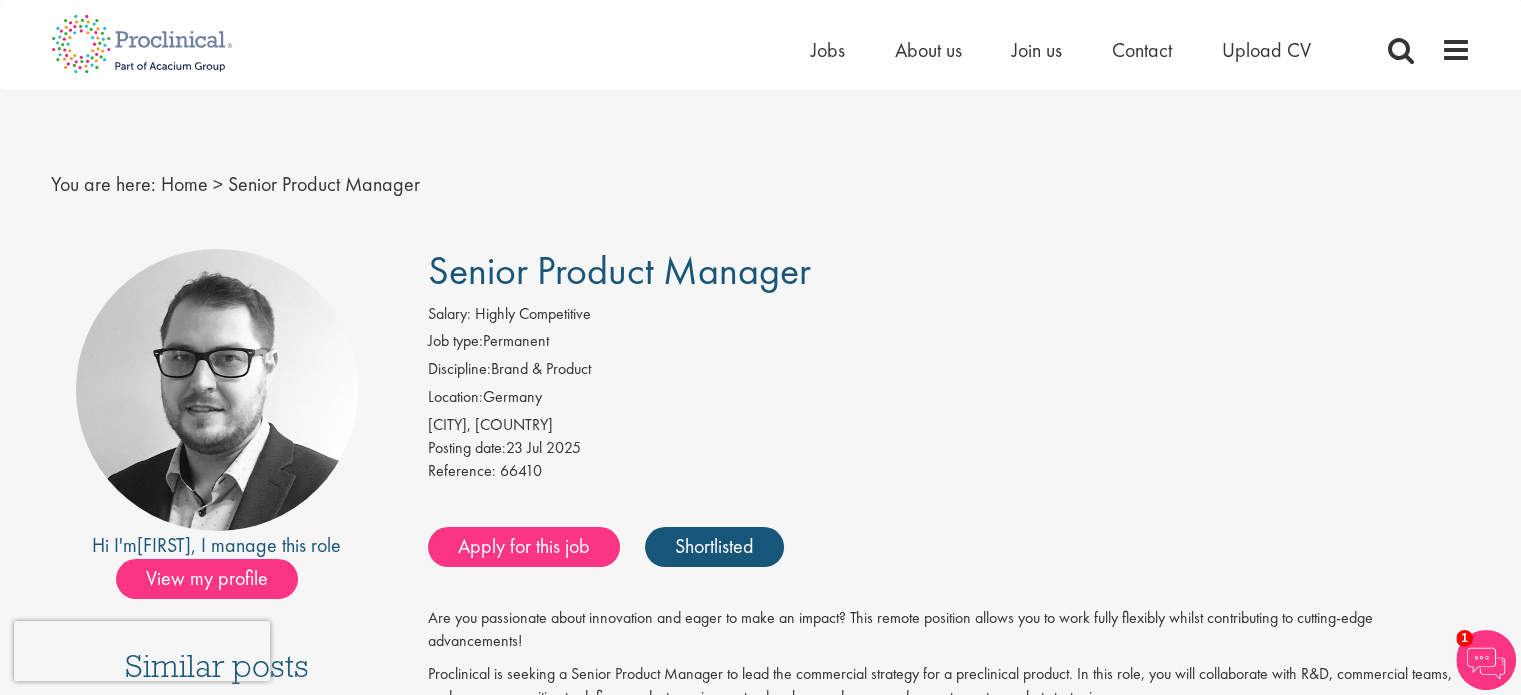 drag, startPoint x: 809, startPoint y: 272, endPoint x: 401, endPoint y: 262, distance: 408.12253 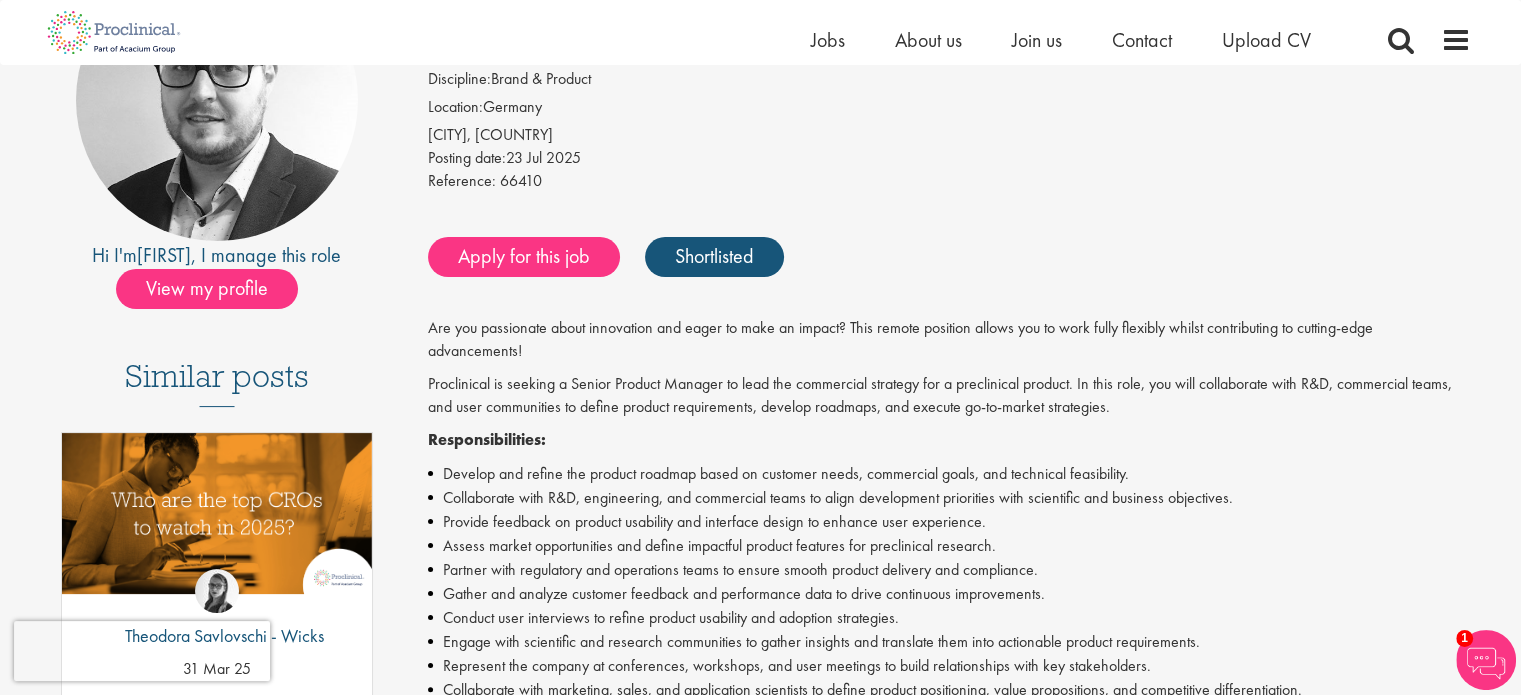 scroll, scrollTop: 300, scrollLeft: 0, axis: vertical 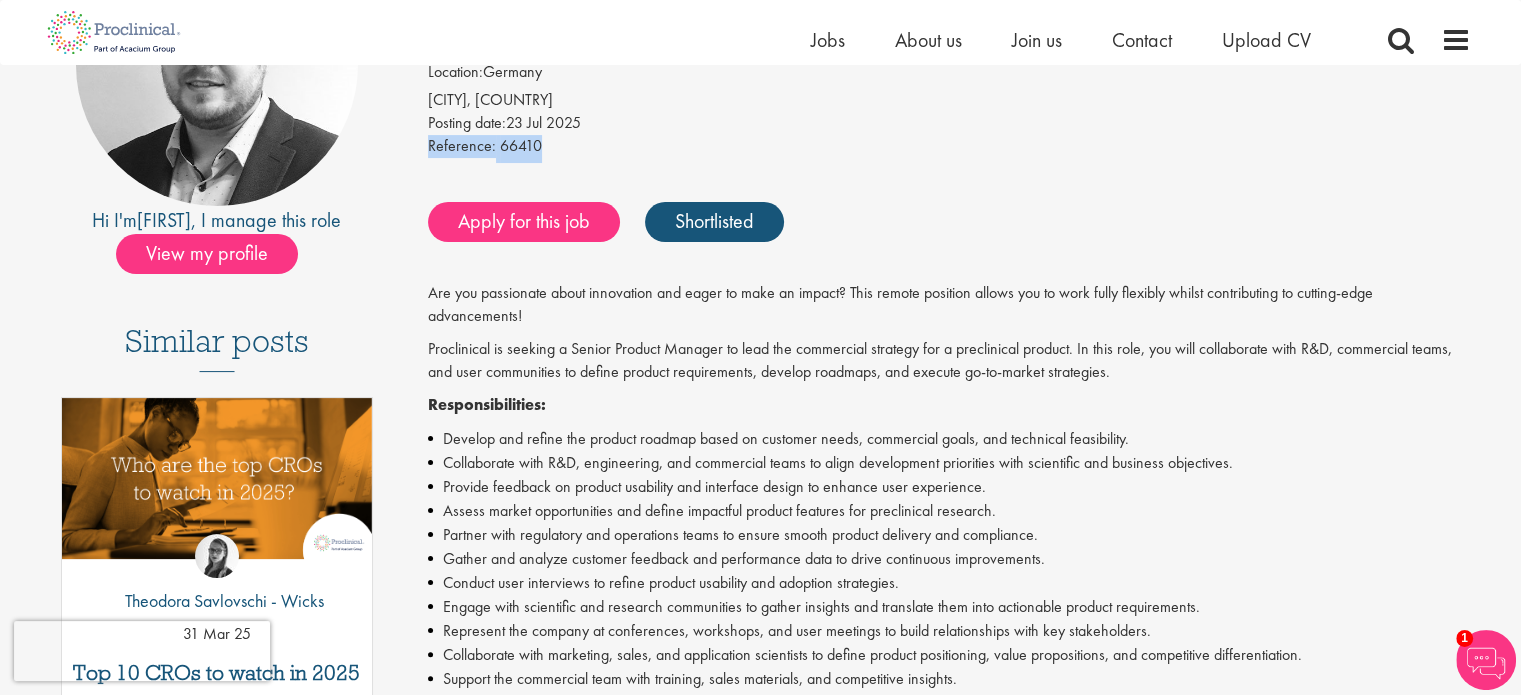 drag, startPoint x: 553, startPoint y: 140, endPoint x: 422, endPoint y: 151, distance: 131.46101 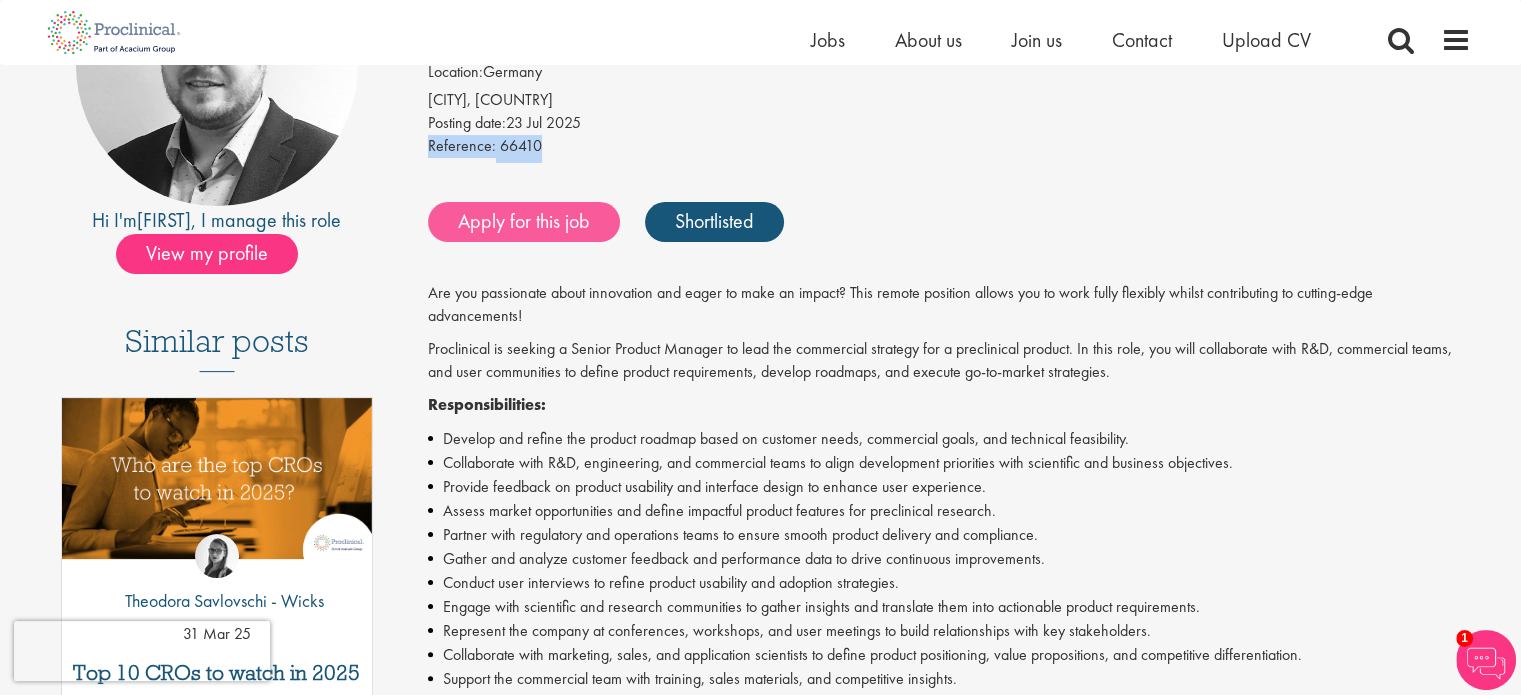 copy on "Reference:
66410" 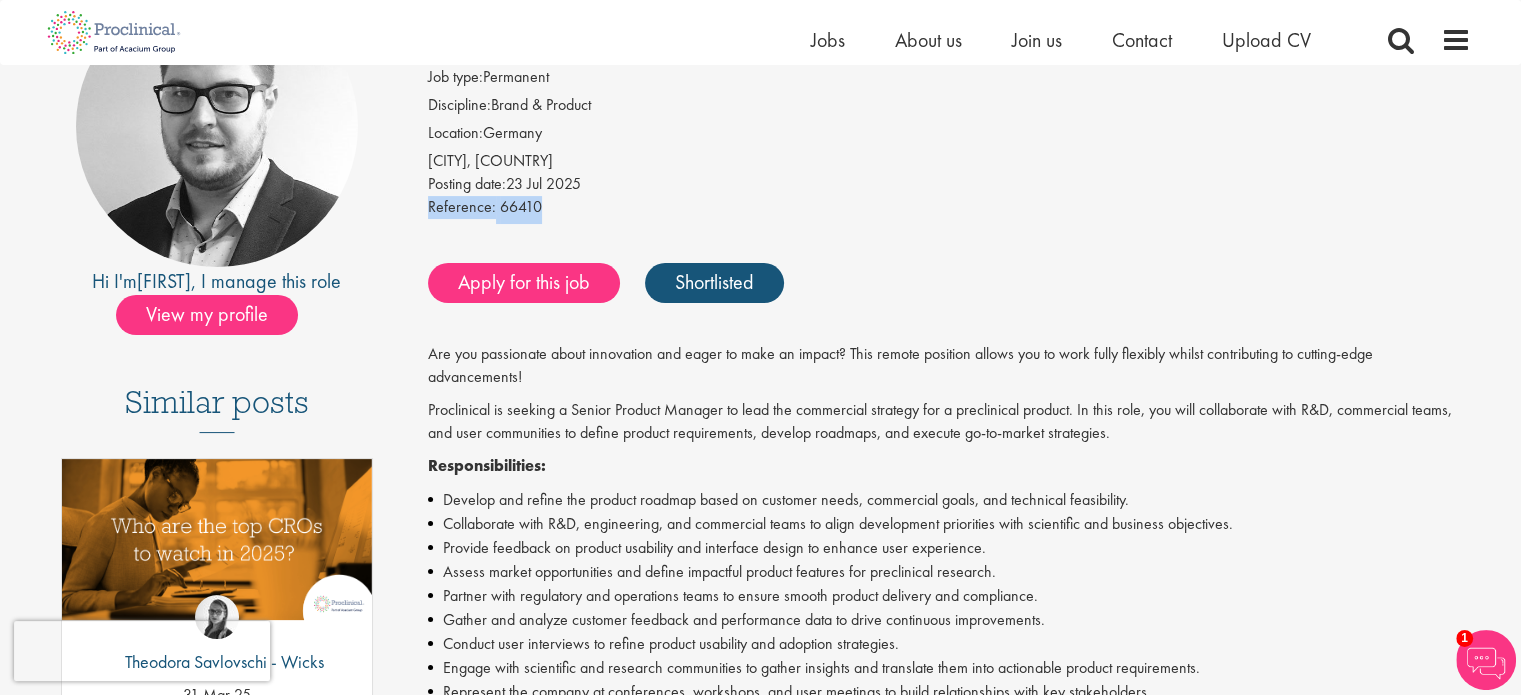 scroll, scrollTop: 0, scrollLeft: 0, axis: both 